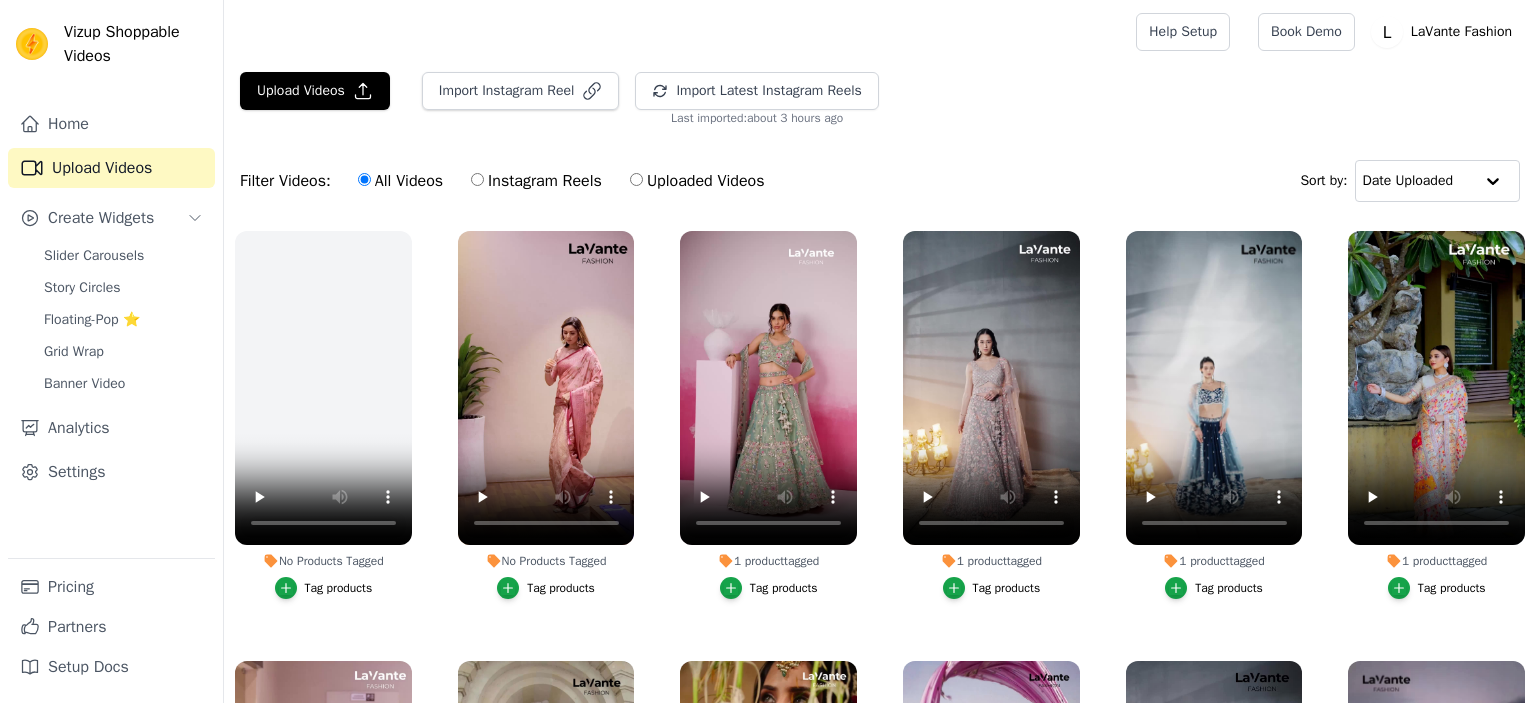 scroll, scrollTop: 0, scrollLeft: 0, axis: both 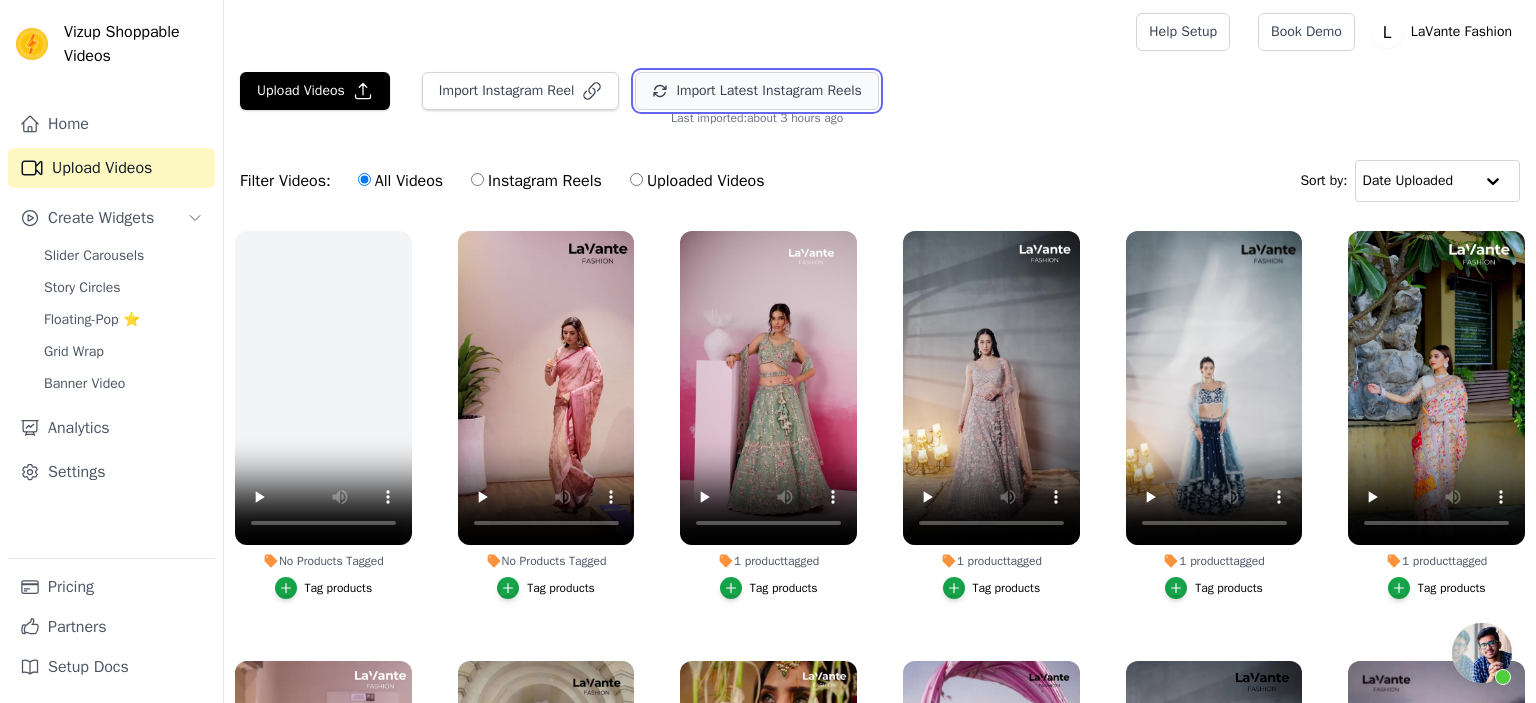 click on "Import Latest Instagram Reels" at bounding box center (756, 91) 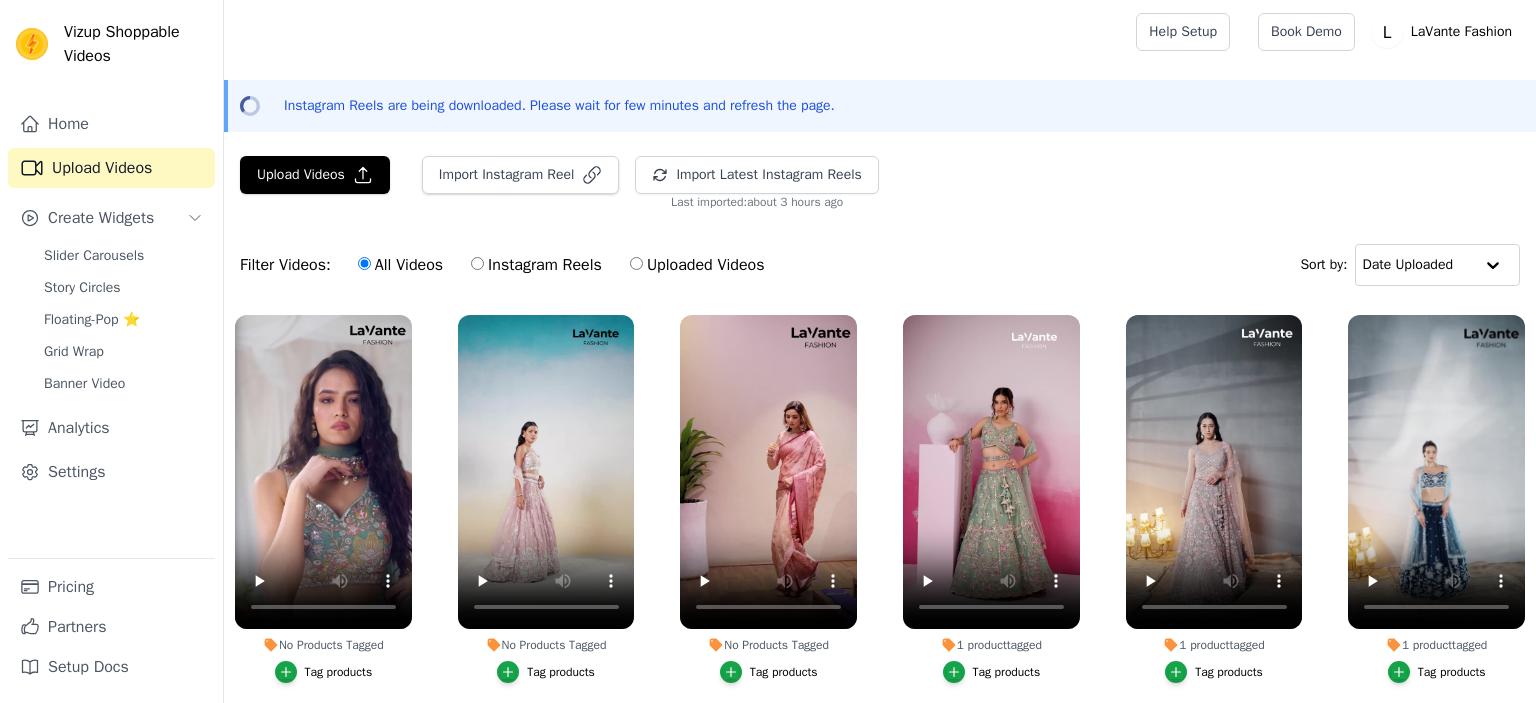 scroll, scrollTop: 0, scrollLeft: 0, axis: both 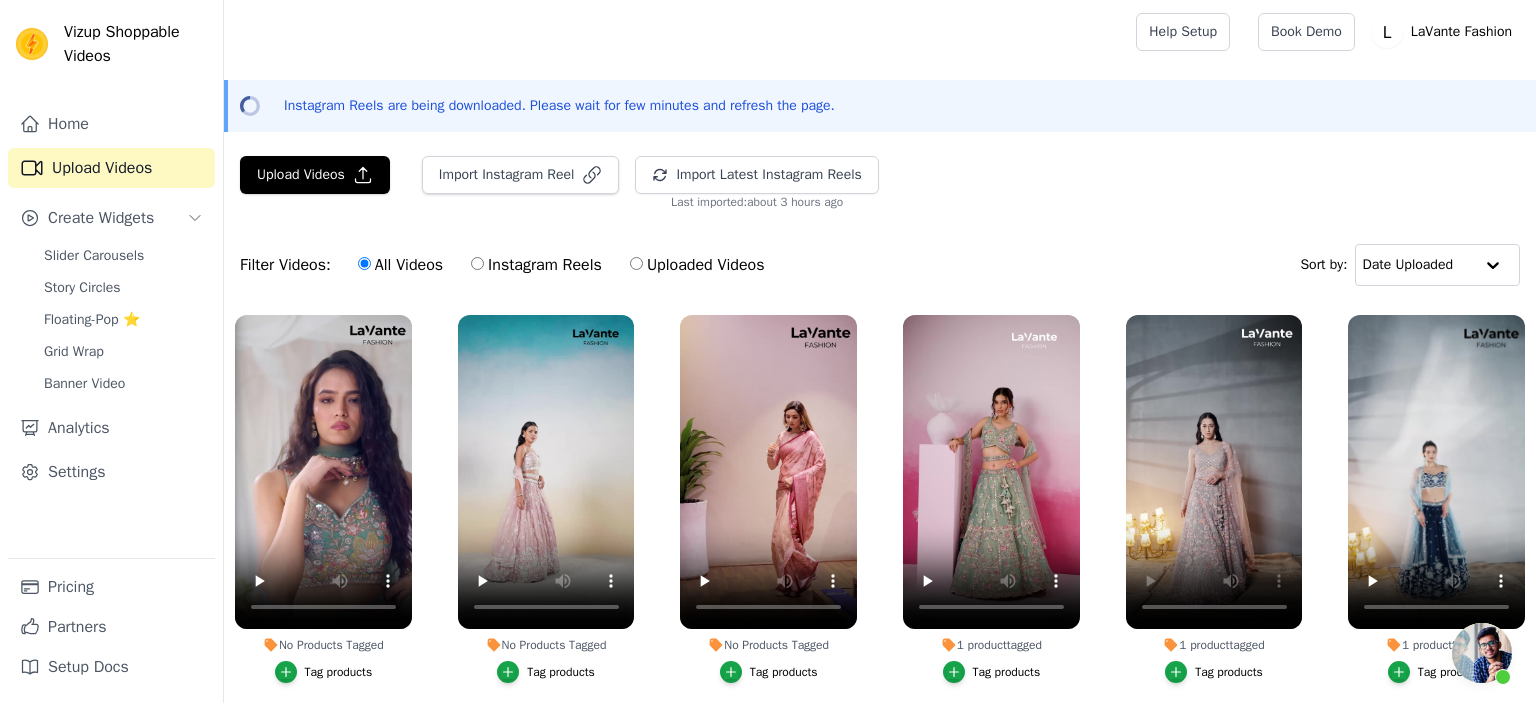 click on "Tag products" at bounding box center [339, 672] 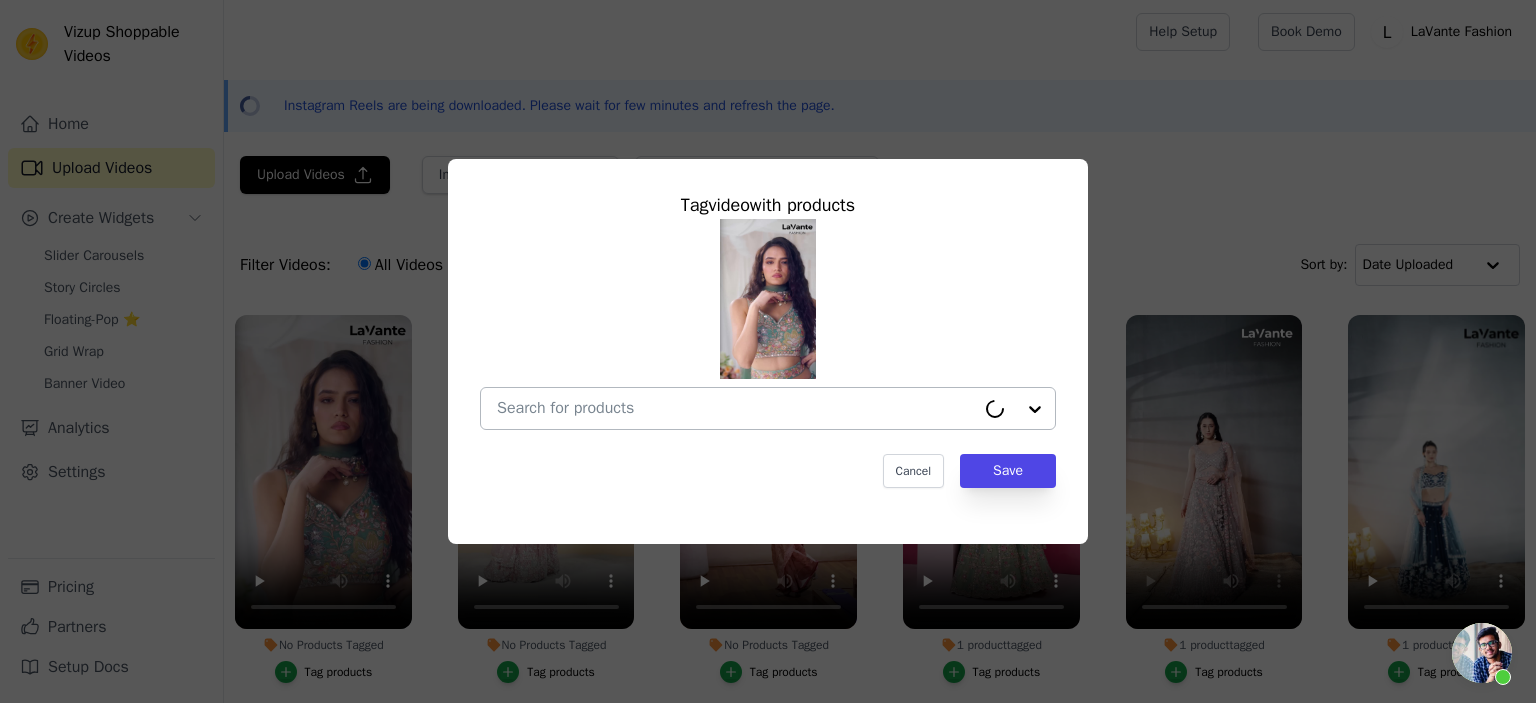 click on "No Products Tagged     Tag  video  with products                         Cancel   Save     Tag products" at bounding box center [736, 408] 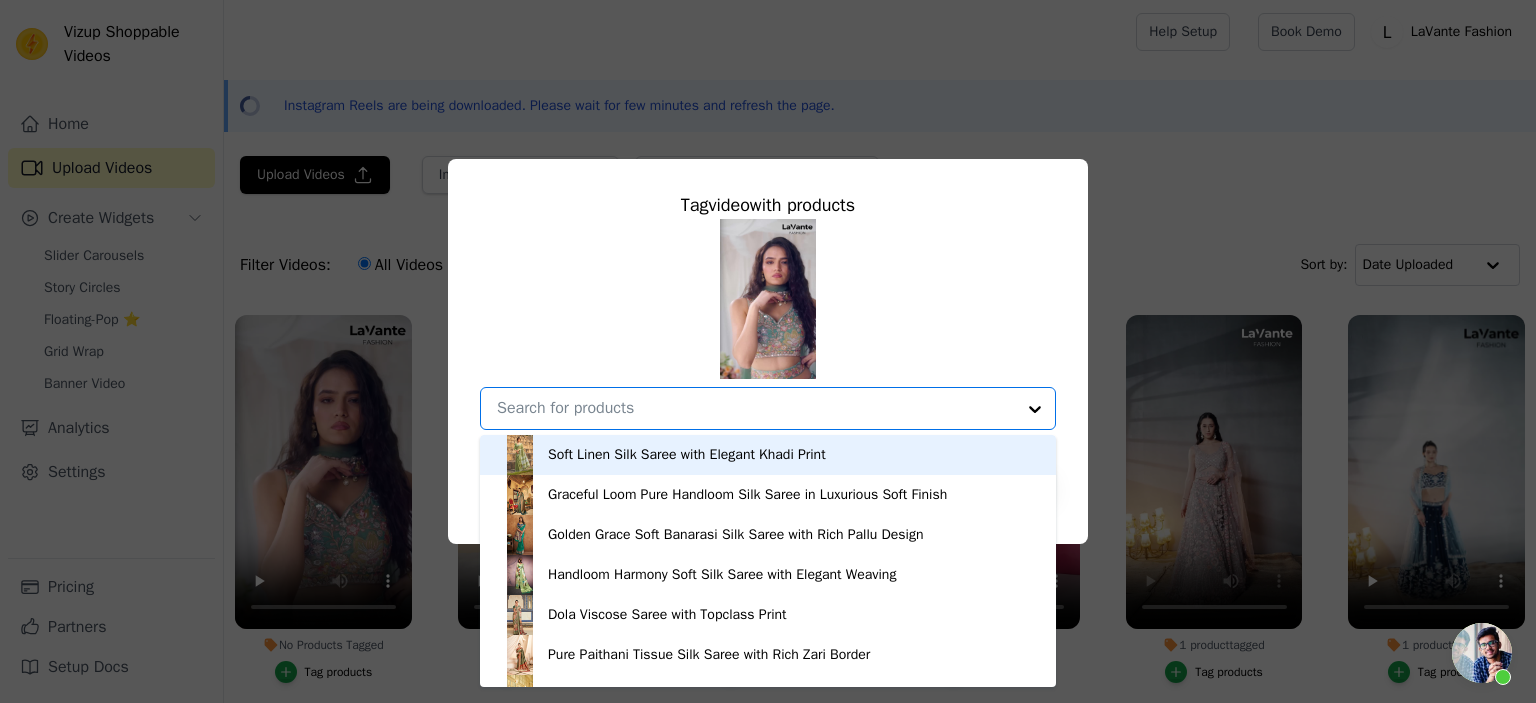 paste on "httpswww.lavantefashion.comproductsdesigner-organza-embroidered-lehenga-choli-with-glamorous-sequins-1" 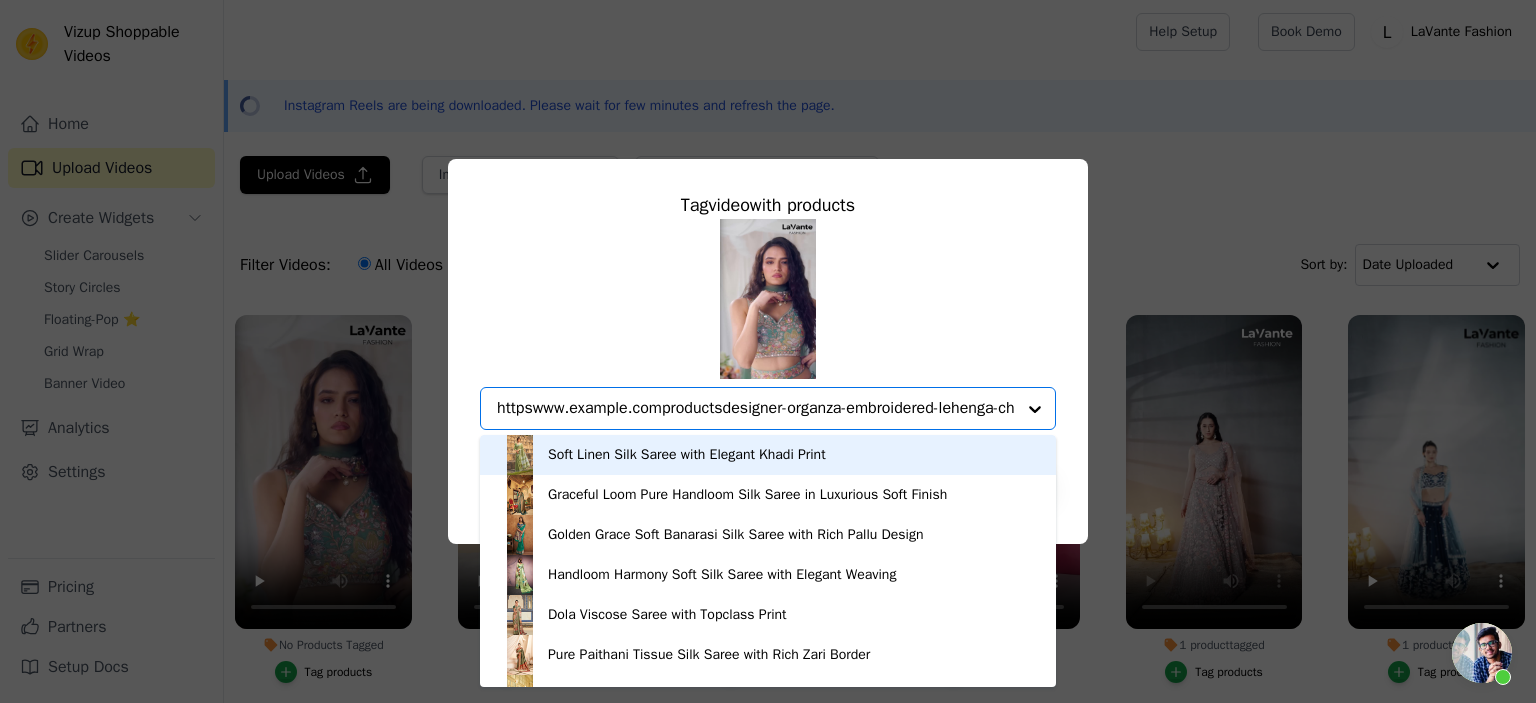 scroll, scrollTop: 0, scrollLeft: 272, axis: horizontal 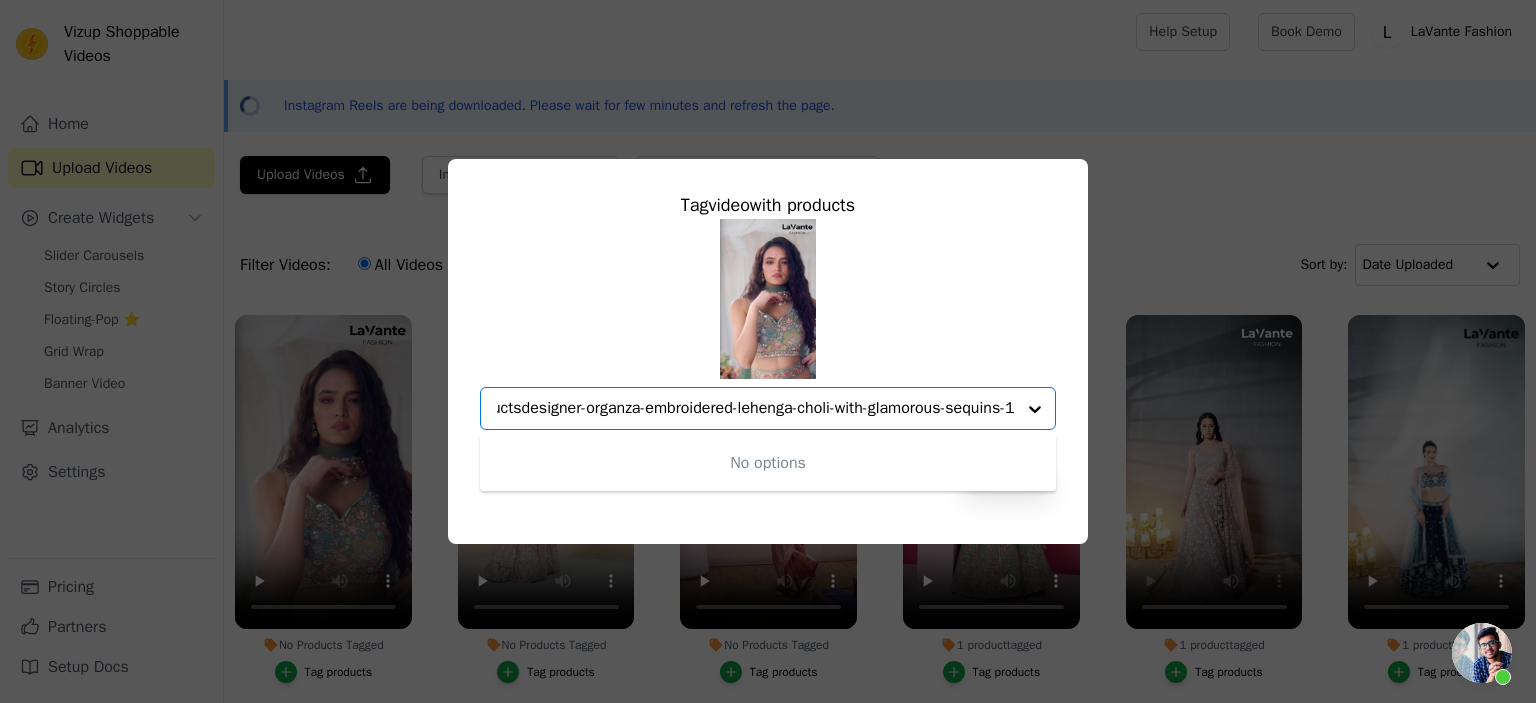 click on "httpswww.lavantefashion.comproductsdesigner-organza-embroidered-lehenga-choli-with-glamorous-sequins-1" at bounding box center [756, 408] 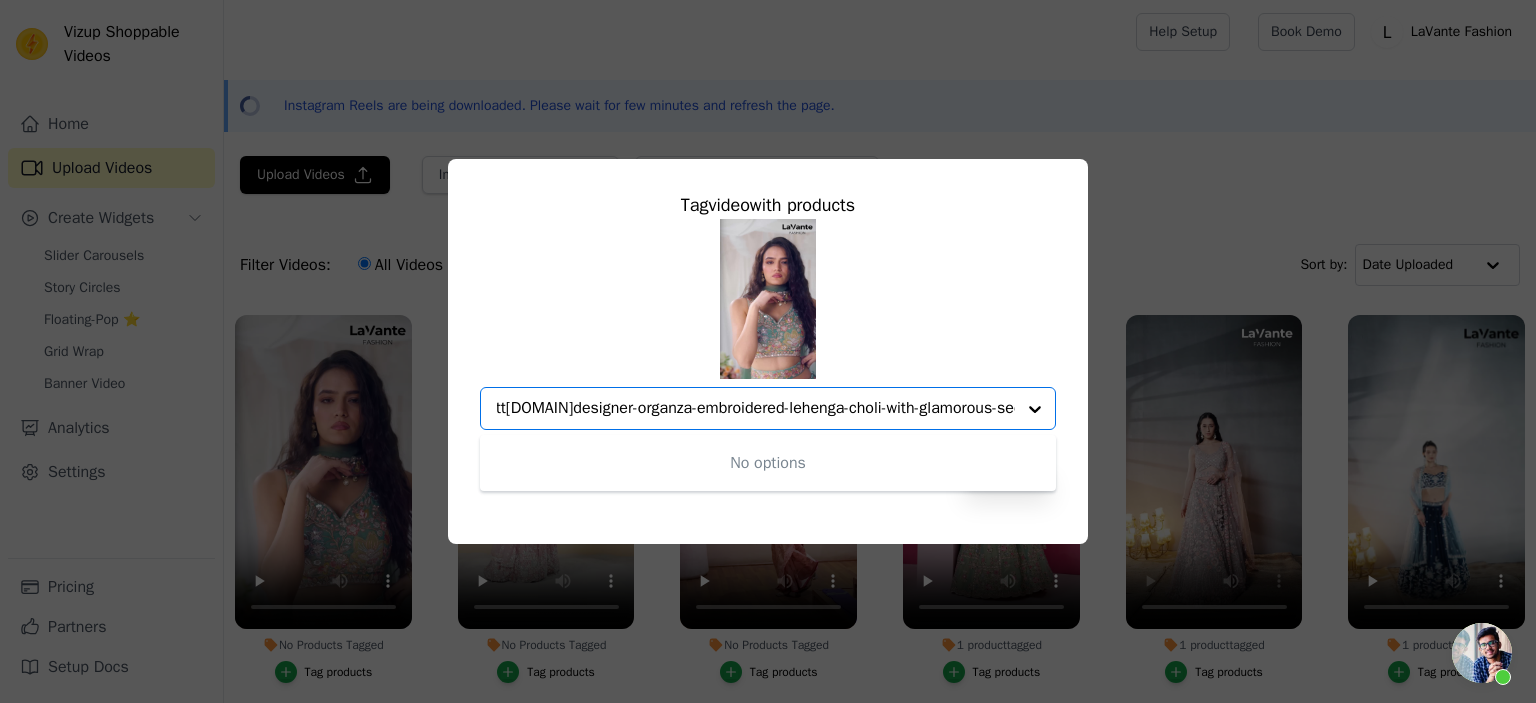 scroll, scrollTop: 0, scrollLeft: 4, axis: horizontal 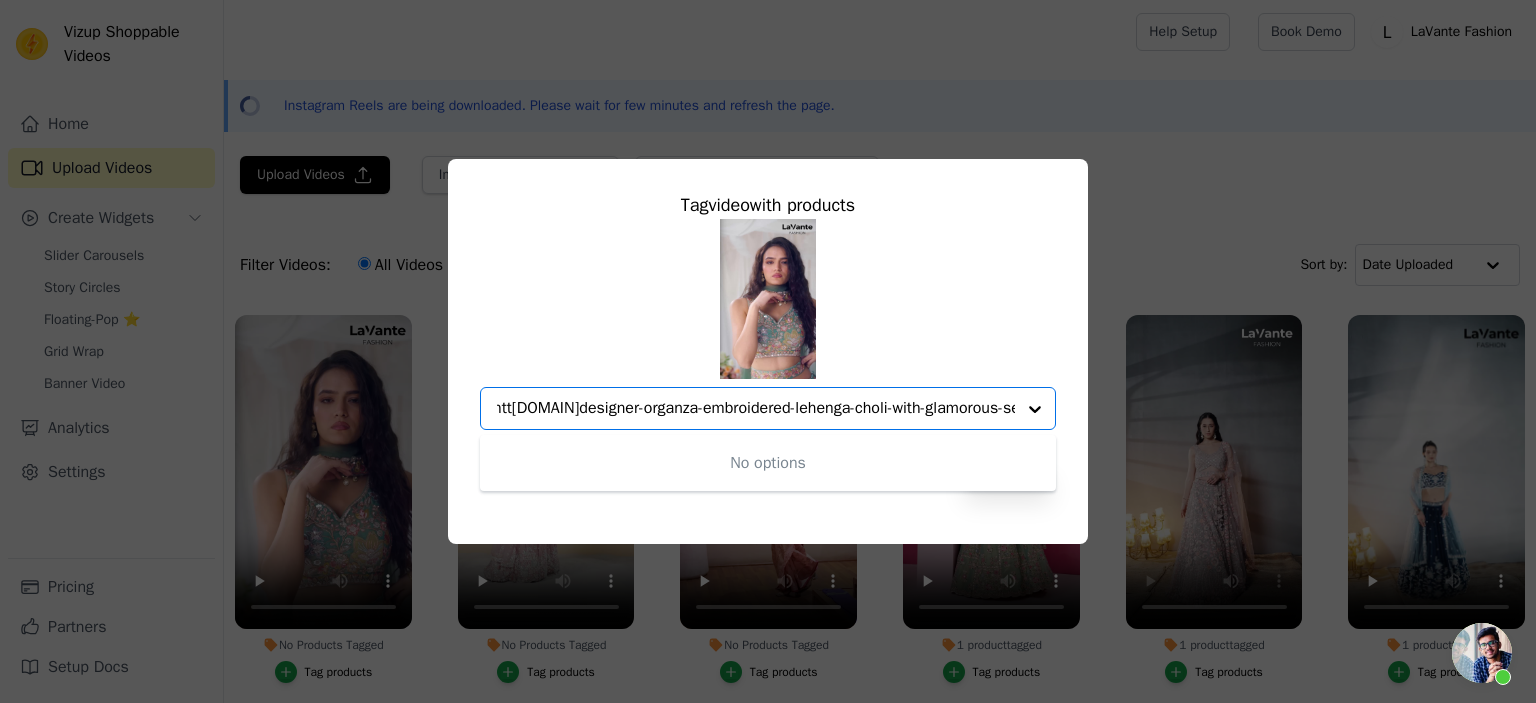 click on "httdesigner-organza-embroidered-lehenga-choli-with-glamorous-sequins" at bounding box center [756, 408] 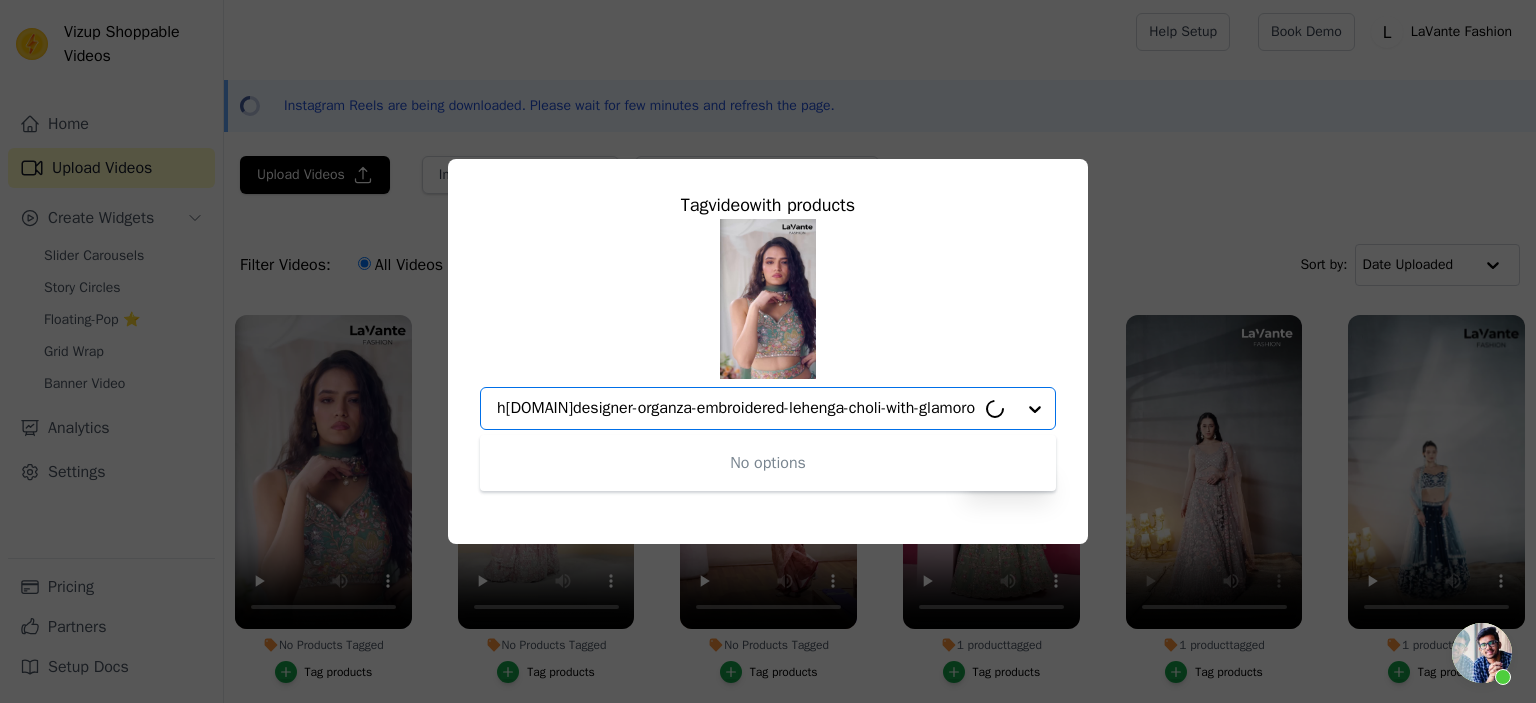 type on "designer-organza-embroidered-lehenga-choli-with-glamorous-sequins" 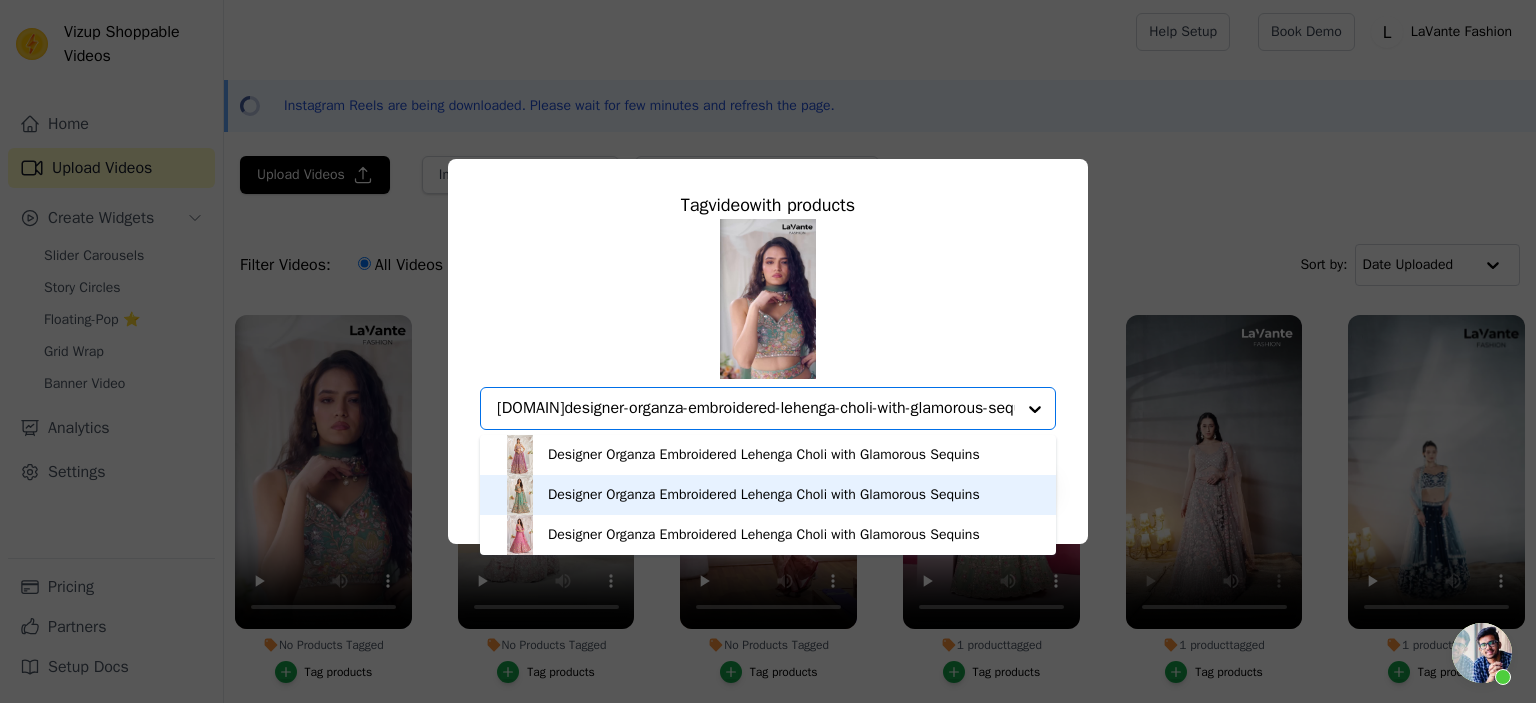 click on "Designer Organza Embroidered Lehenga Choli with Glamorous Sequins" at bounding box center (764, 495) 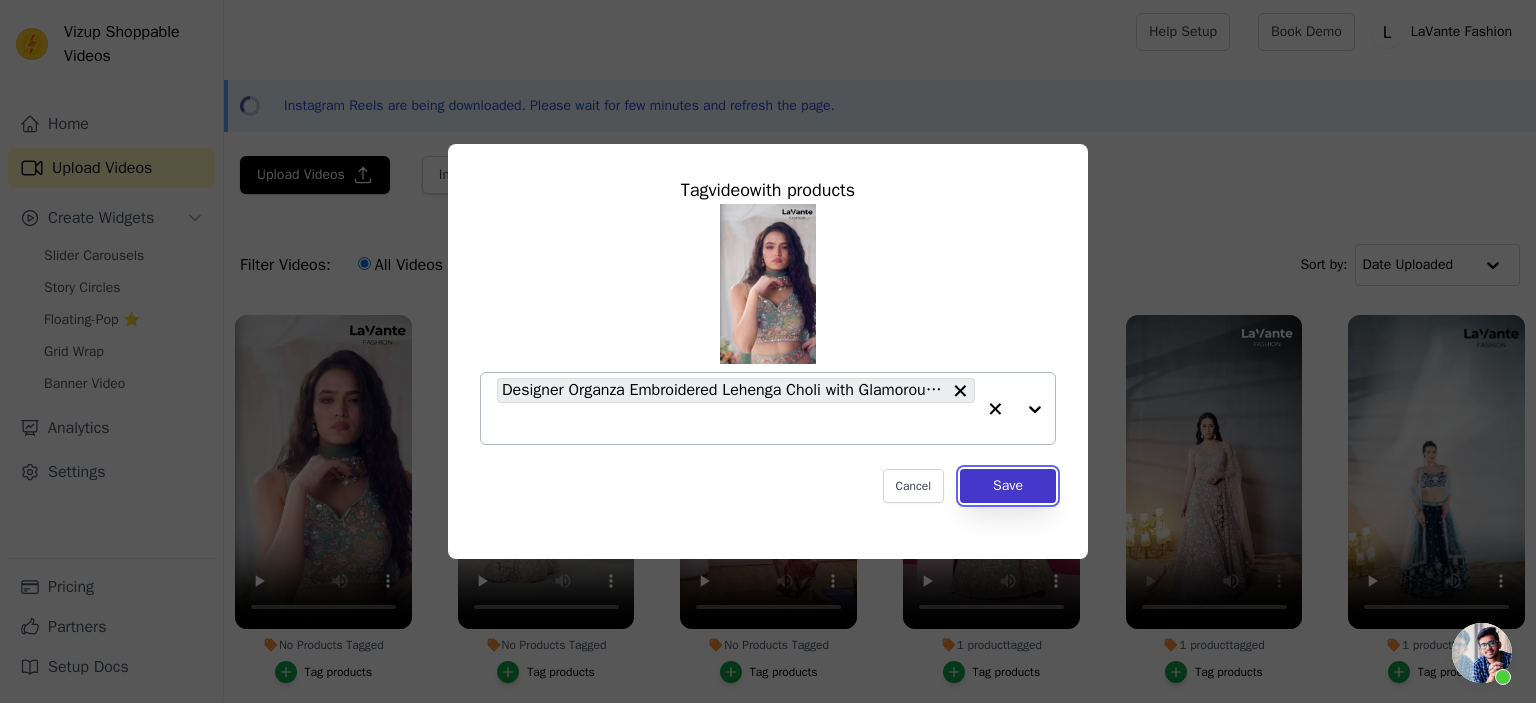 click on "Save" at bounding box center (1008, 486) 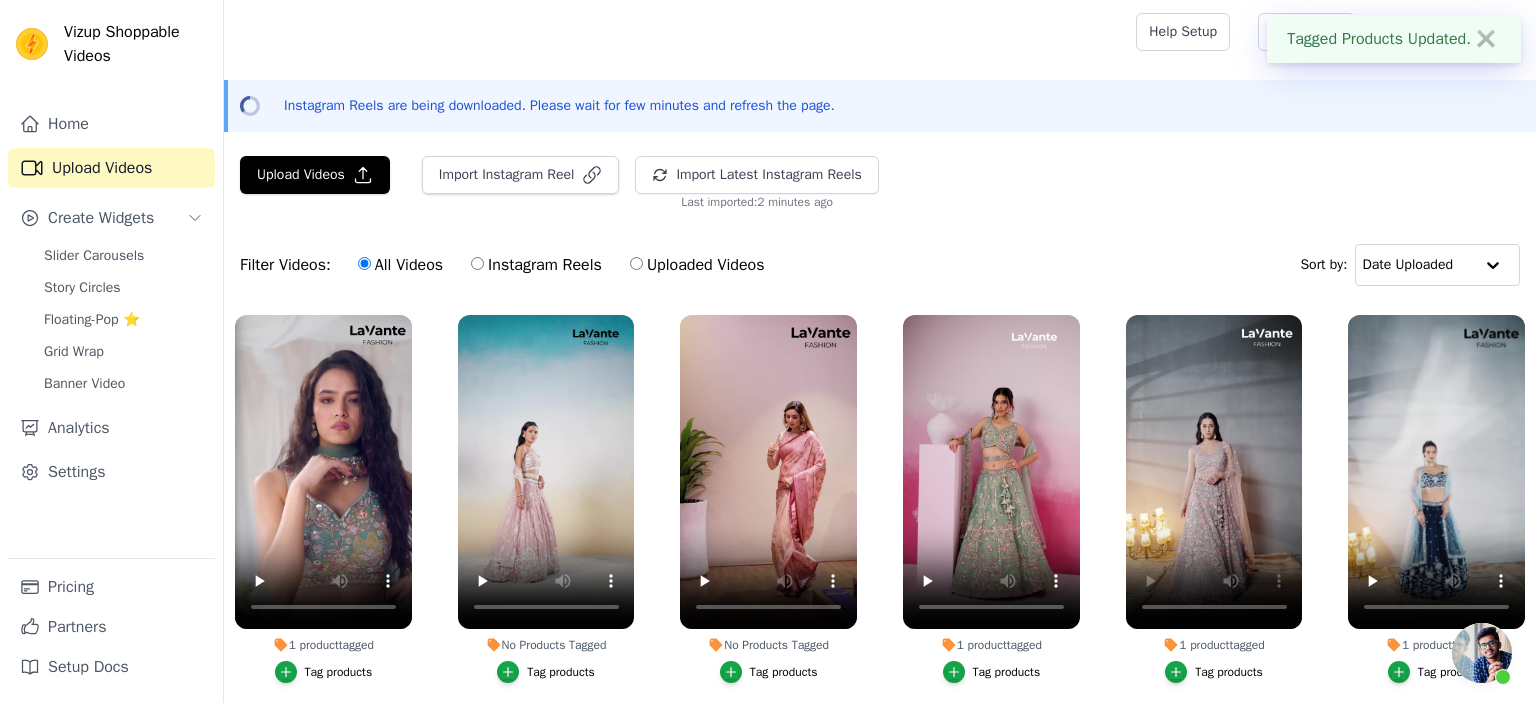 click on "✖" at bounding box center (1486, 39) 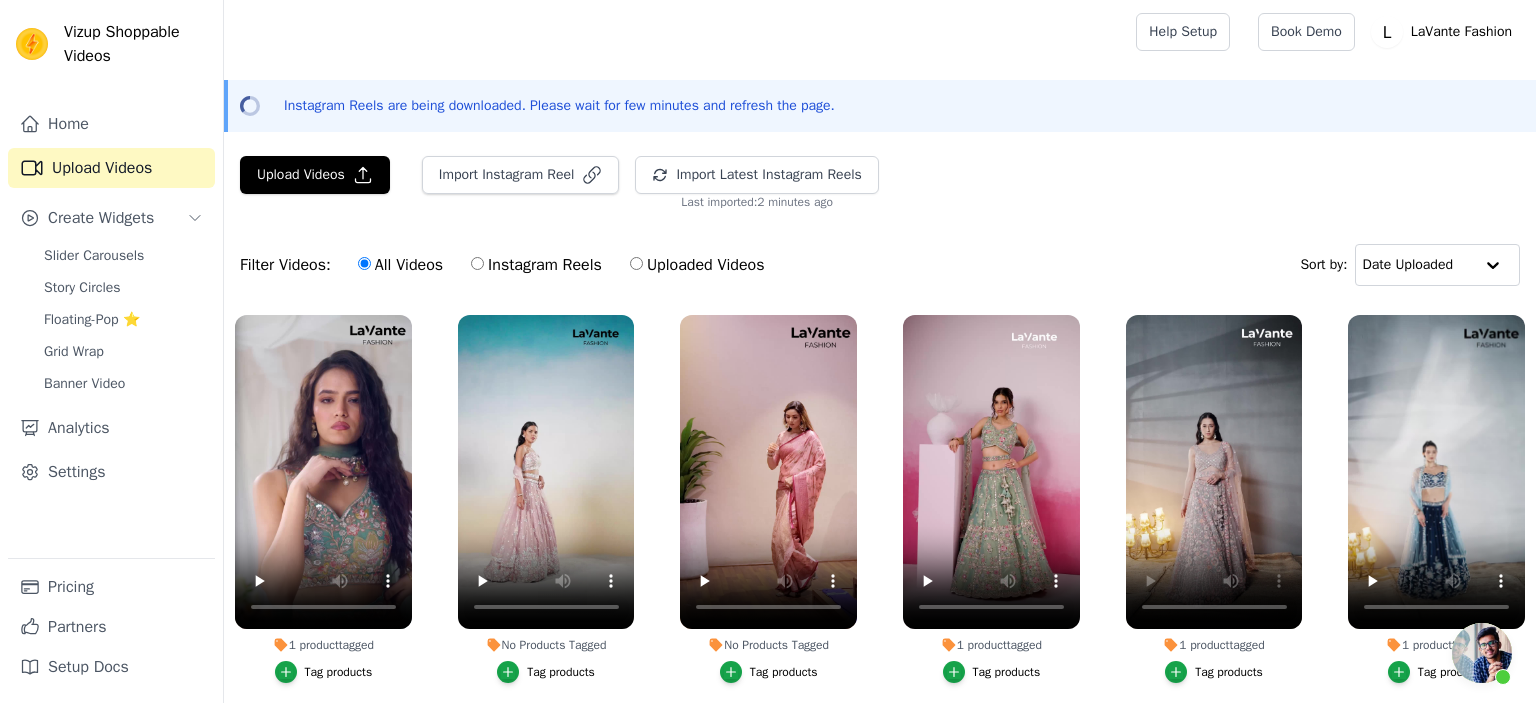 click on "Tag products" at bounding box center (561, 672) 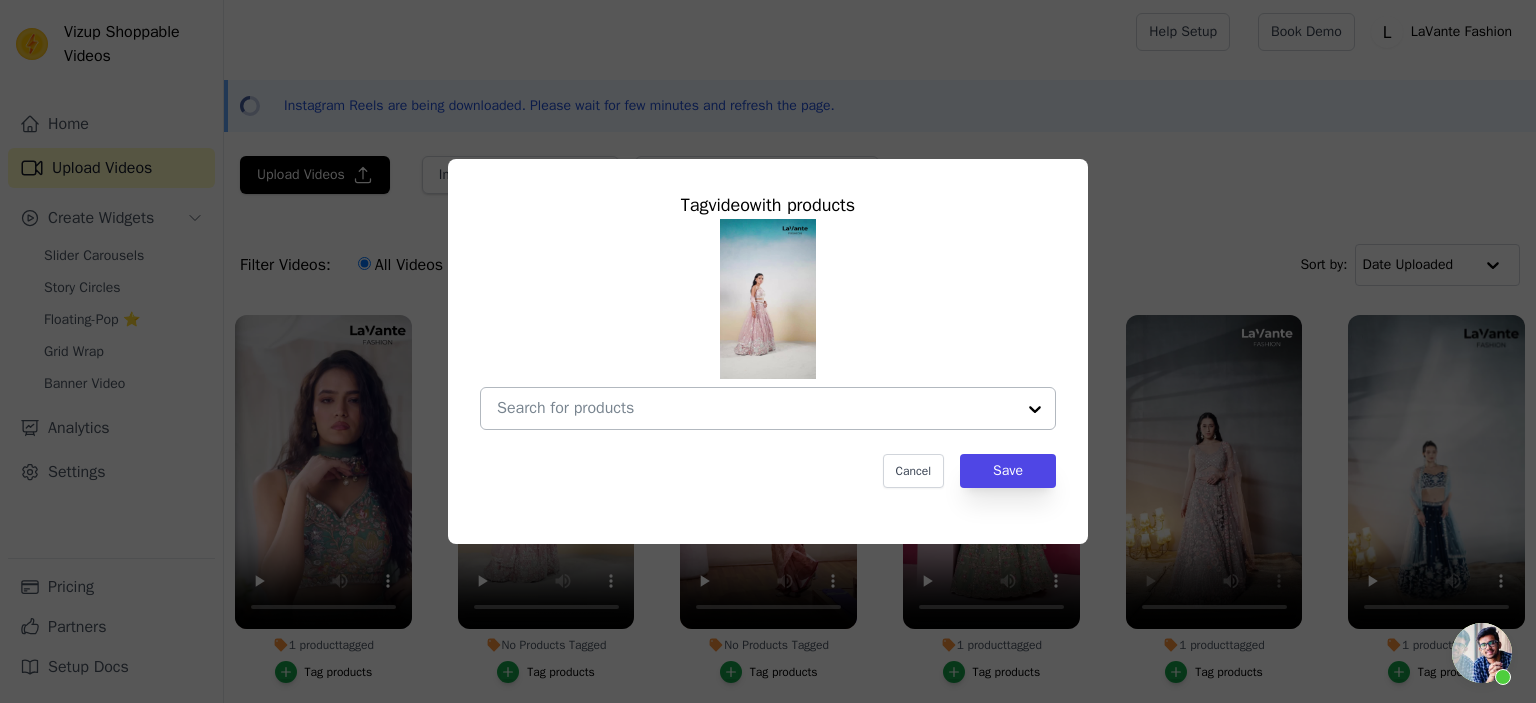 click on "No Products Tagged     Tag  video  with products                         Cancel   Save     Tag products" at bounding box center [756, 408] 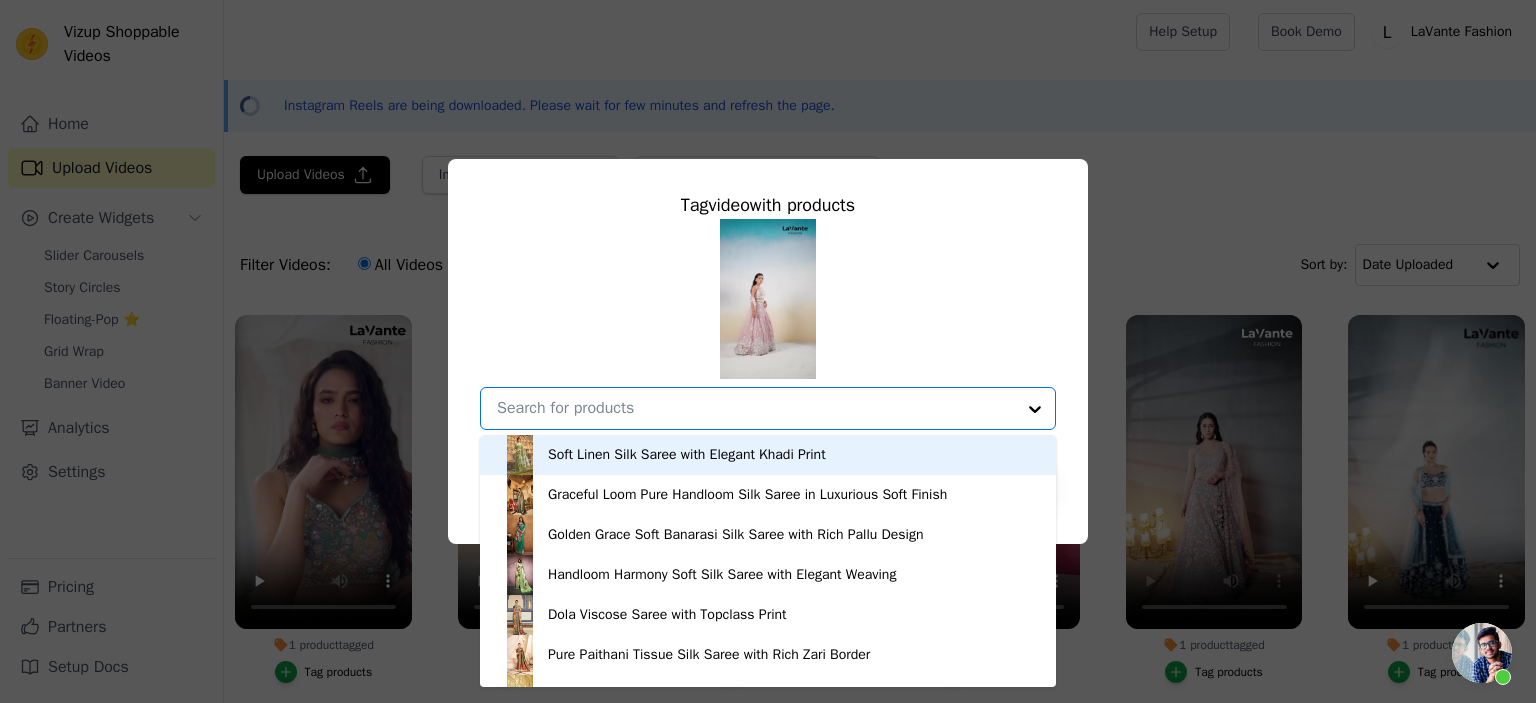 paste on "httpswww.lavantefashion.comproductschiffon-sequins-and-thread-embroidery-lehenga-choli-dupatta-2" 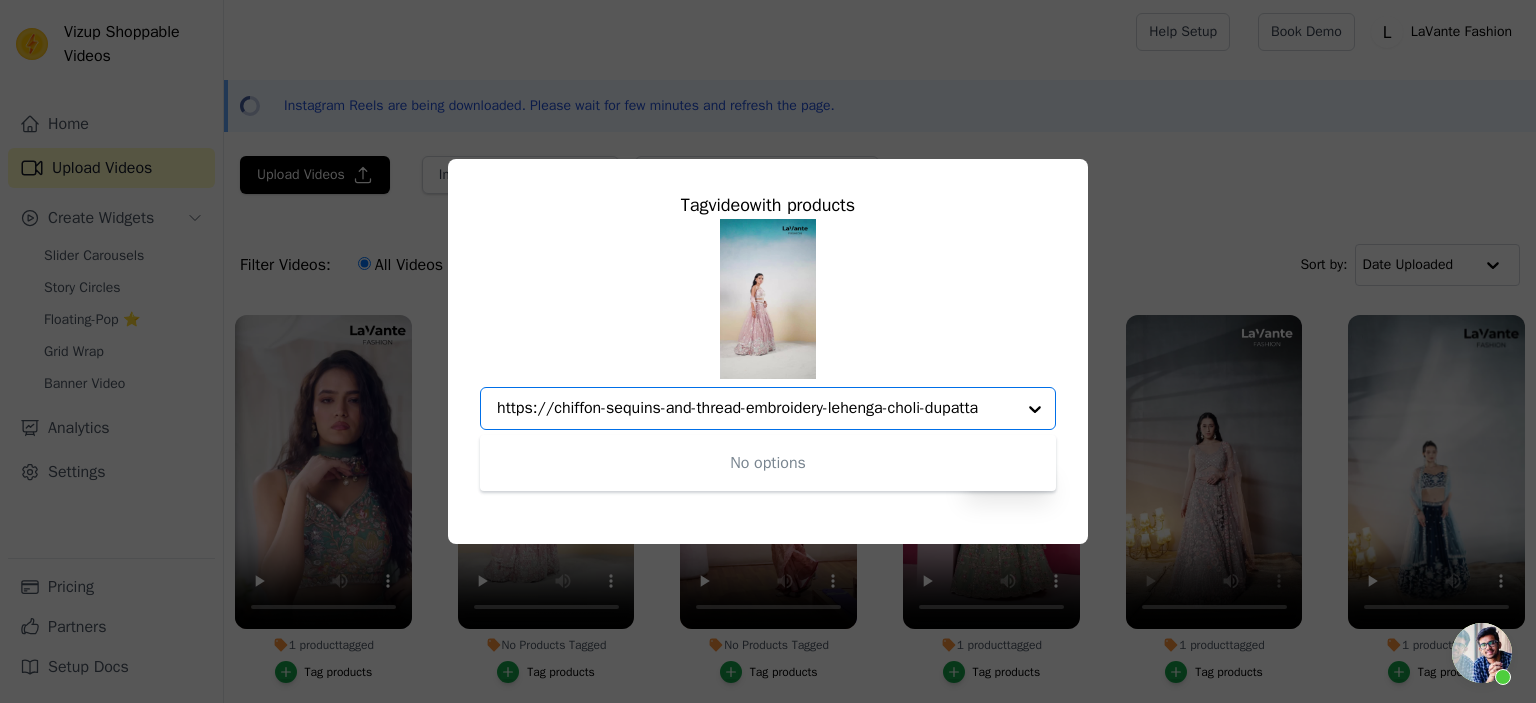scroll, scrollTop: 0, scrollLeft: 0, axis: both 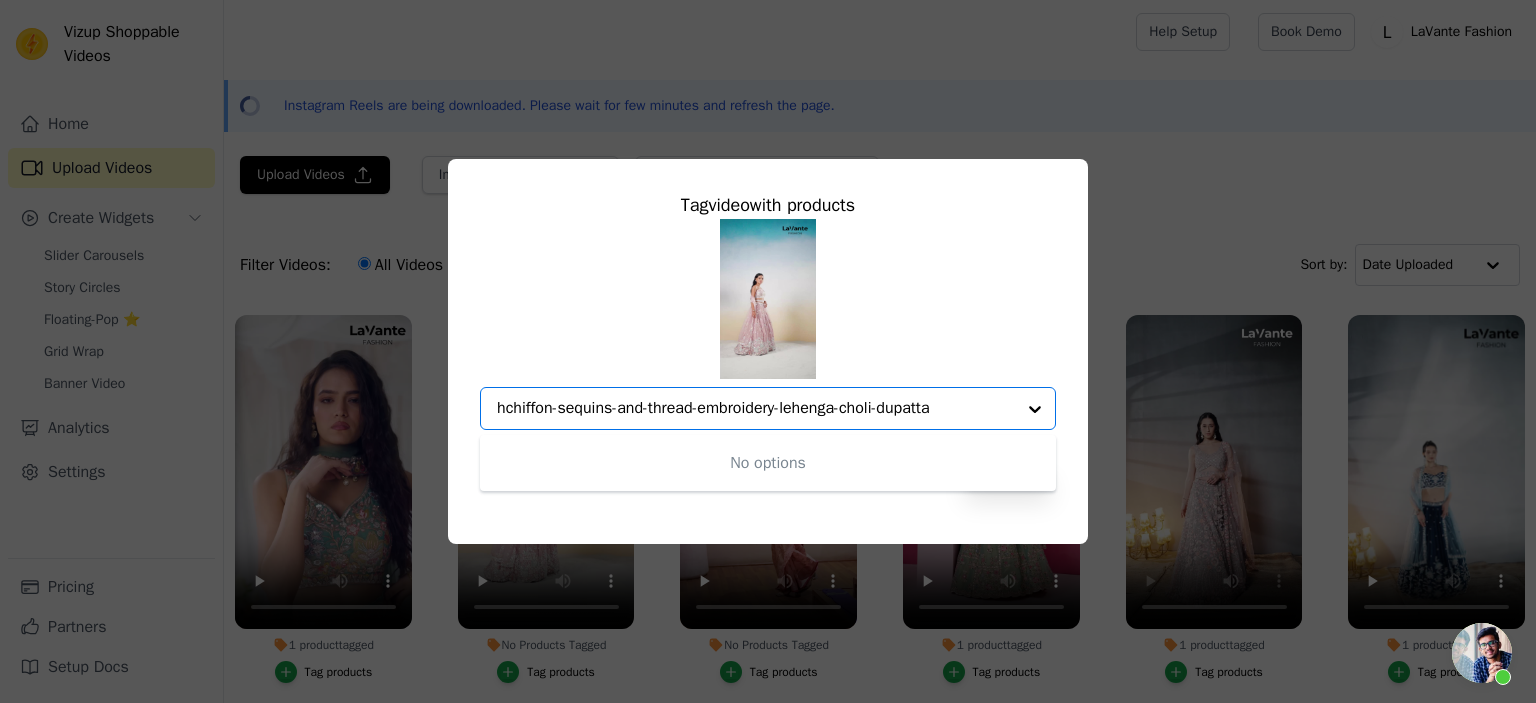 type on "chiffon-sequins-and-thread-embroidery-lehenga-choli-dupatta" 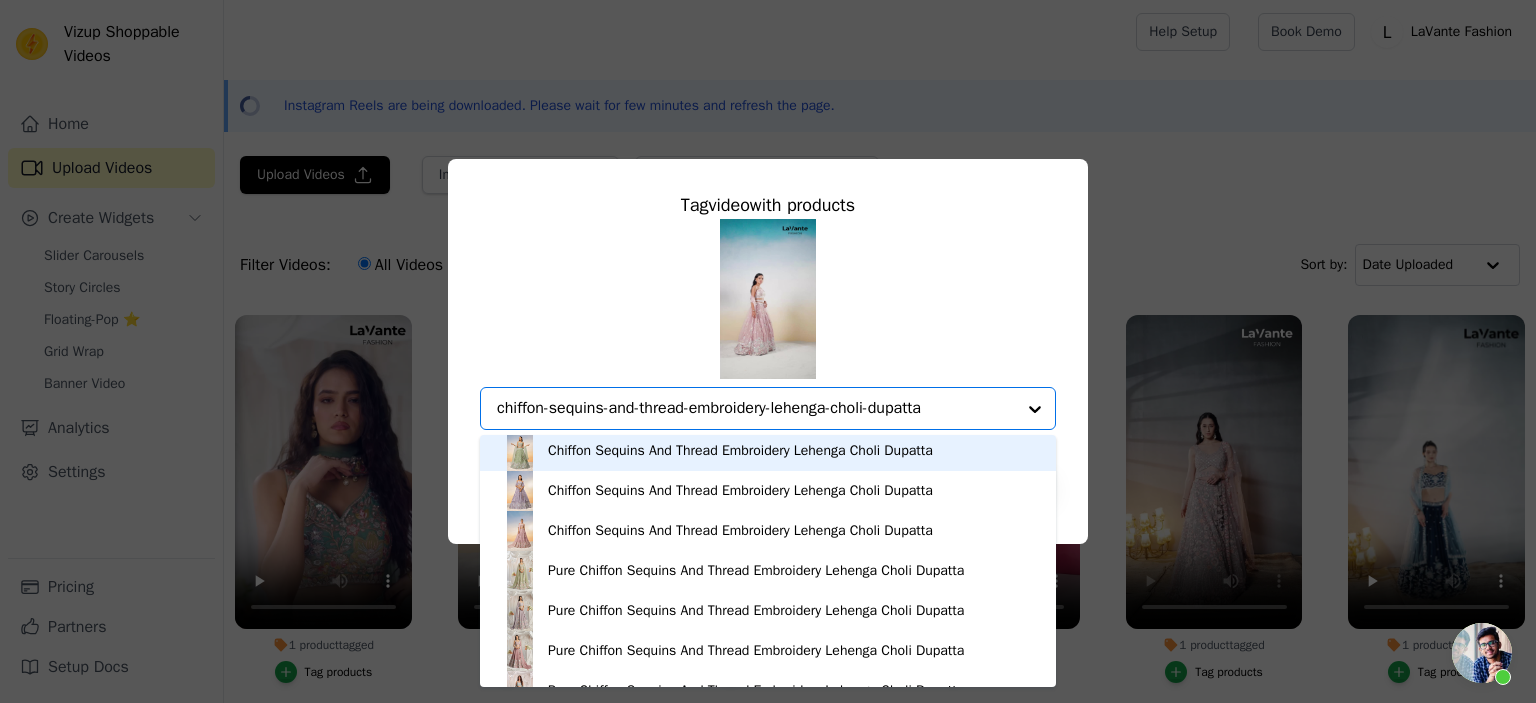 scroll, scrollTop: 68, scrollLeft: 0, axis: vertical 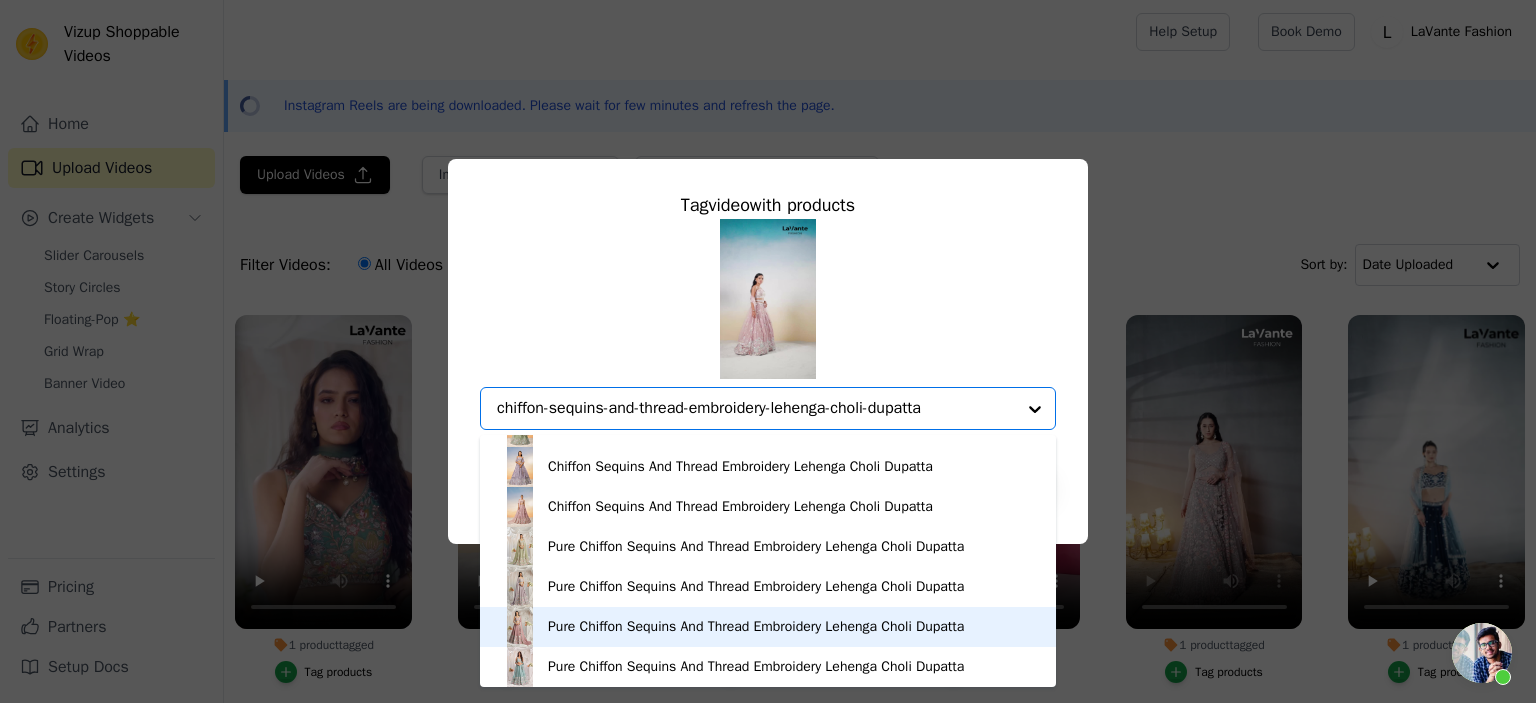 click on "Pure Chiffon Sequins And Thread Embroidery Lehenga Choli Dupatta" at bounding box center (756, 627) 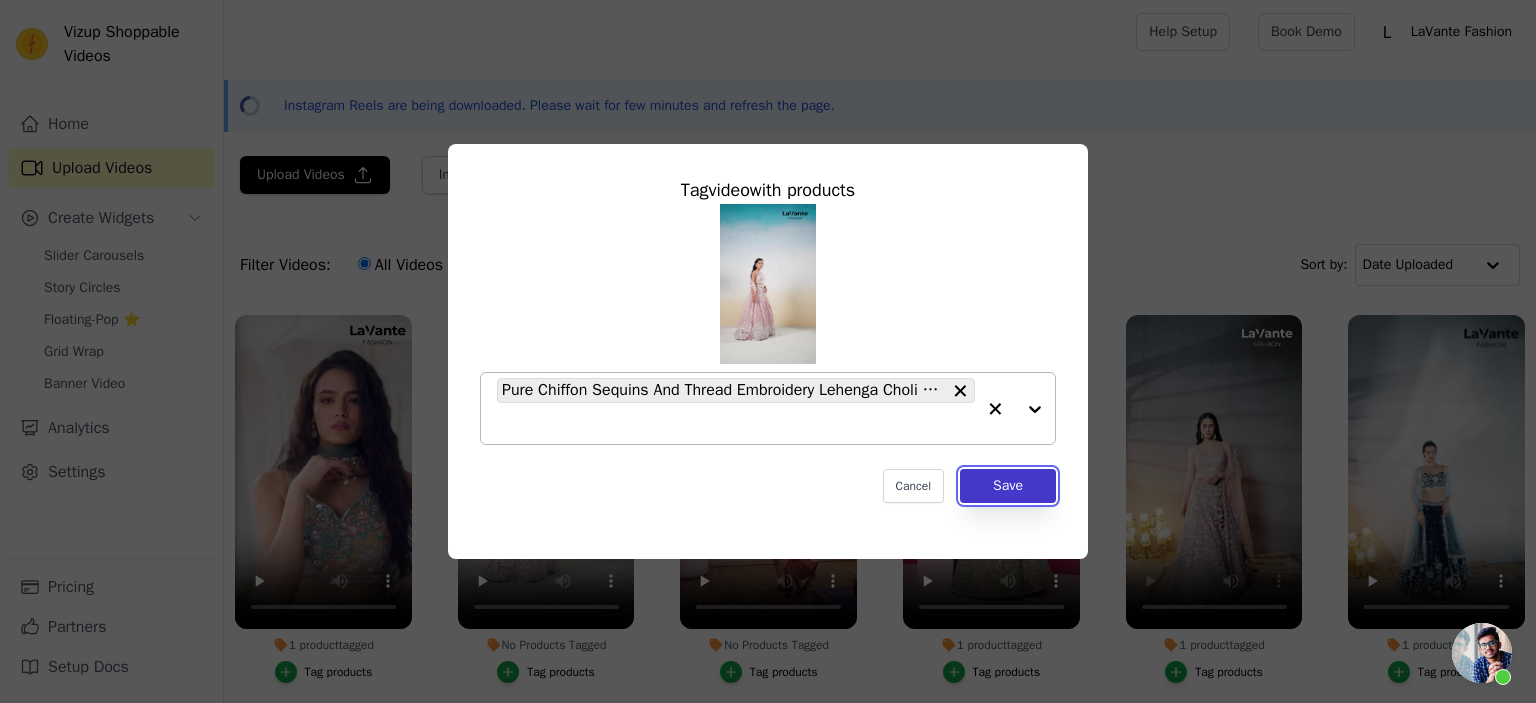 click on "Save" at bounding box center [1008, 486] 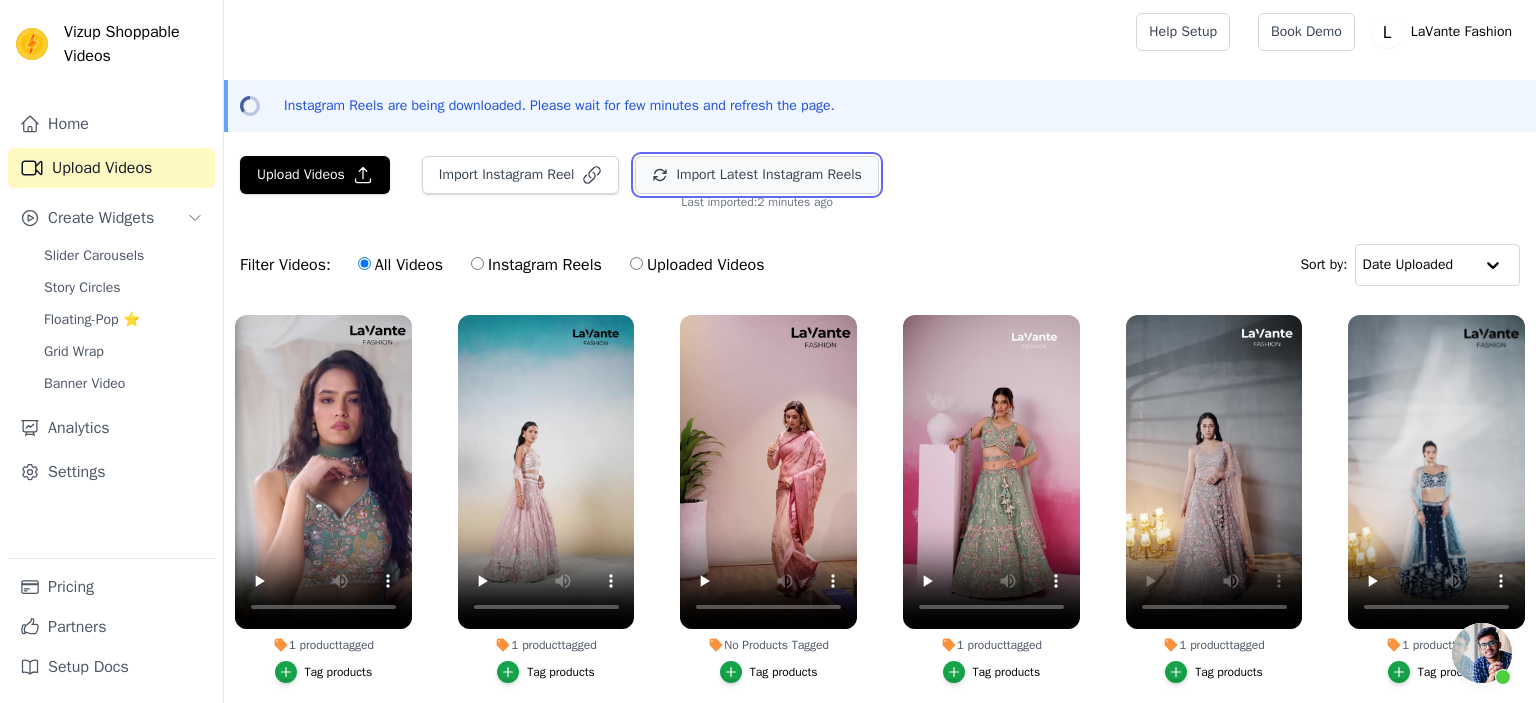 click on "Import Latest Instagram Reels" at bounding box center (756, 175) 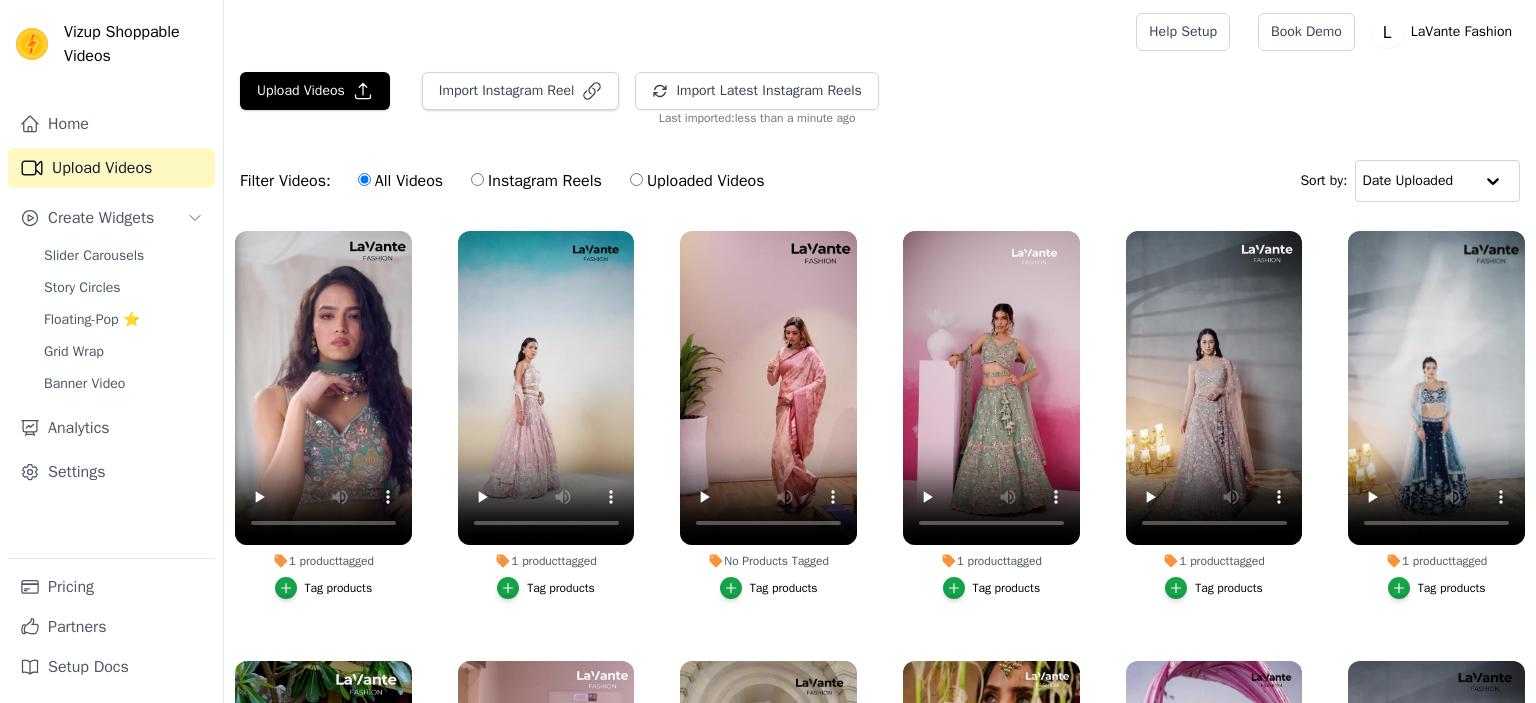 scroll, scrollTop: 0, scrollLeft: 0, axis: both 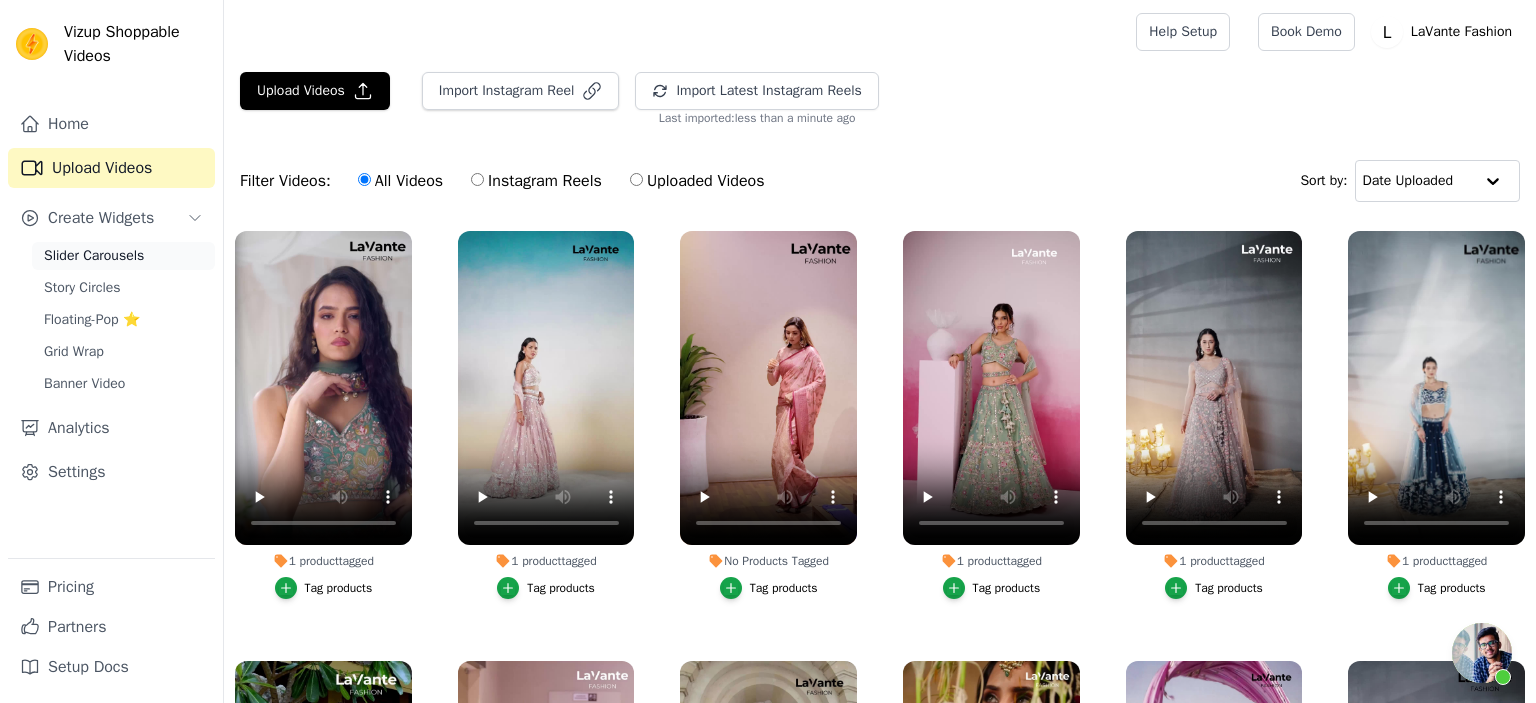 click on "Slider Carousels" at bounding box center [123, 256] 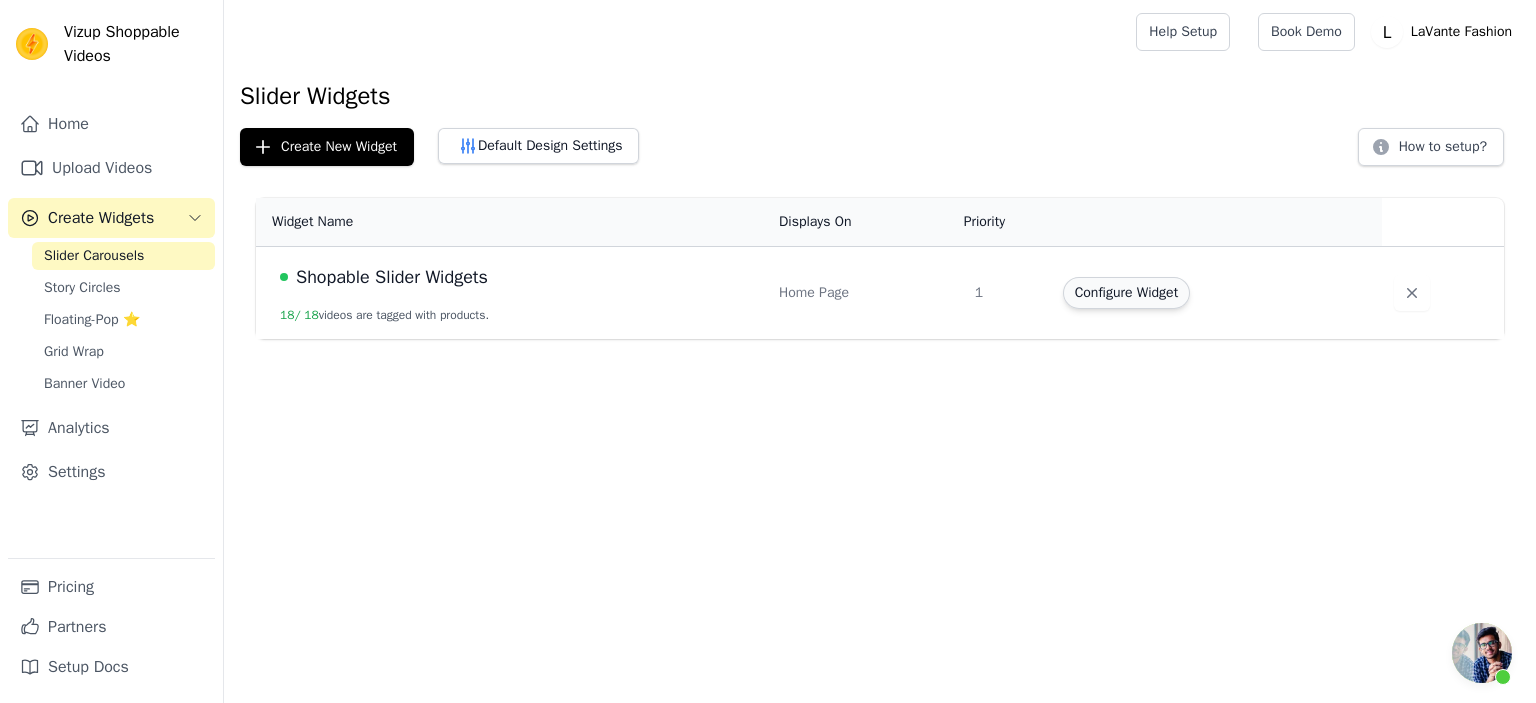 click on "Configure Widget" at bounding box center [1126, 293] 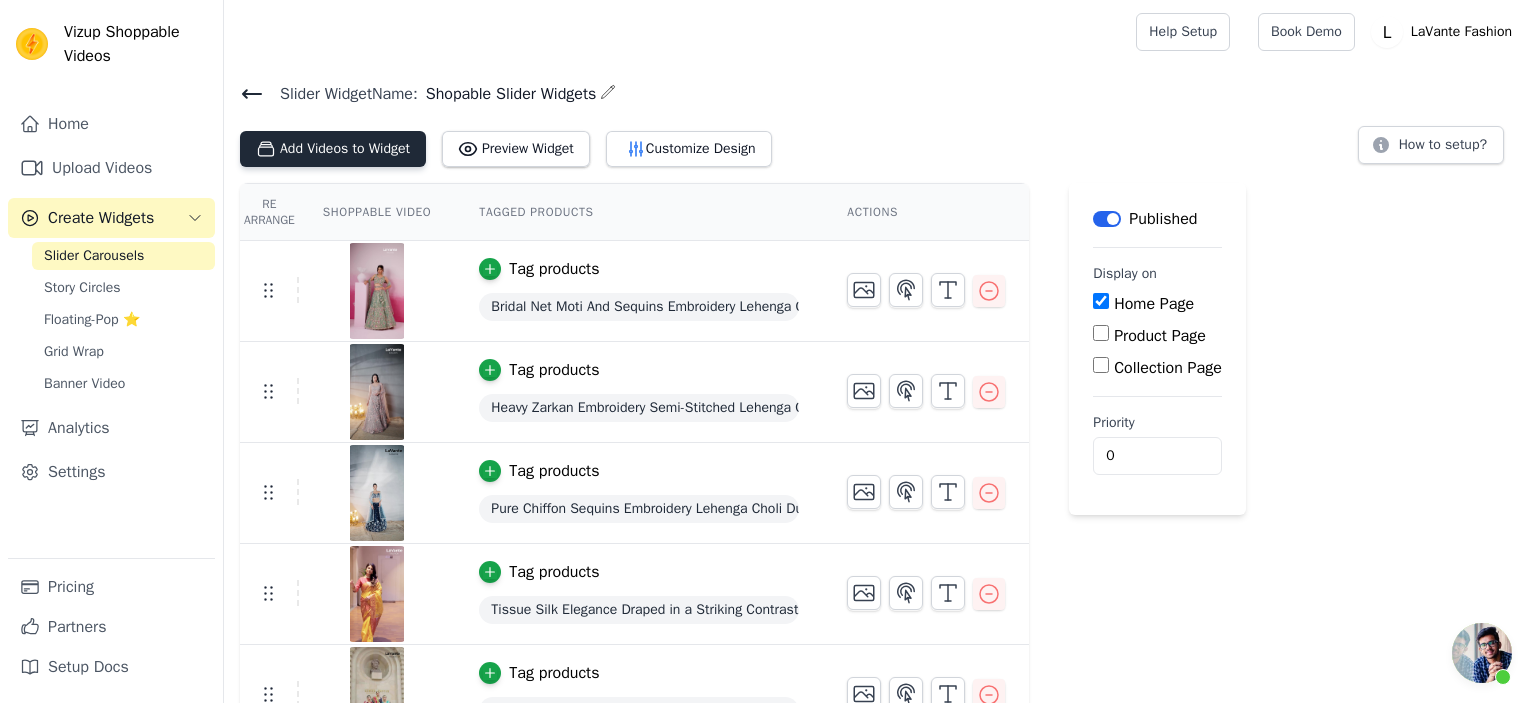 click on "Add Videos to Widget" at bounding box center (333, 149) 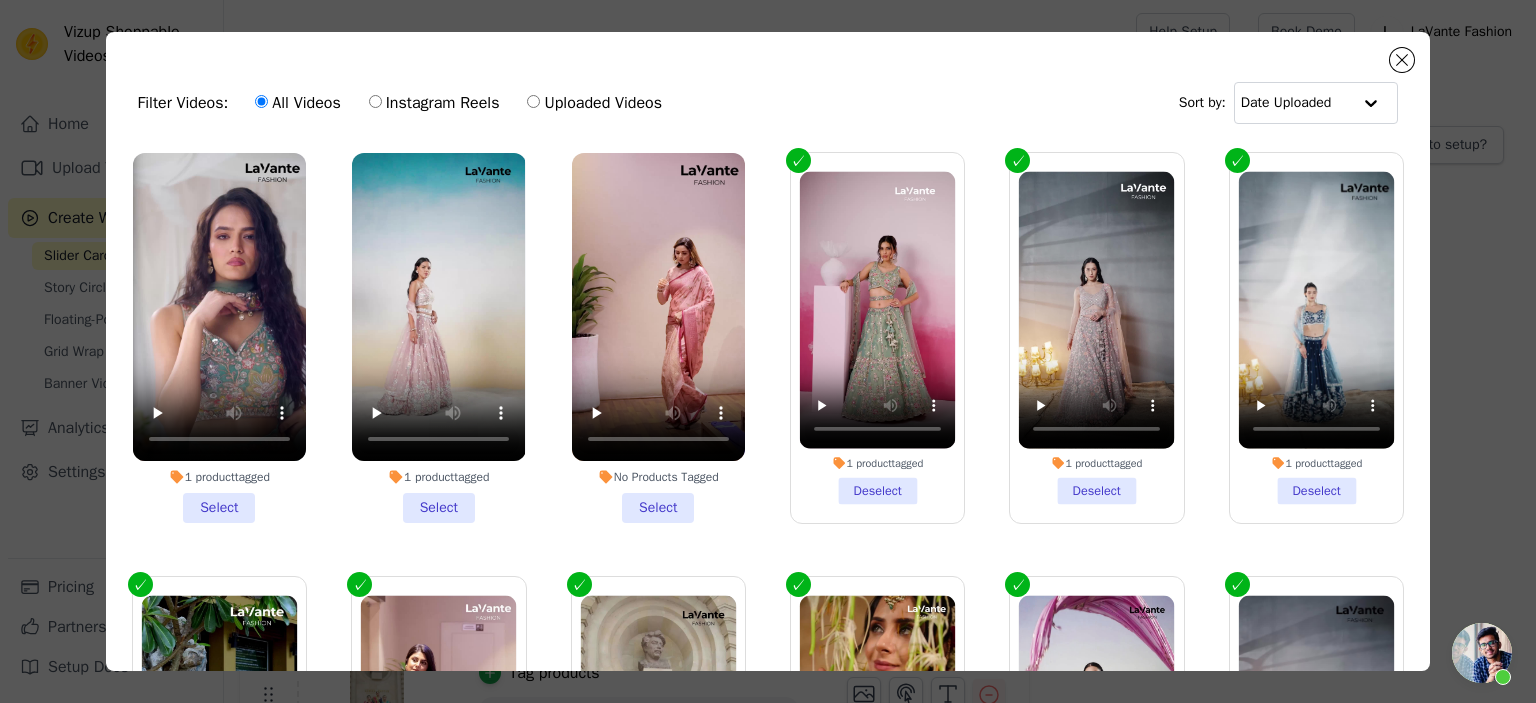 click on "1   product  tagged     Select" at bounding box center [219, 338] 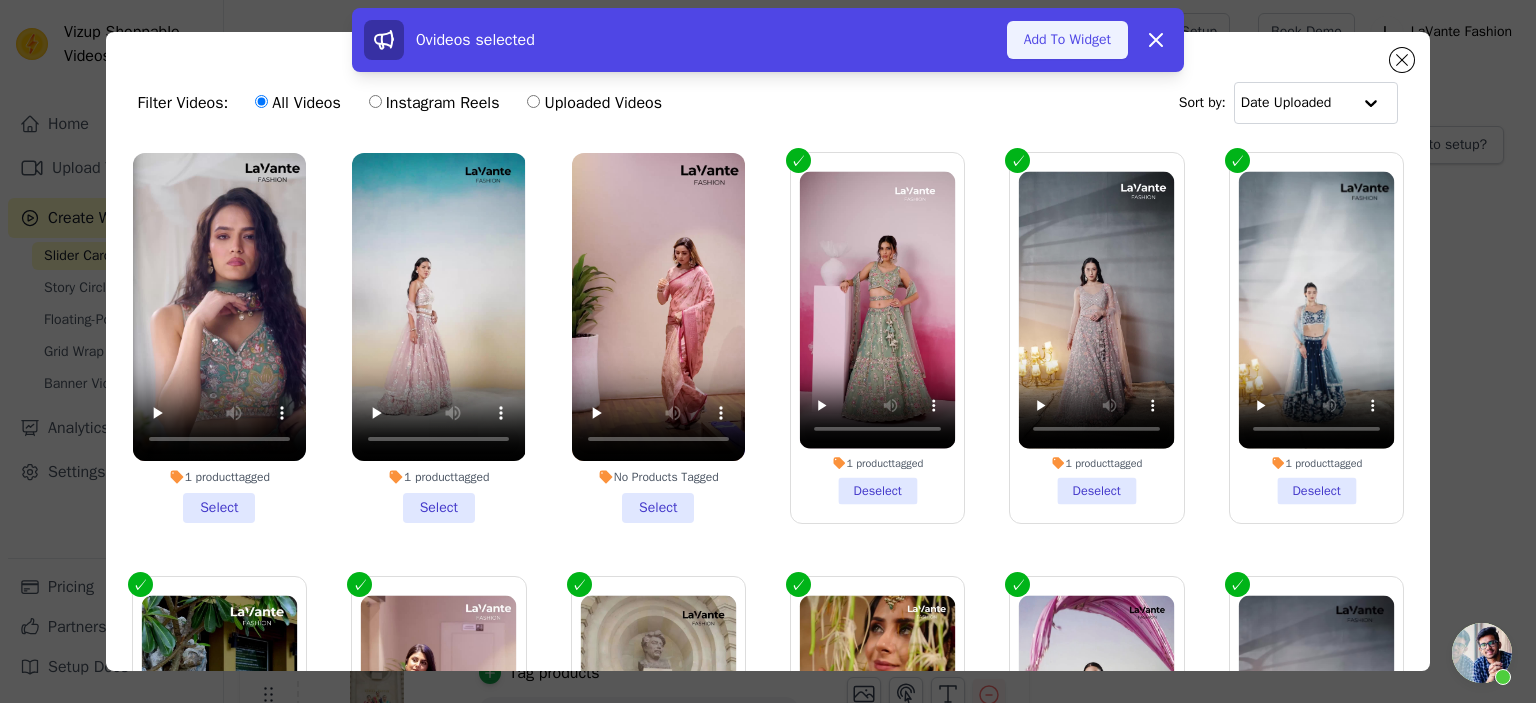 click on "Add To Widget" at bounding box center [1067, 40] 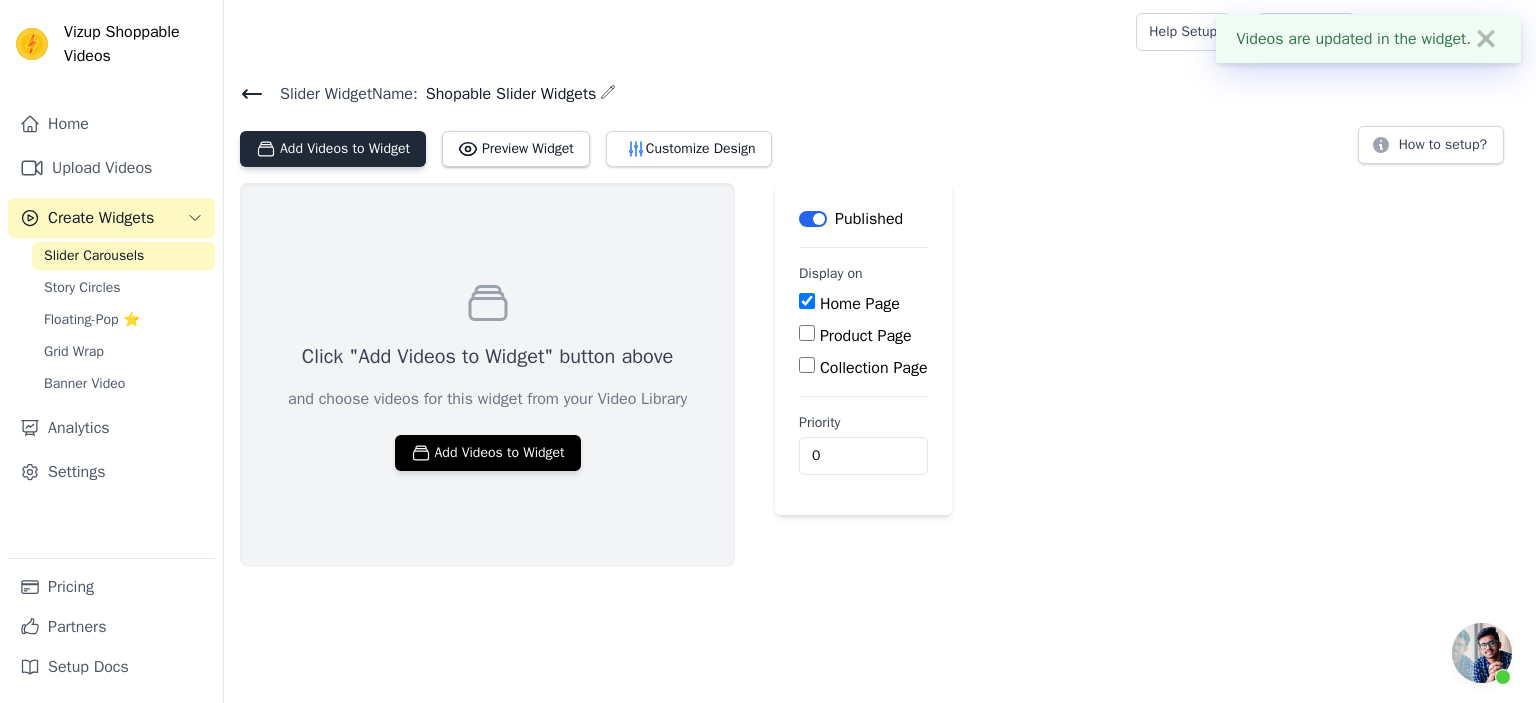 click on "Add Videos to Widget" at bounding box center [333, 149] 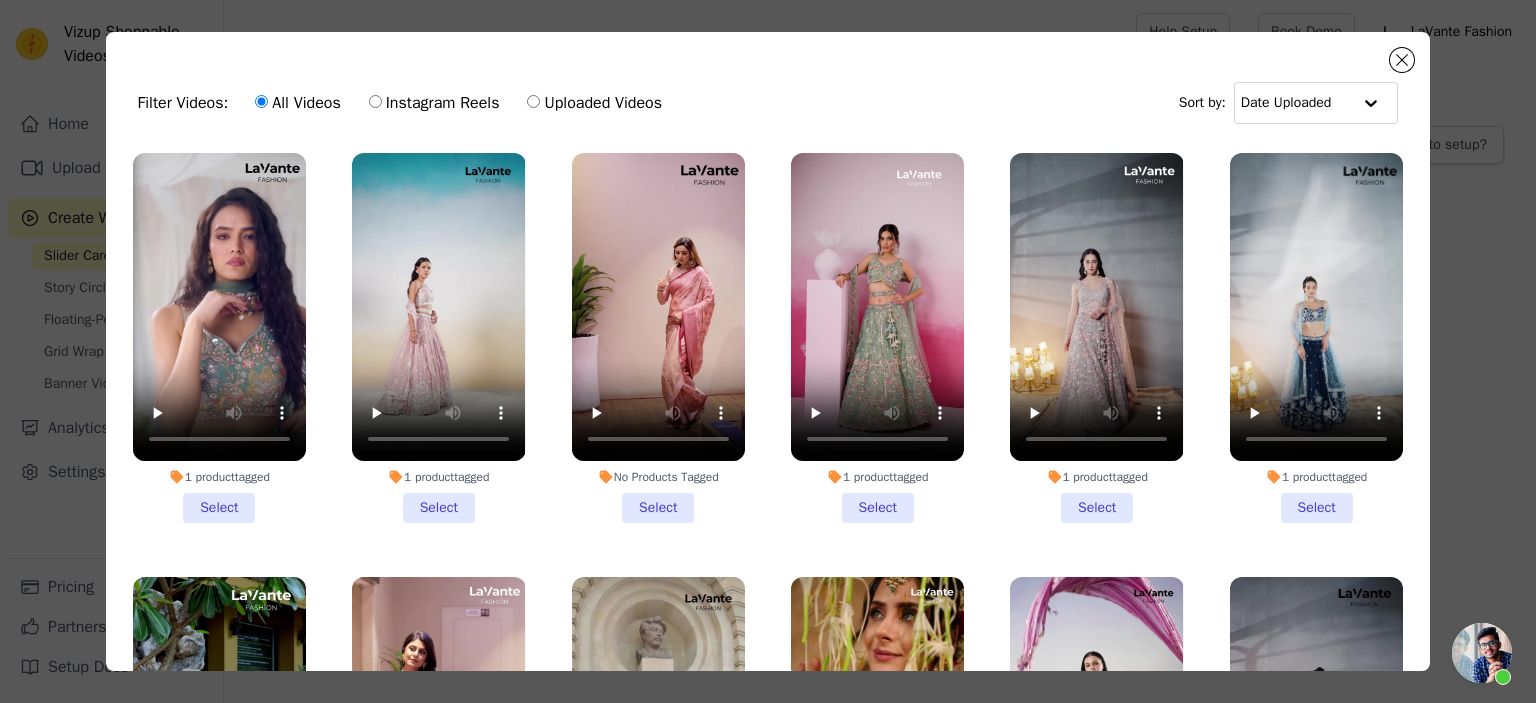 click on "1   product  tagged     Select" at bounding box center [438, 338] 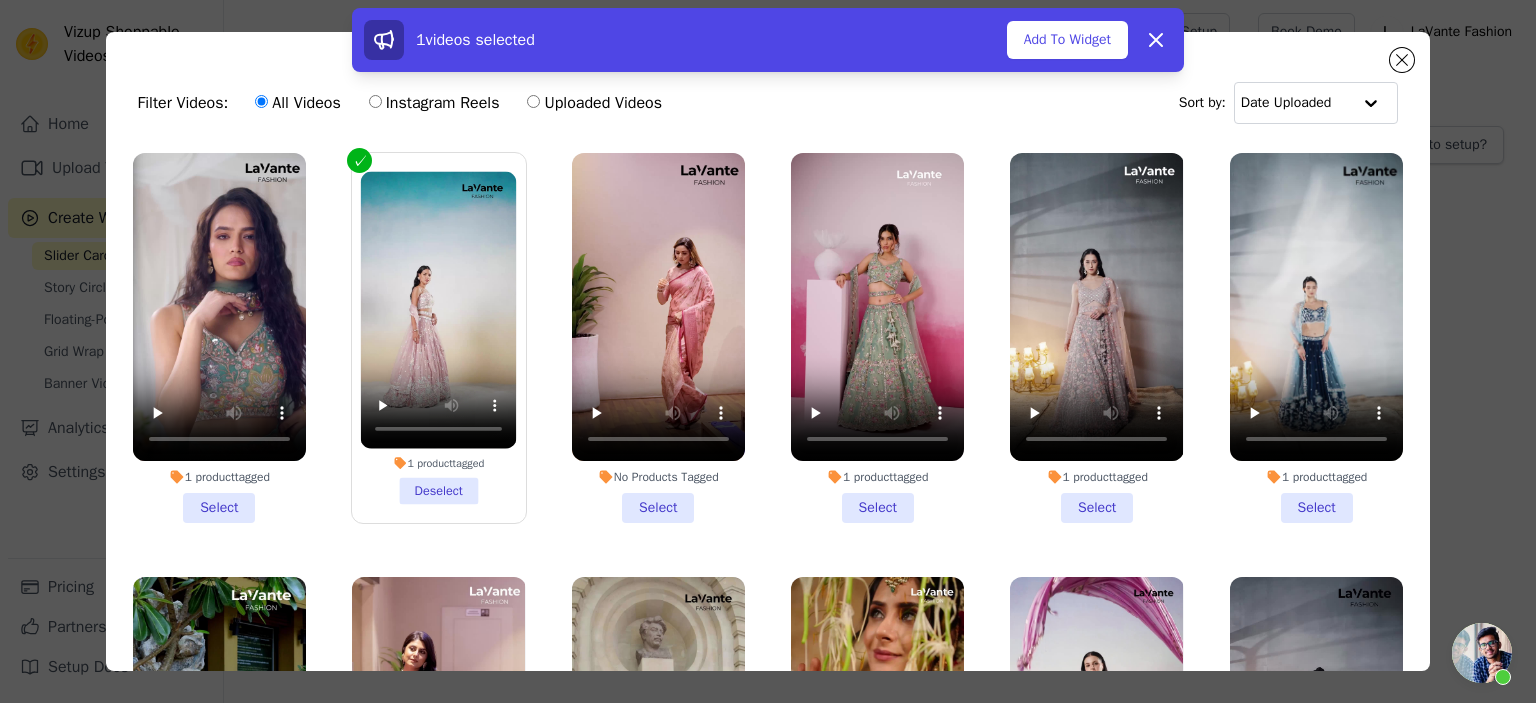 click on "1   product  tagged     Select" at bounding box center [219, 338] 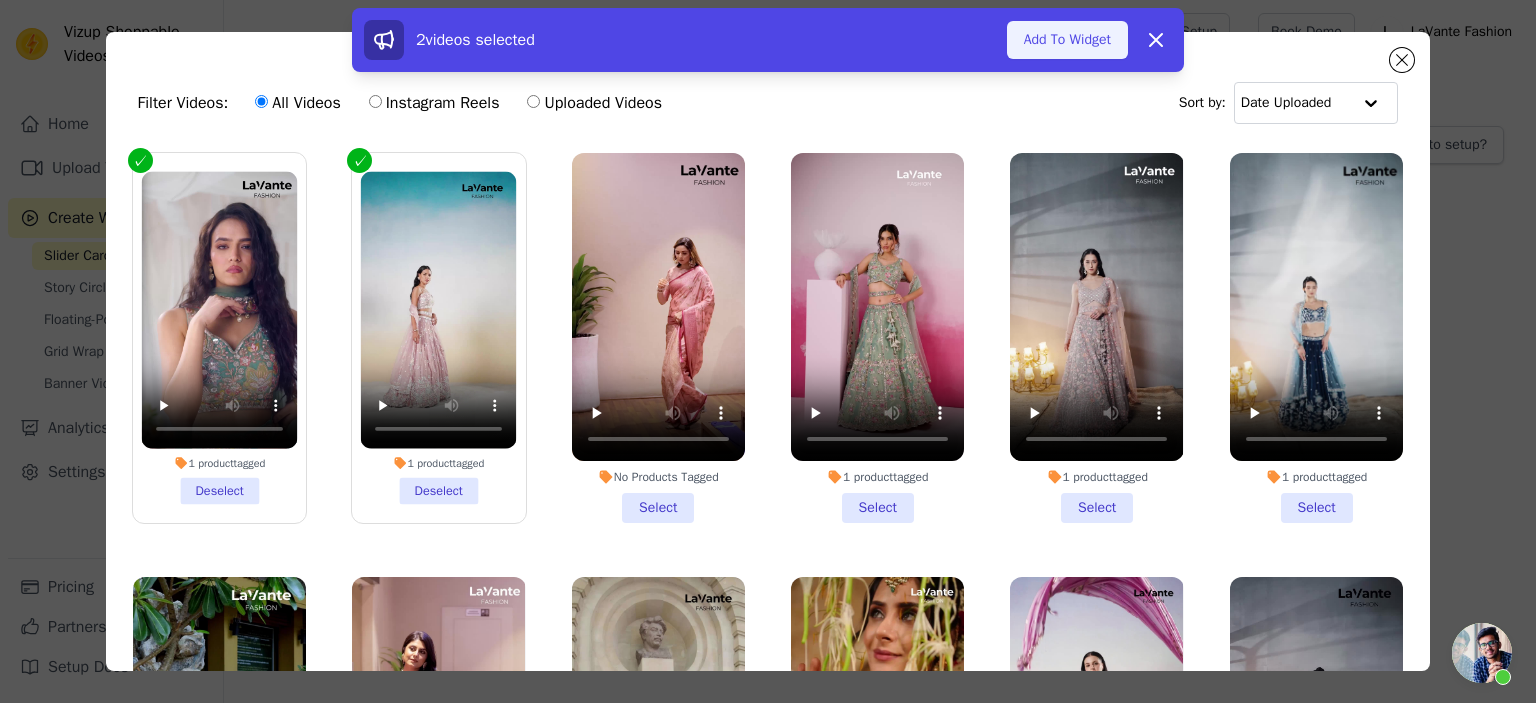 click on "Add To Widget" at bounding box center [1067, 40] 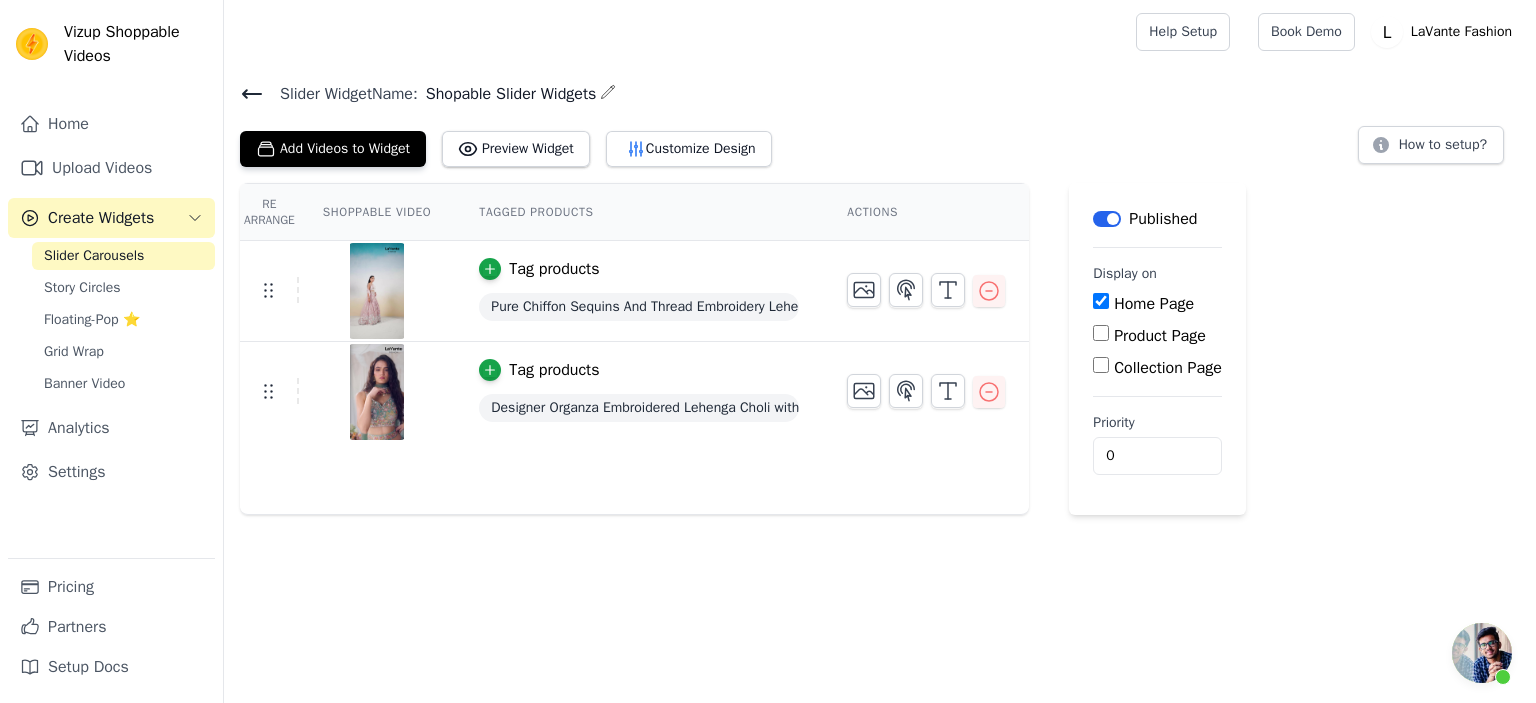 click 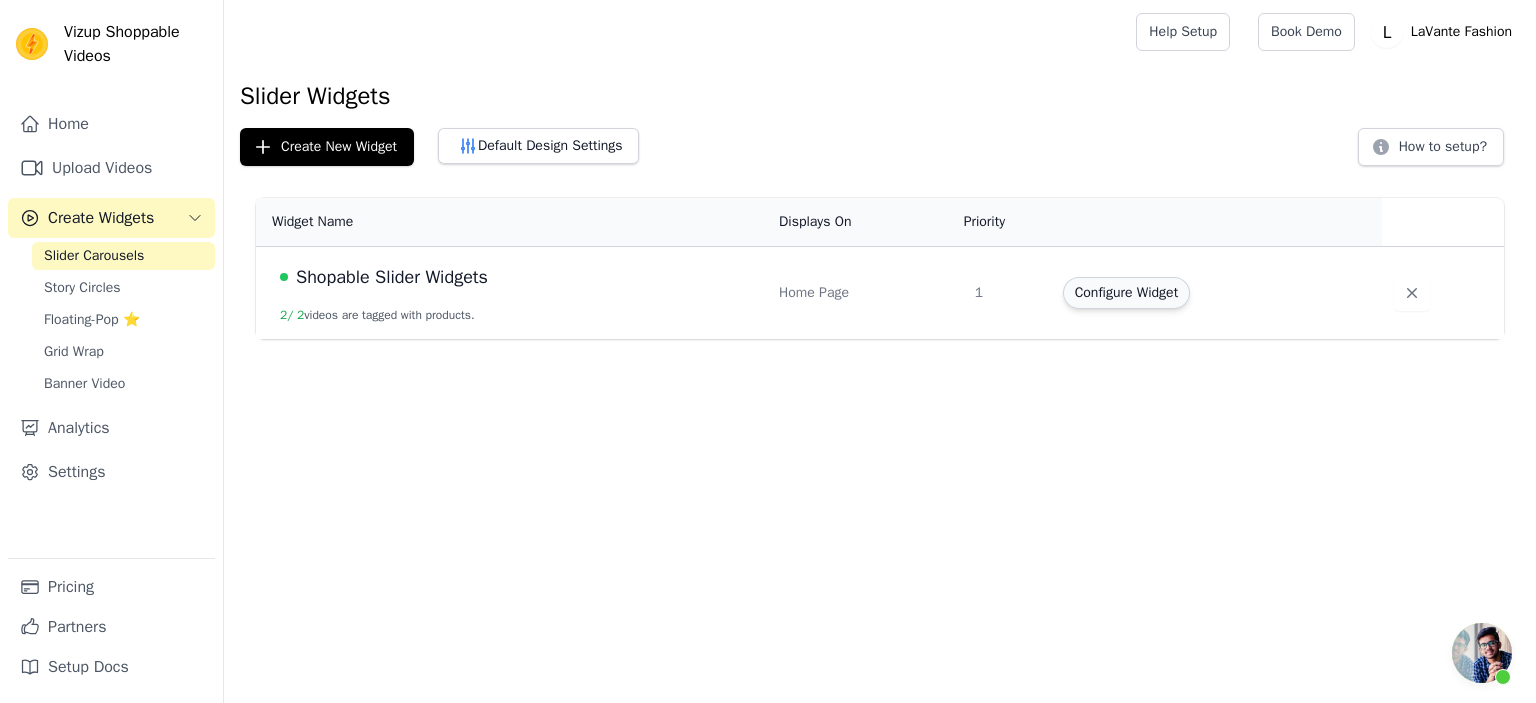 click on "Configure Widget" at bounding box center [1126, 293] 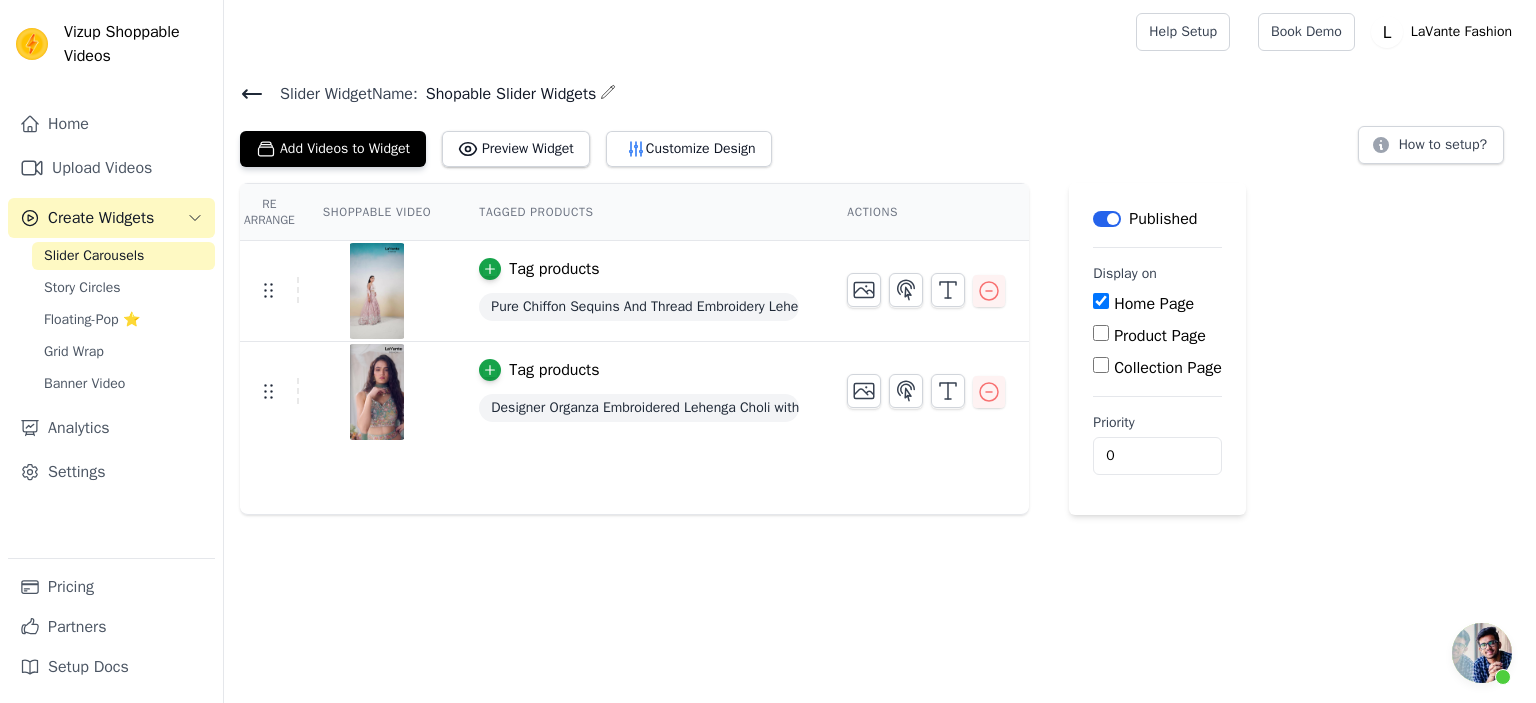 click on "Slider Widget  Name:   Shopable Slider Widgets
Add Videos to Widget
Preview Widget       Customize Design
How to setup?         Re Arrange   Shoppable Video   Tagged Products   Actions             Tag products   Pure Chiffon Sequins And Thread Embroidery Lehenga Choli Dupatta                             Tag products   Designer Organza Embroidered Lehenga Choli with Glamorous Sequins                       Save Videos In This New Order   Save   Dismiss     Label     Published     Display on     Home Page     Product Page       Collection Page       Priority   0" at bounding box center (880, 297) 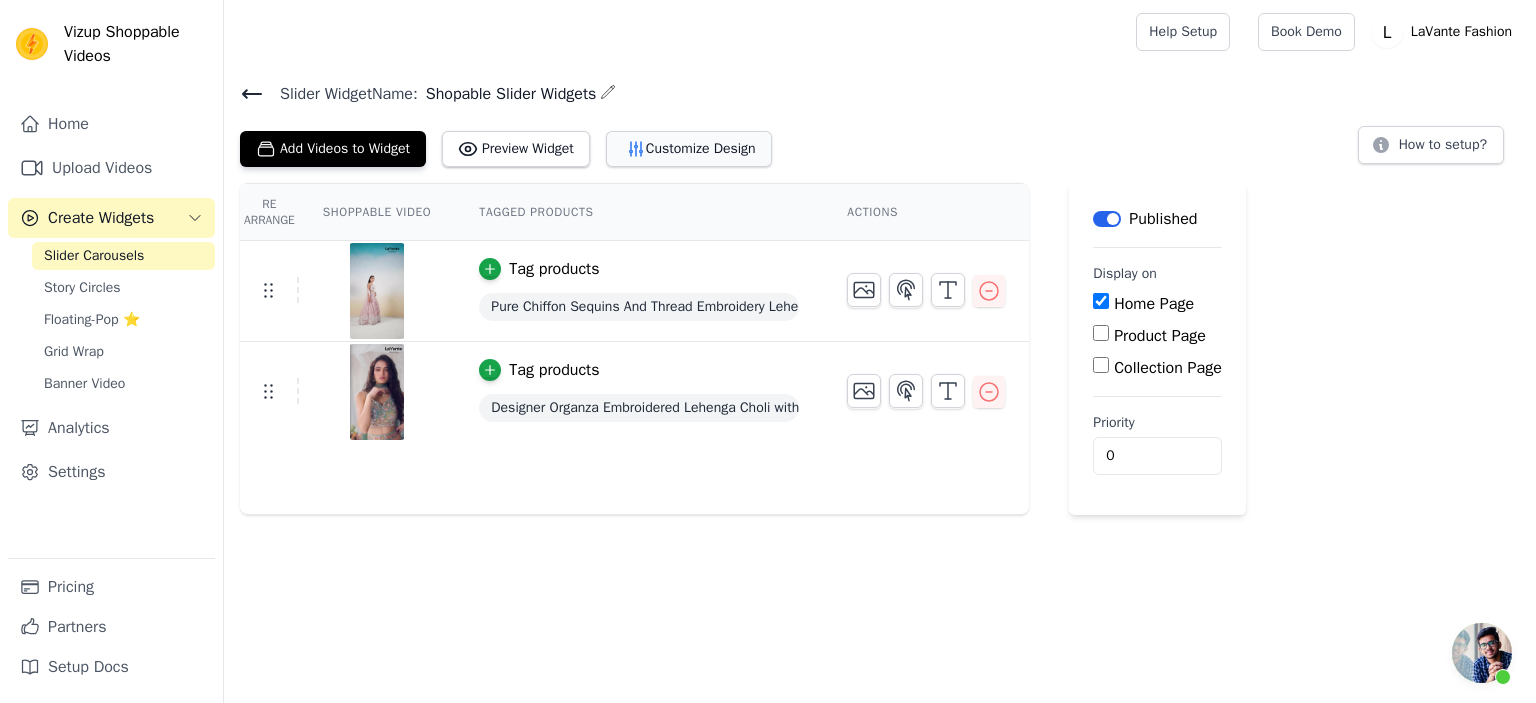 click on "Customize Design" at bounding box center (689, 149) 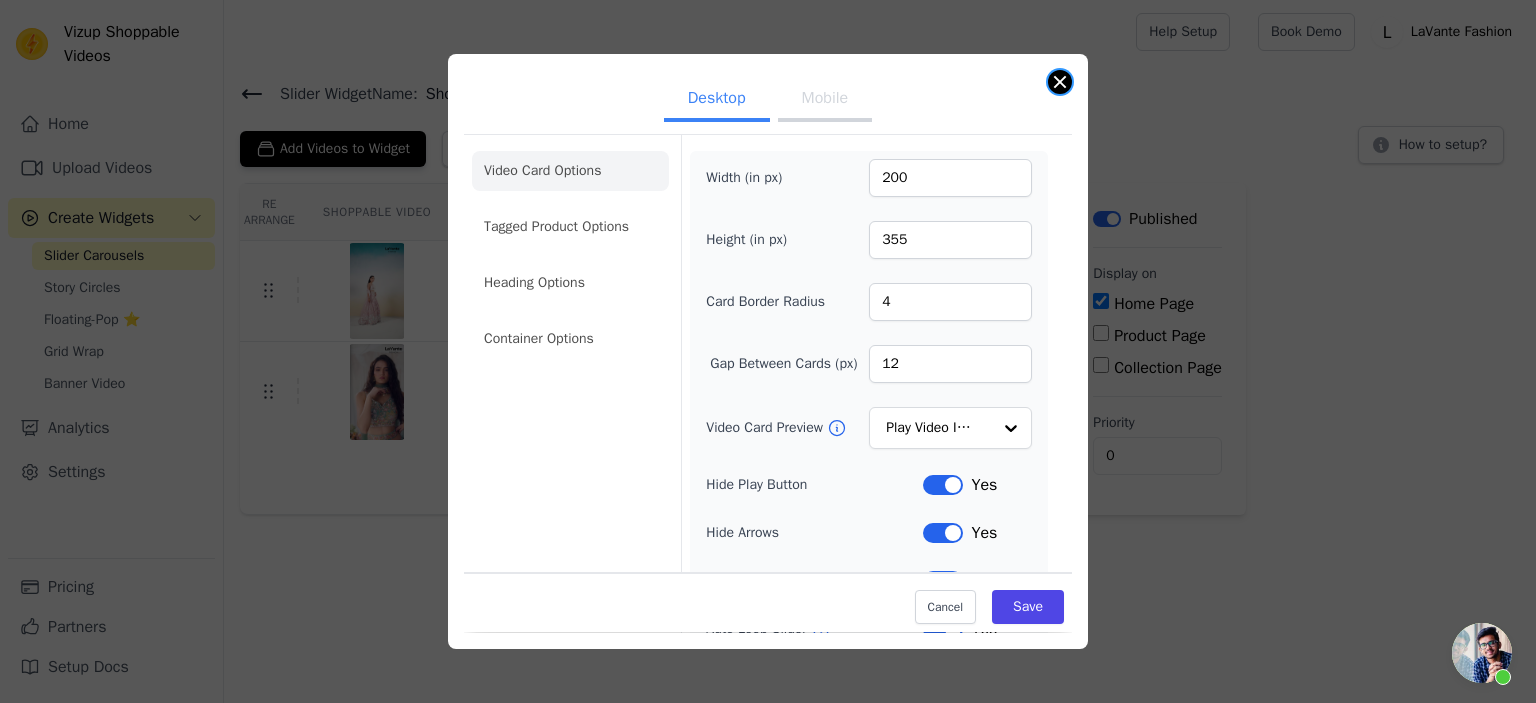 click at bounding box center (1060, 82) 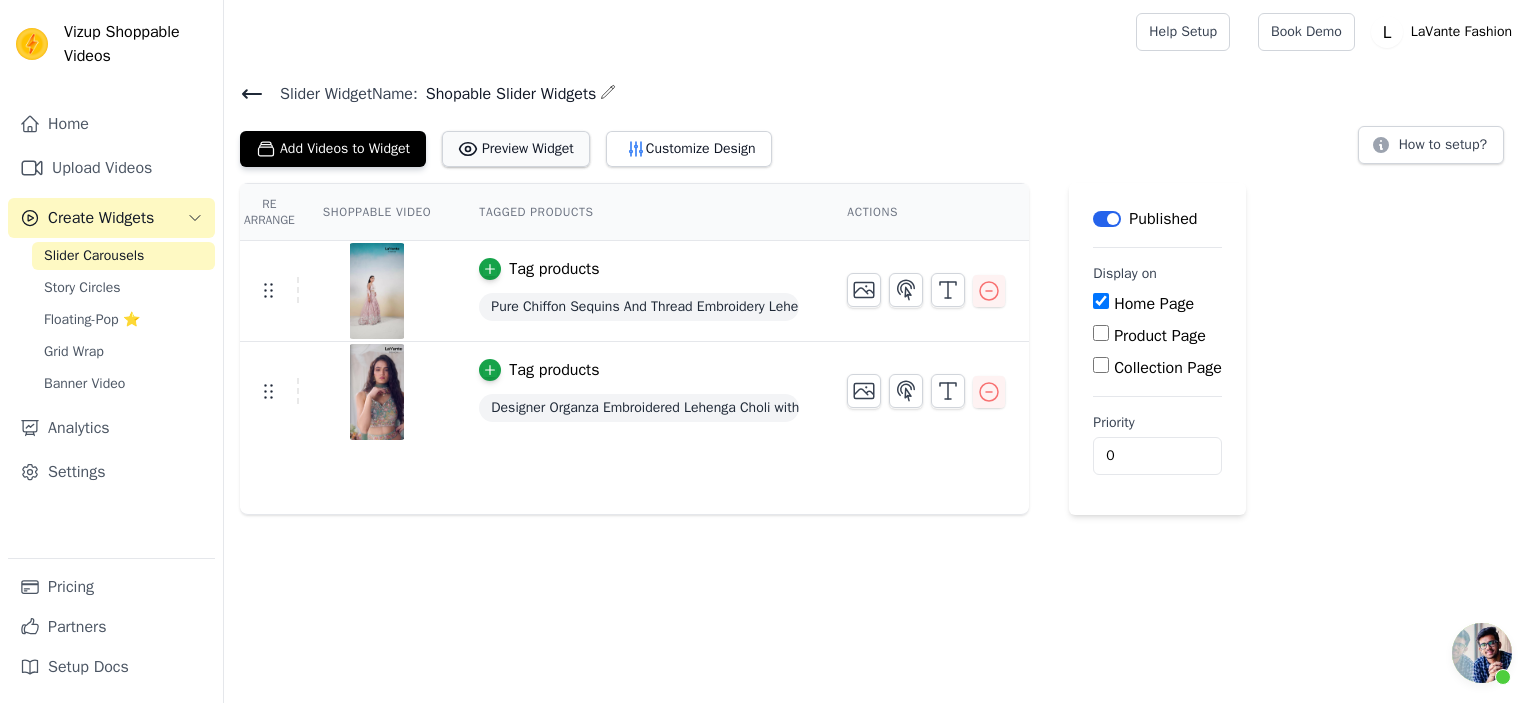 click on "Preview Widget" at bounding box center (516, 149) 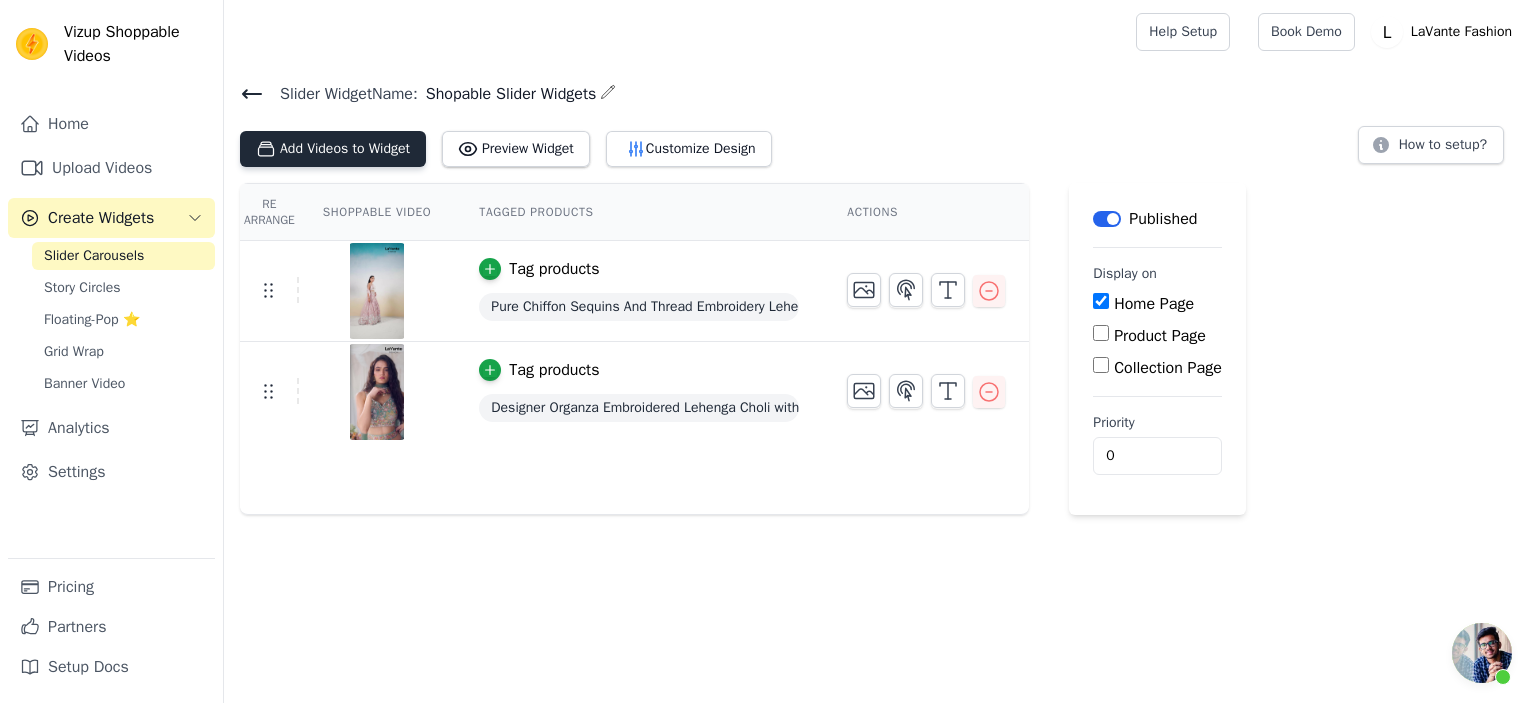 click on "Add Videos to Widget" at bounding box center (333, 149) 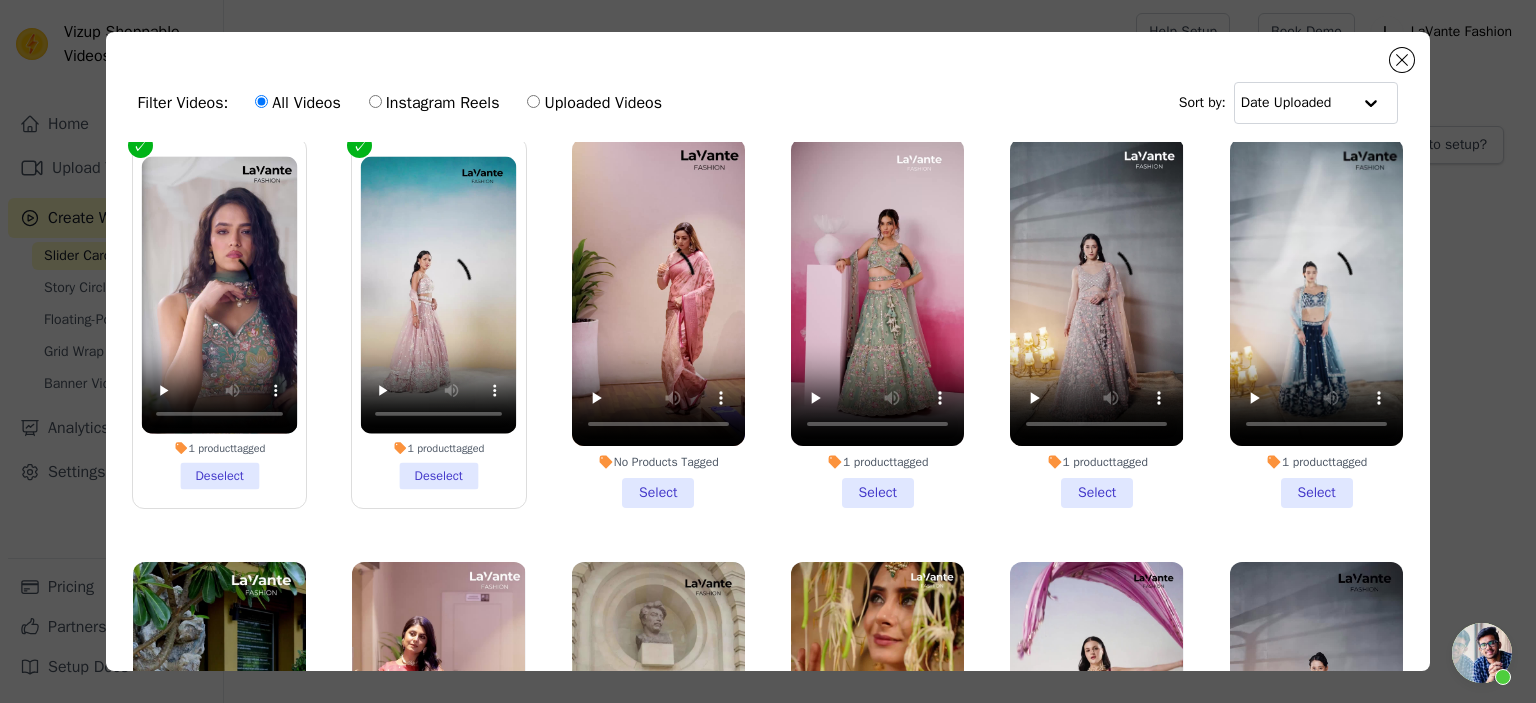 scroll, scrollTop: 0, scrollLeft: 0, axis: both 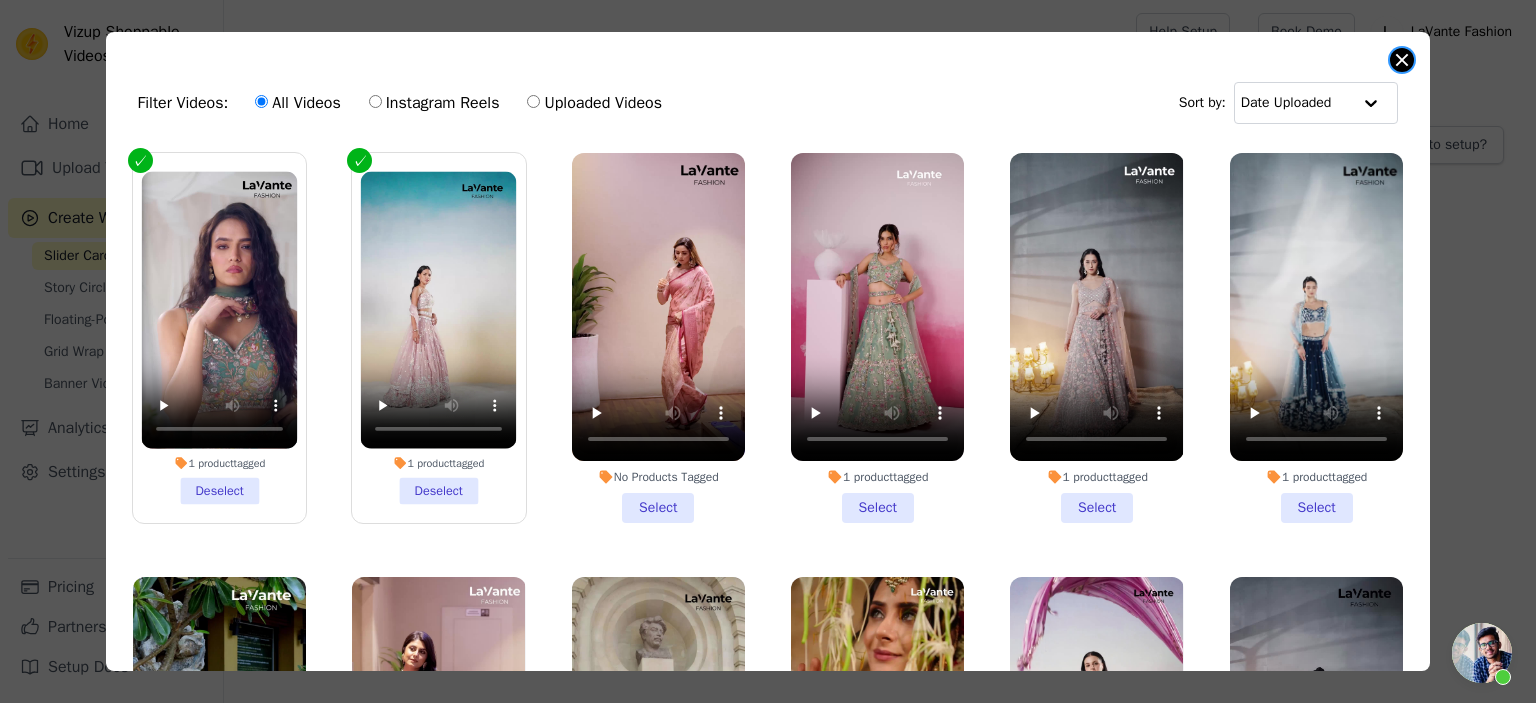 click at bounding box center (1402, 60) 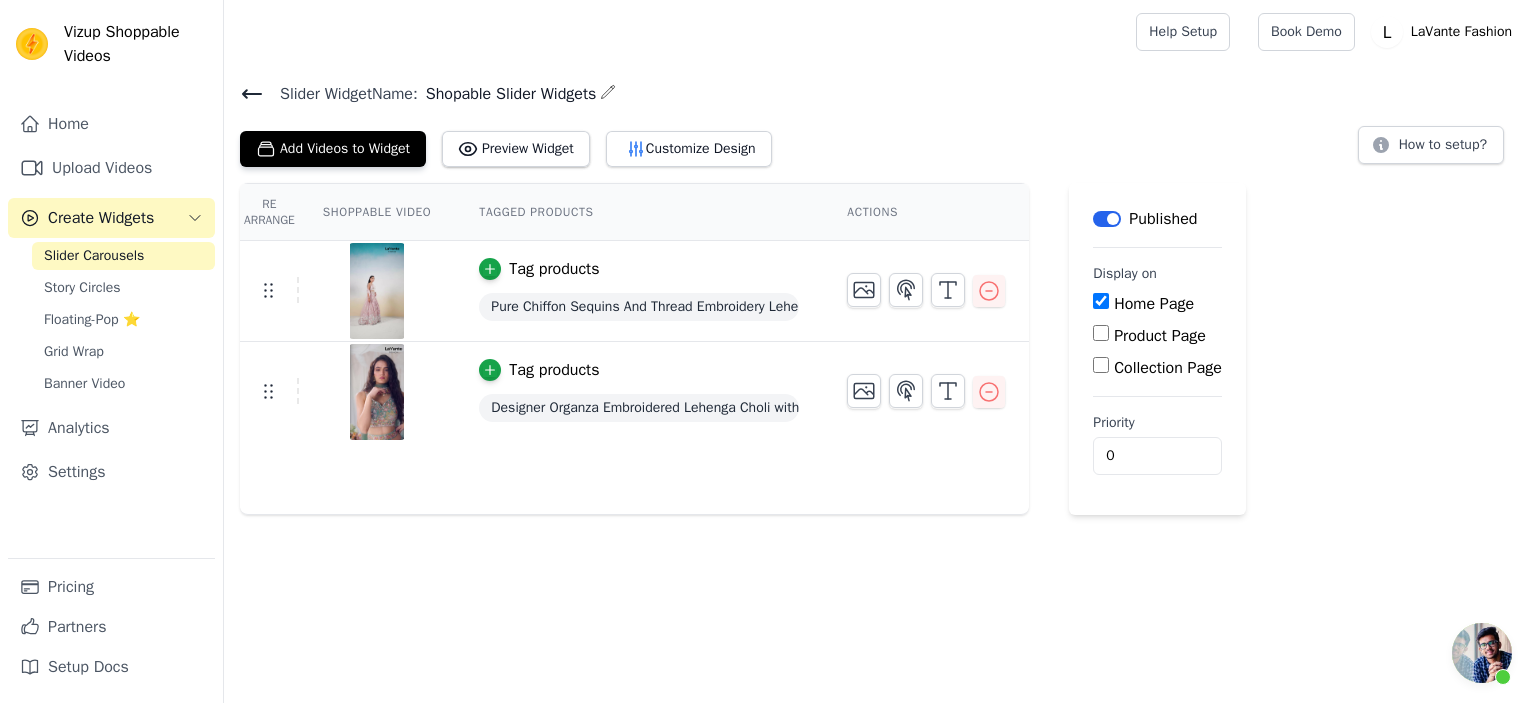 click 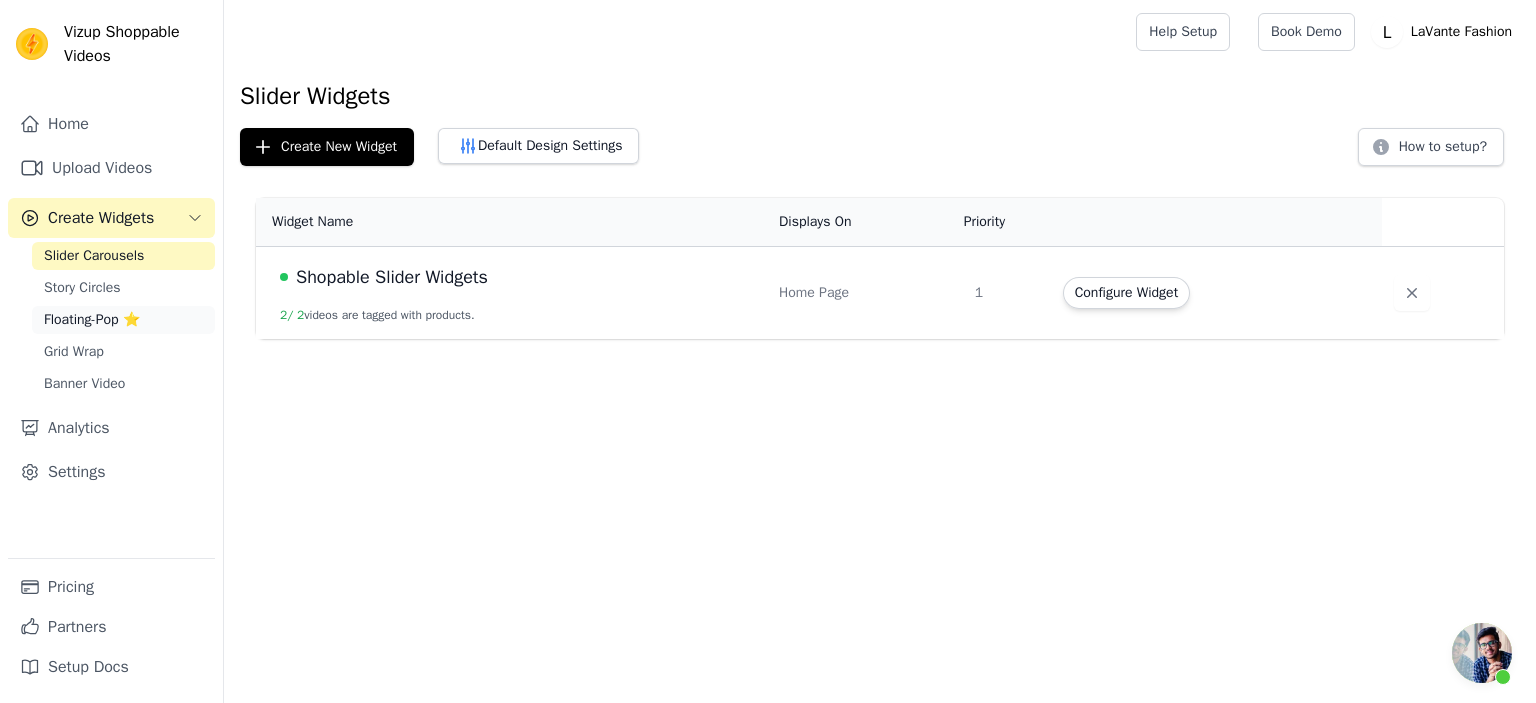 click on "Floating-Pop ⭐" at bounding box center (92, 320) 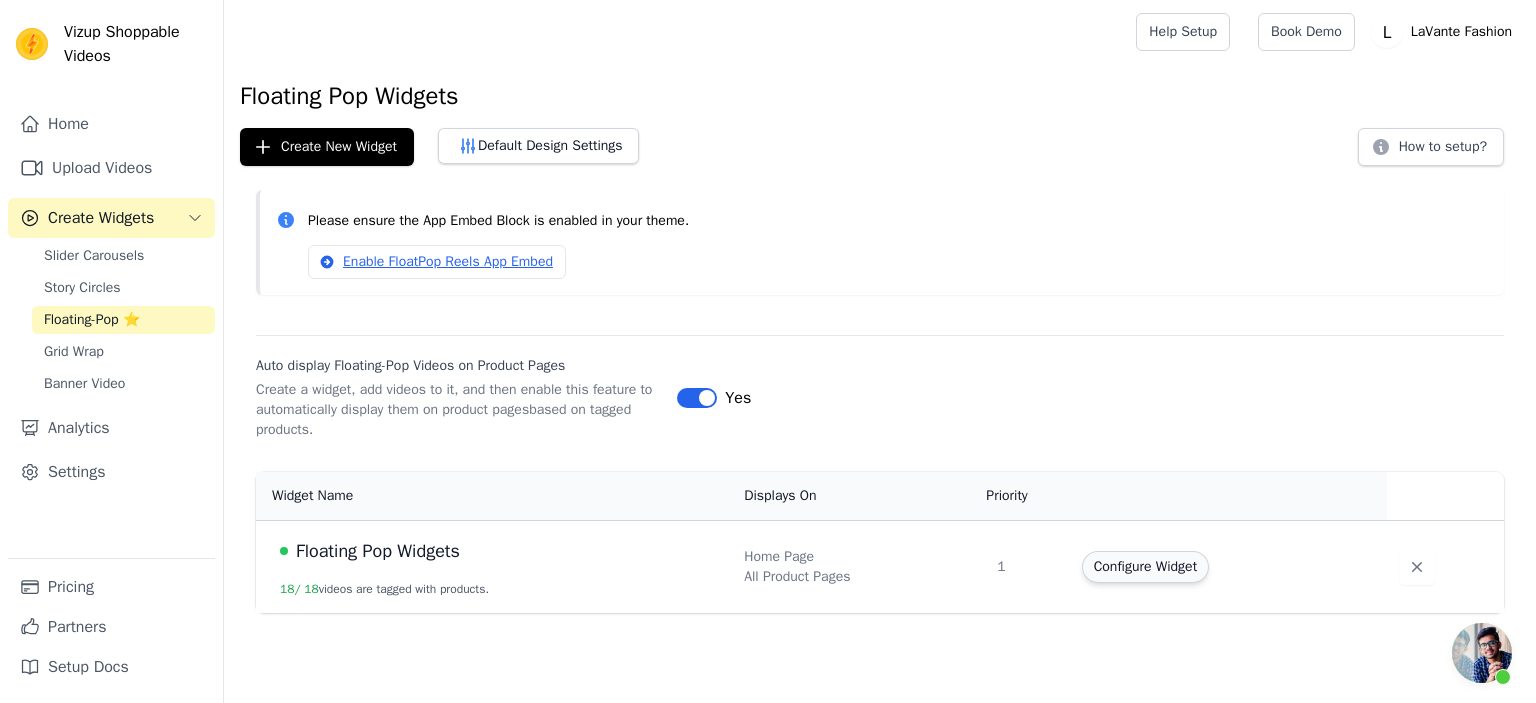 click on "Configure Widget" at bounding box center [1145, 567] 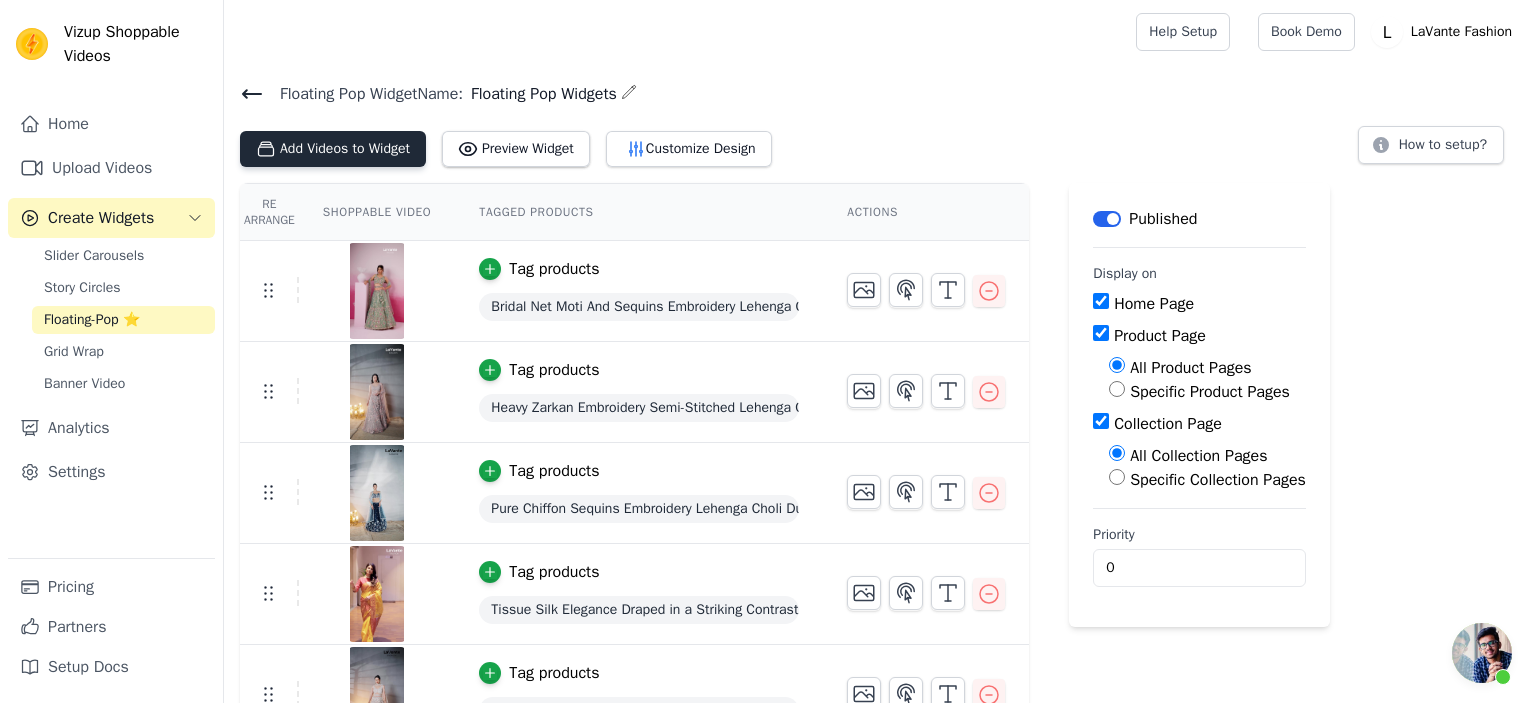 click on "Add Videos to Widget" at bounding box center [333, 149] 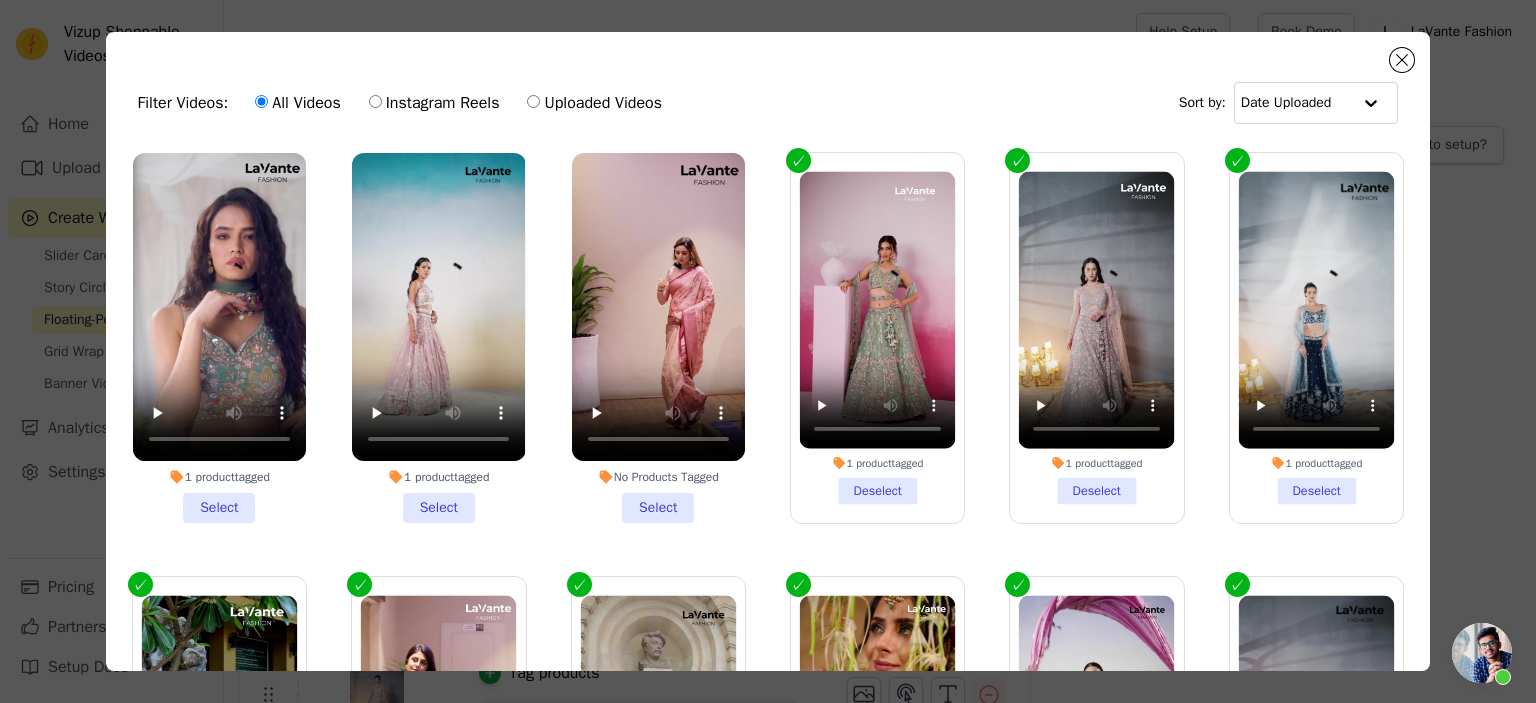 click on "1   product  tagged     Select" at bounding box center [219, 338] 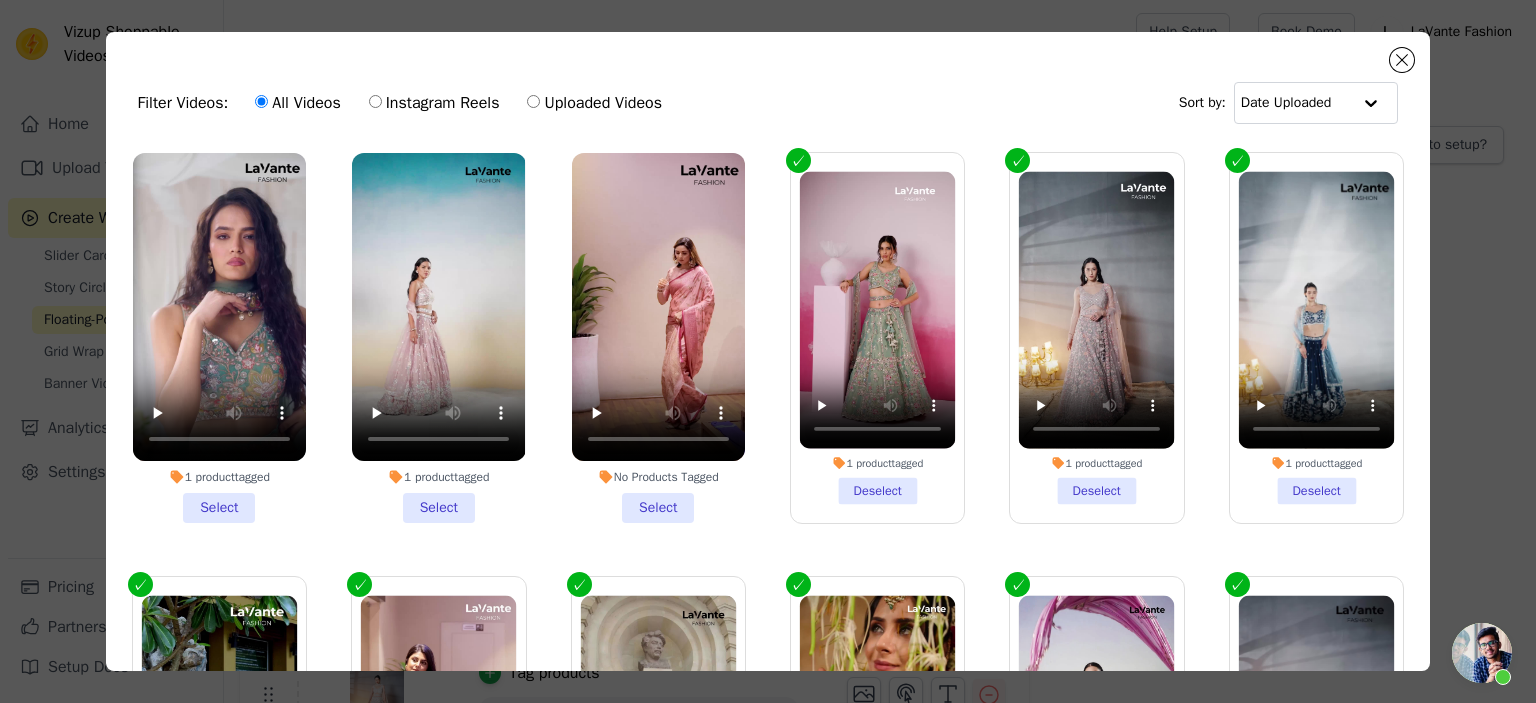 click on "1   product  tagged     Select" at bounding box center [0, 0] 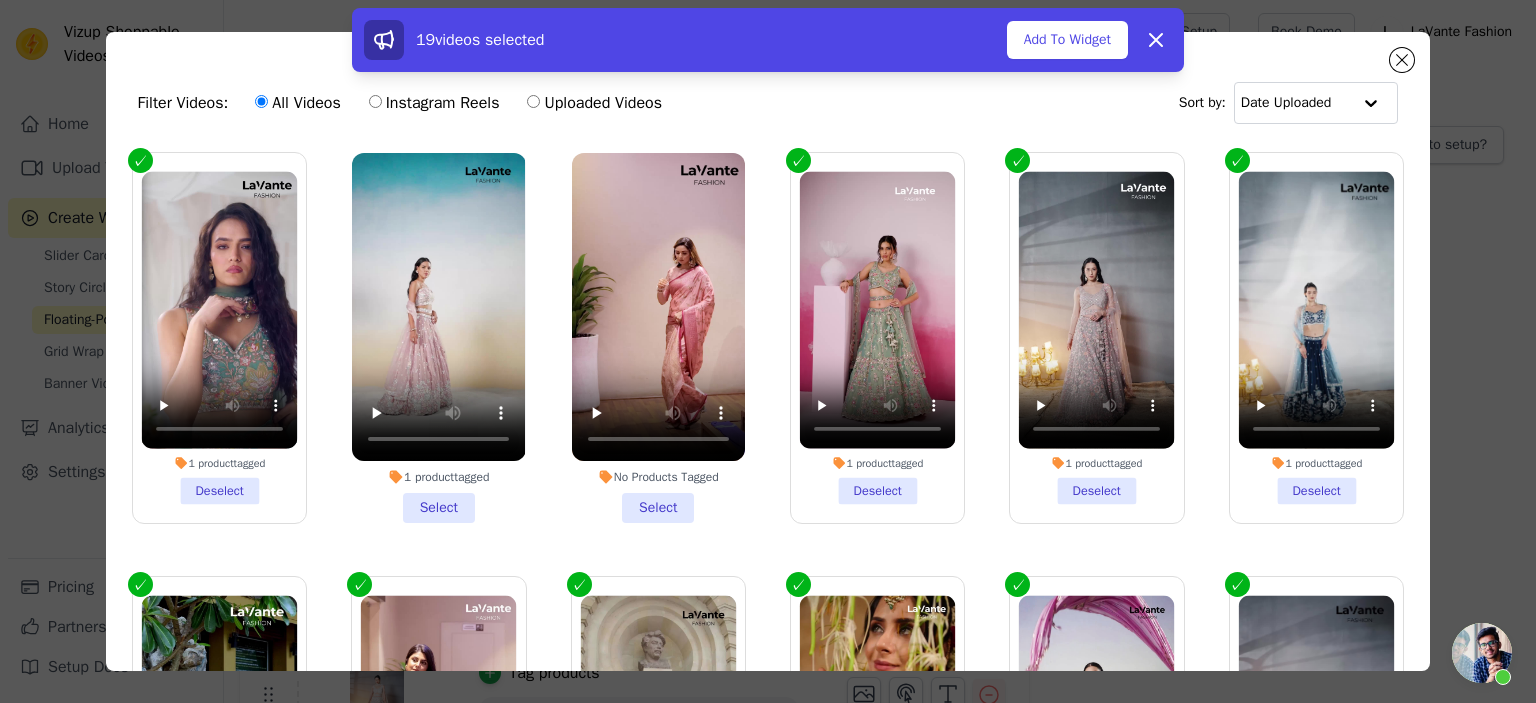 click on "1   product  tagged     Select" at bounding box center [438, 338] 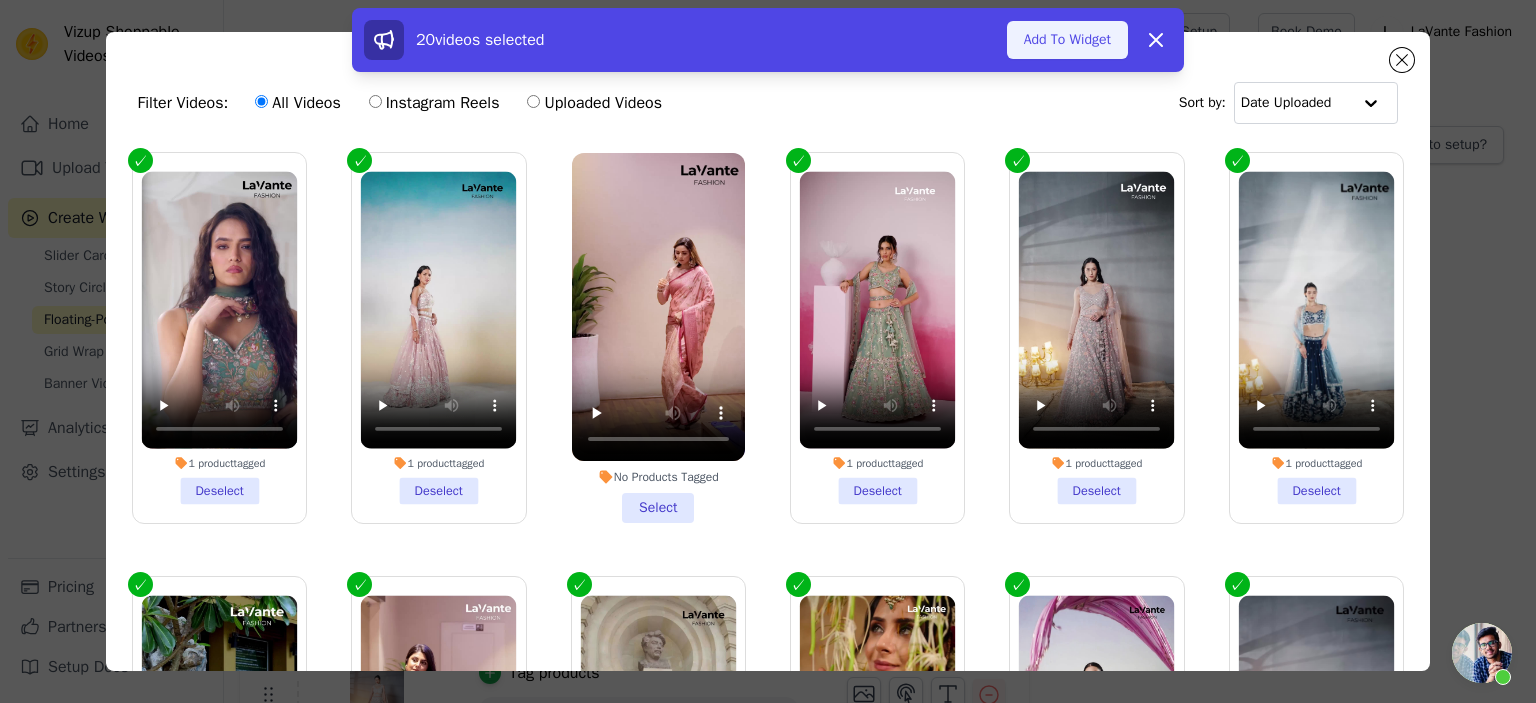 click on "Add To Widget" at bounding box center [1067, 40] 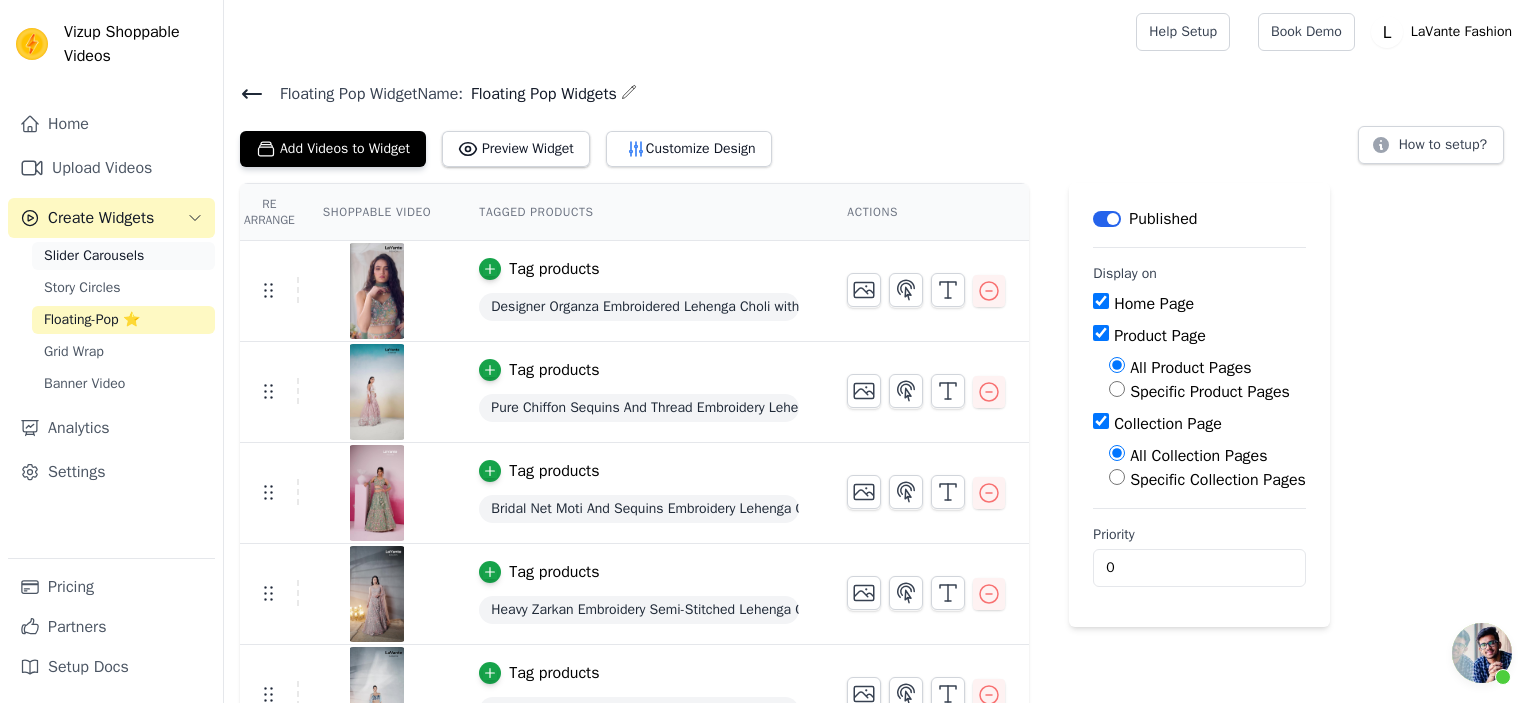 click on "Slider Carousels" at bounding box center [94, 256] 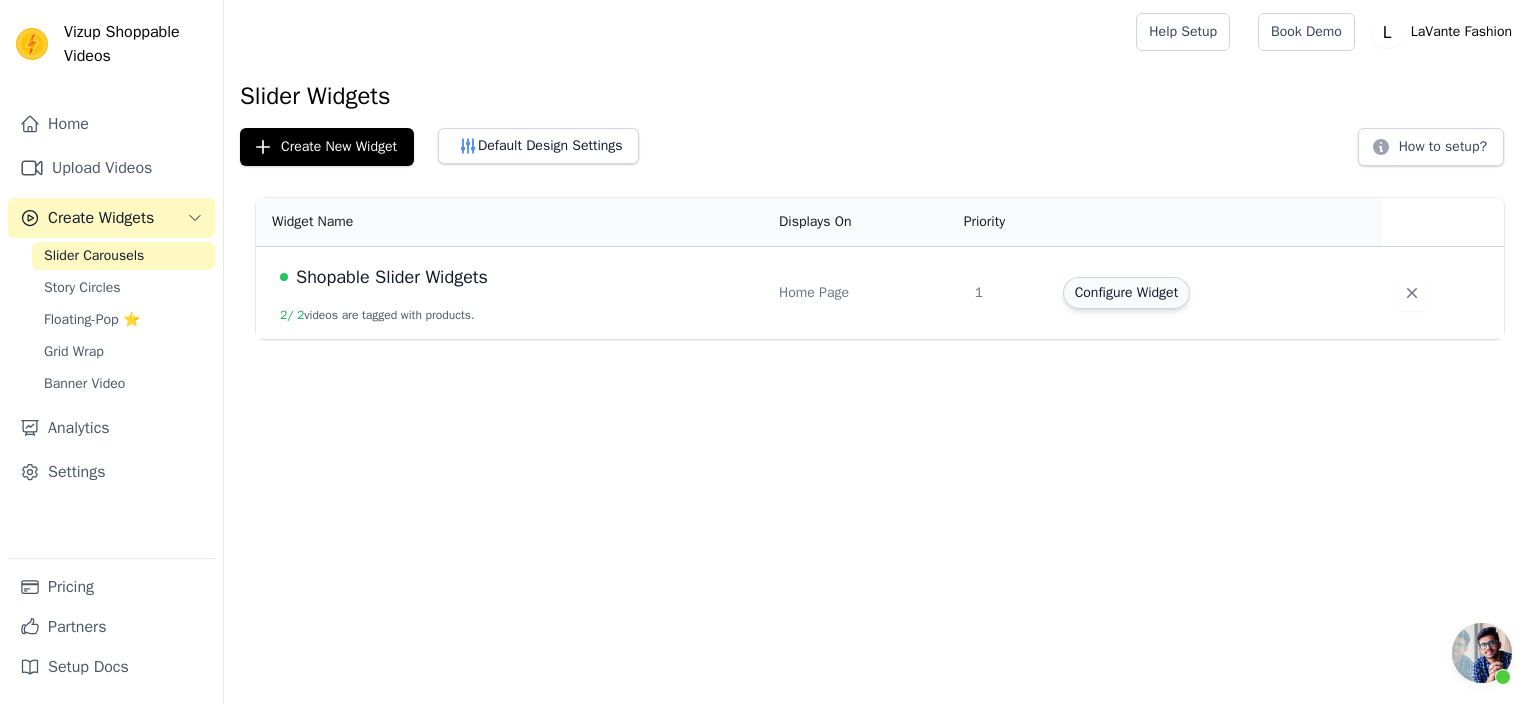click on "Configure Widget" at bounding box center (1126, 293) 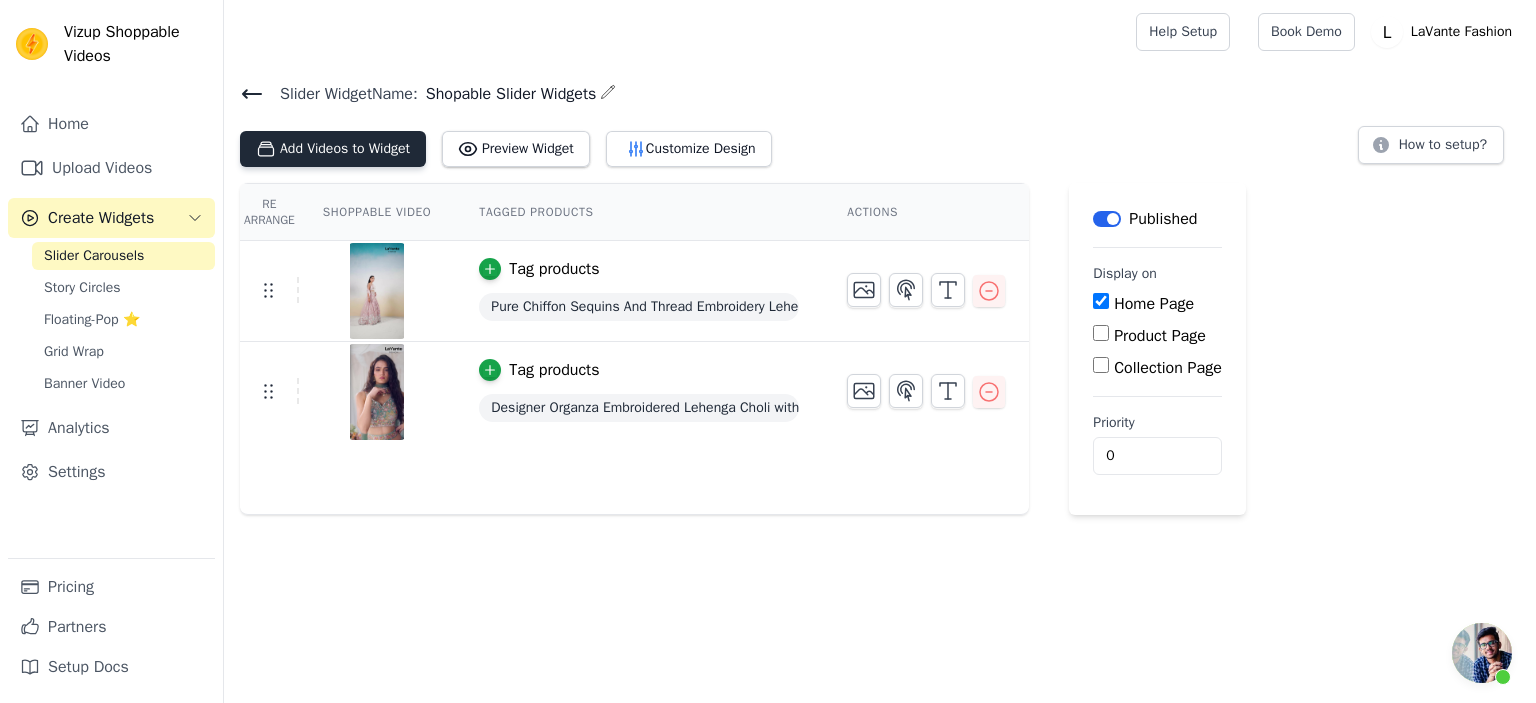 click on "Add Videos to Widget" at bounding box center (333, 149) 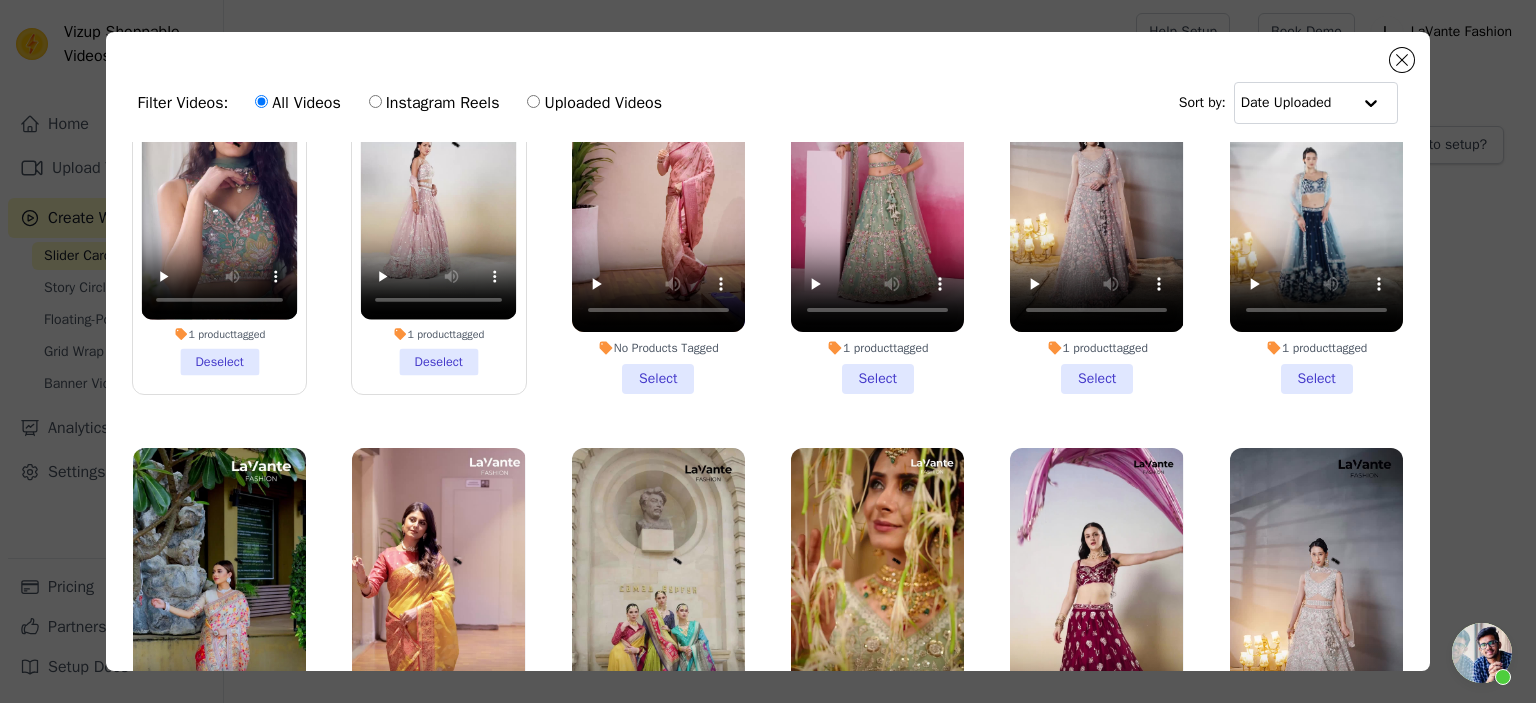 scroll, scrollTop: 0, scrollLeft: 0, axis: both 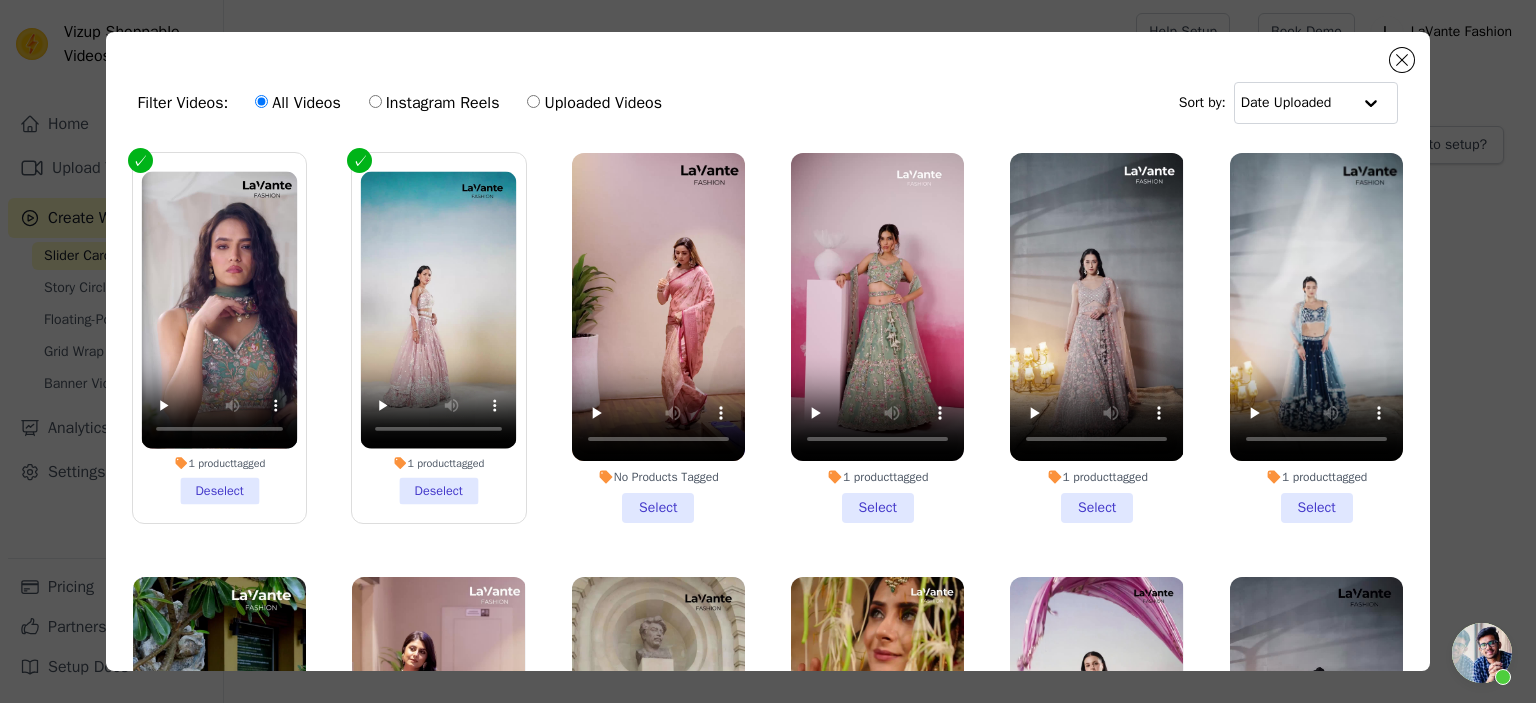 click on "1   product  tagged     Select" at bounding box center (877, 338) 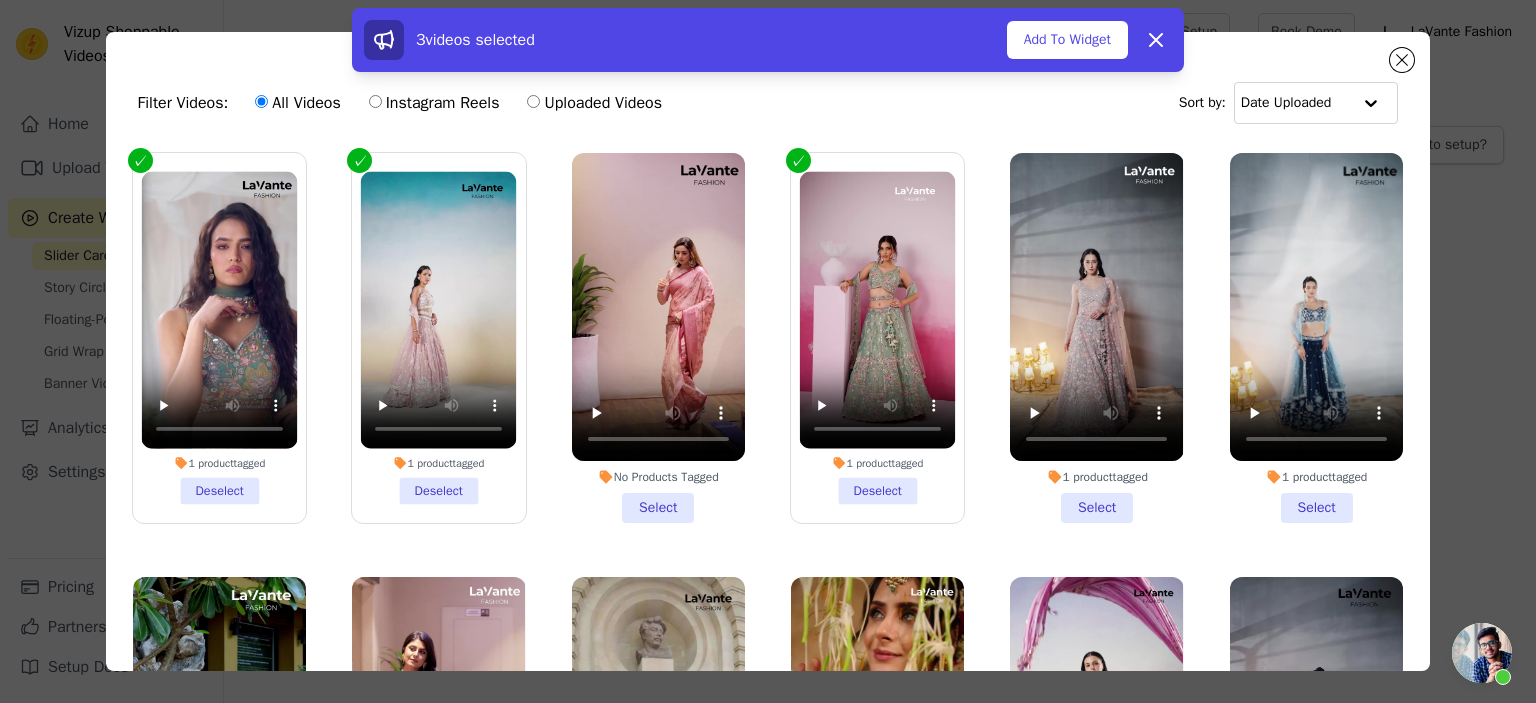 click on "1   product  tagged     Select" at bounding box center (1096, 338) 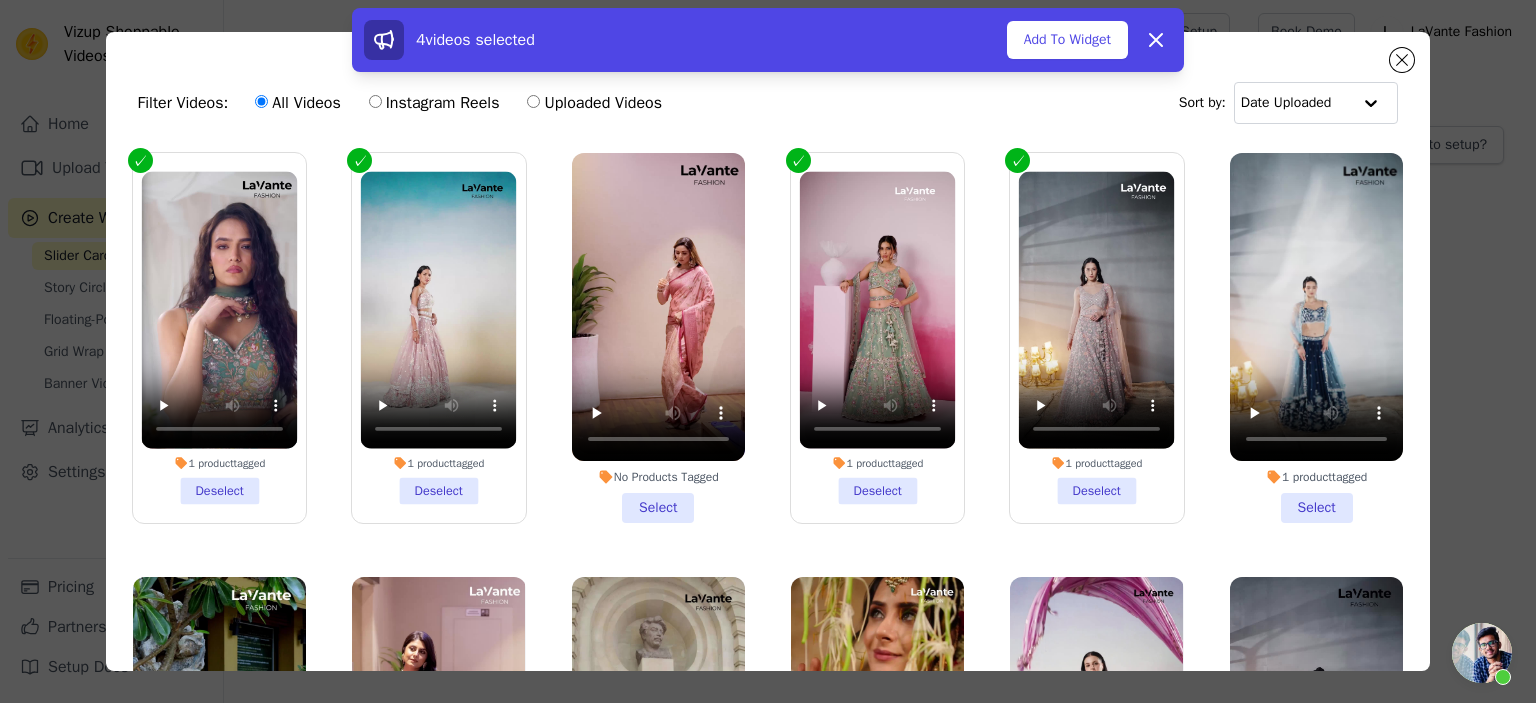 click on "1   product  tagged     Select" at bounding box center (1316, 338) 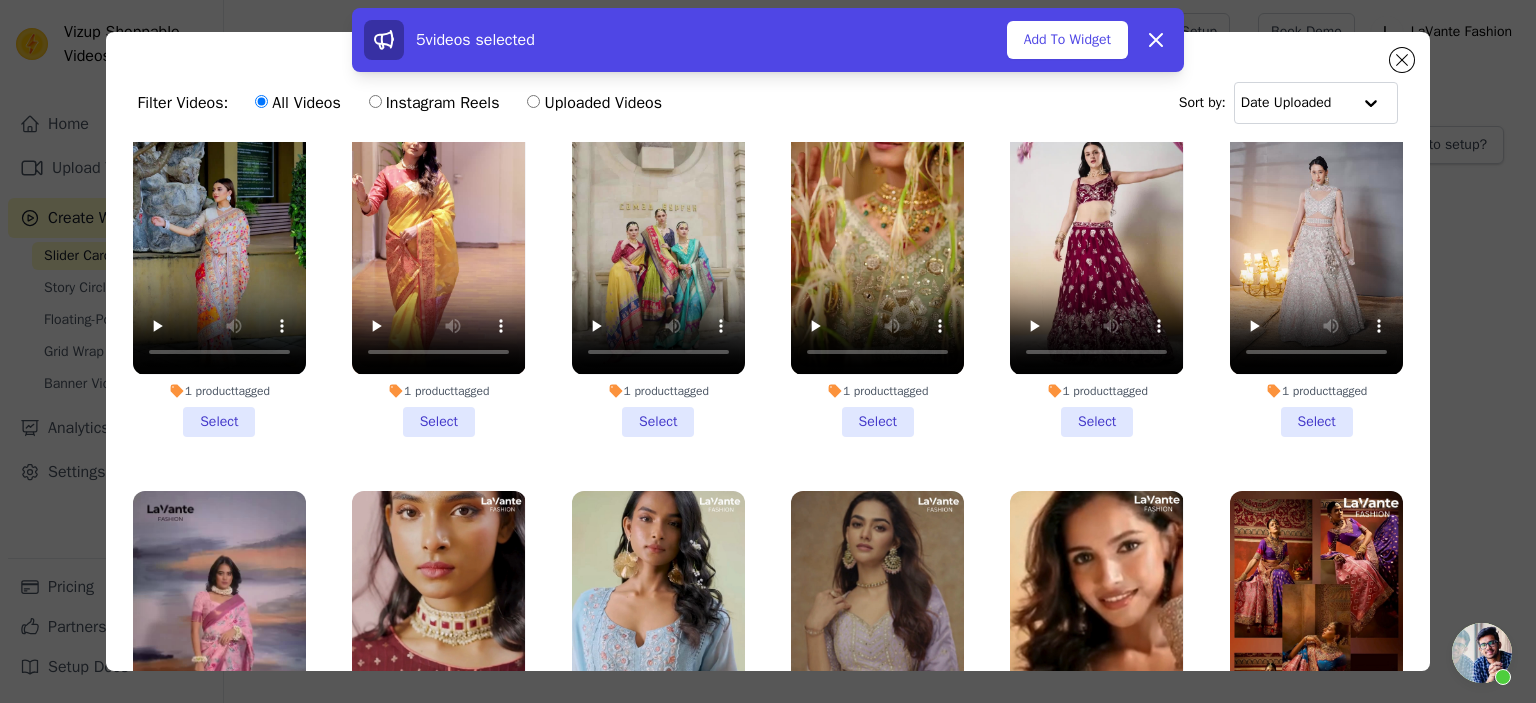 scroll, scrollTop: 518, scrollLeft: 0, axis: vertical 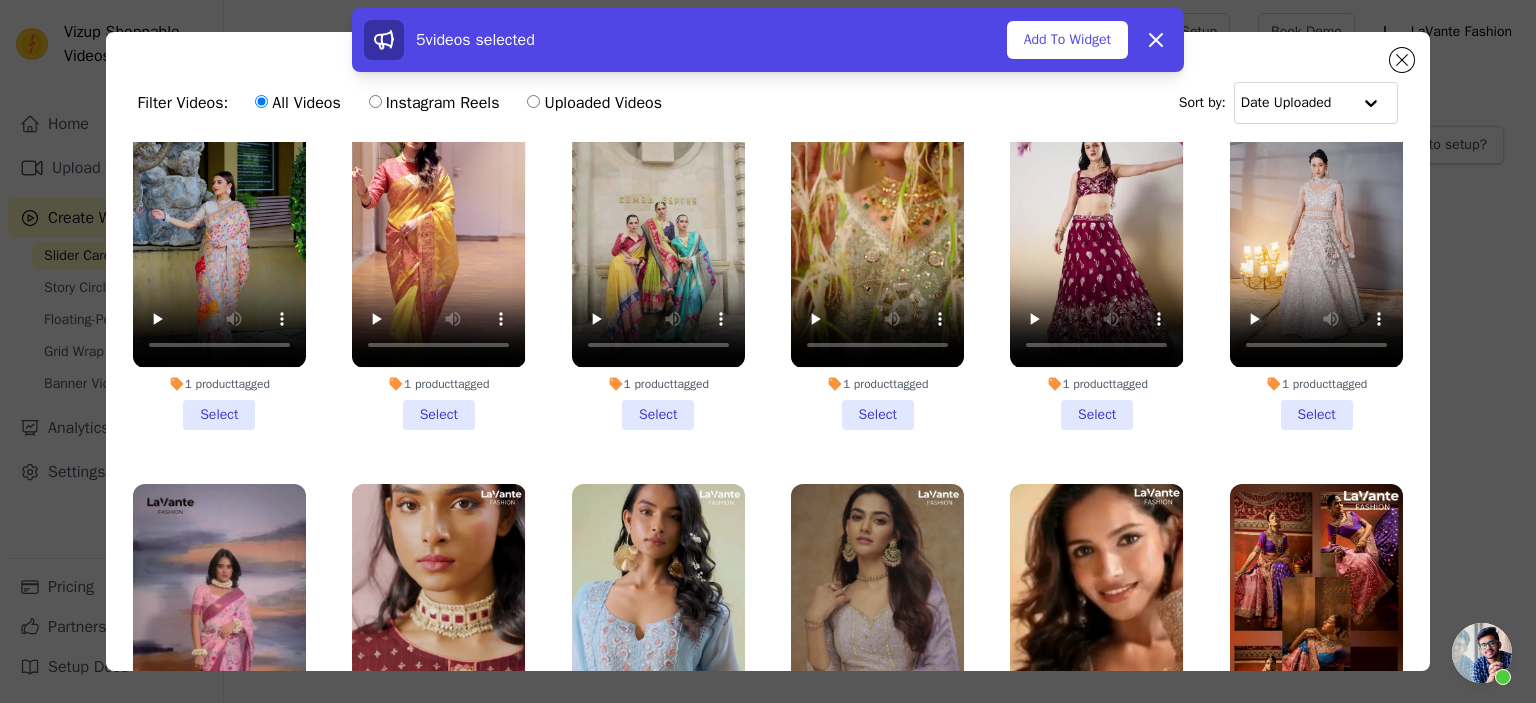 click on "1   product  tagged     Select" at bounding box center (219, 244) 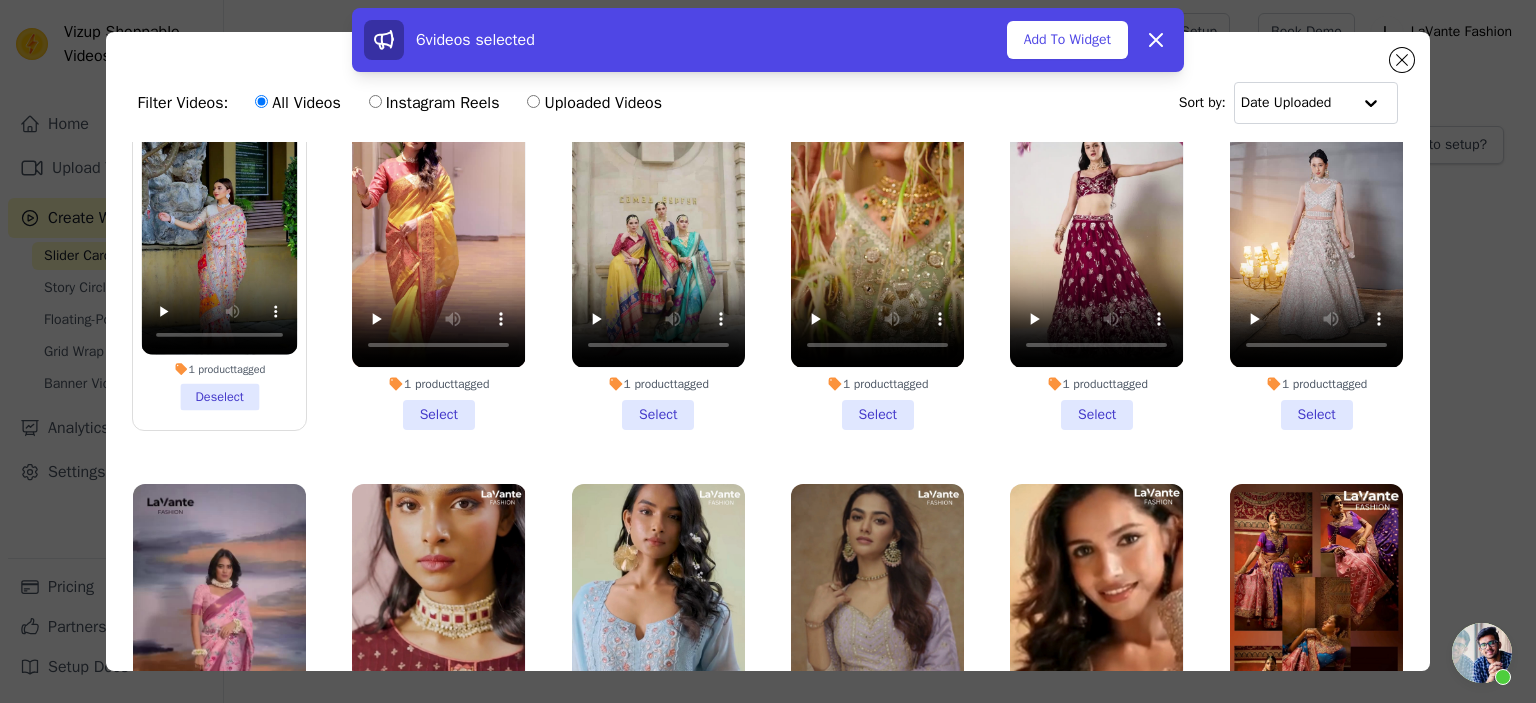 click on "1   product  tagged     Select" at bounding box center [438, 244] 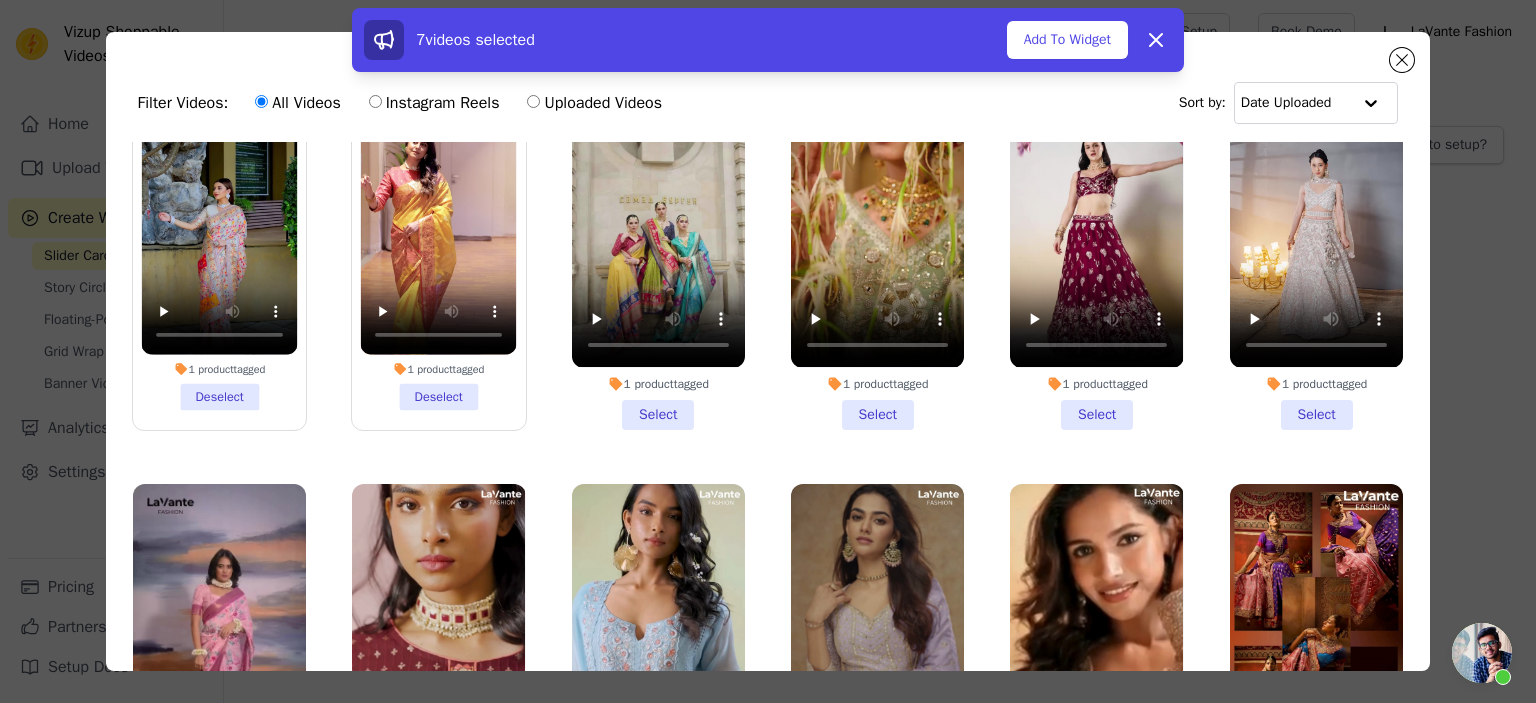 click on "1   product  tagged     Select" at bounding box center [658, 244] 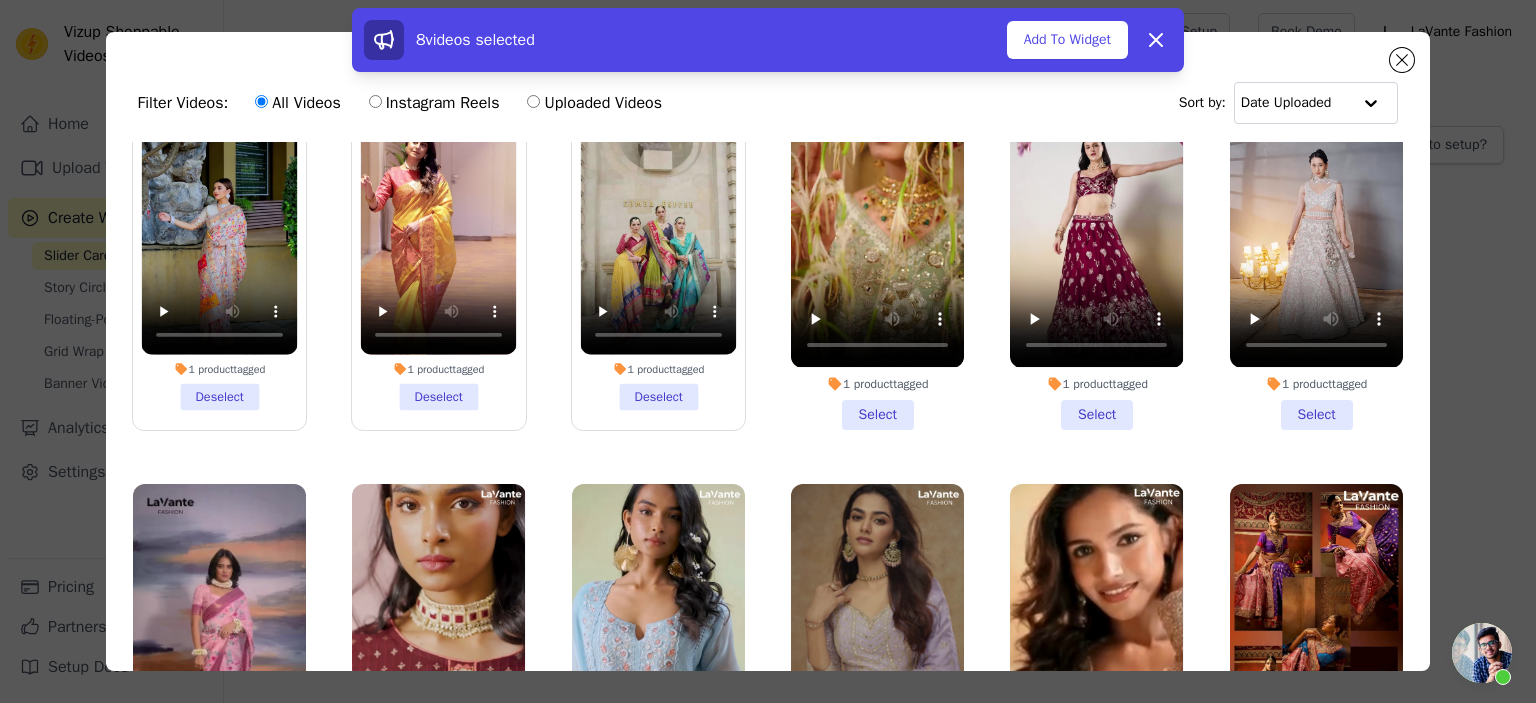 click on "1   product  tagged     Select" at bounding box center (877, 244) 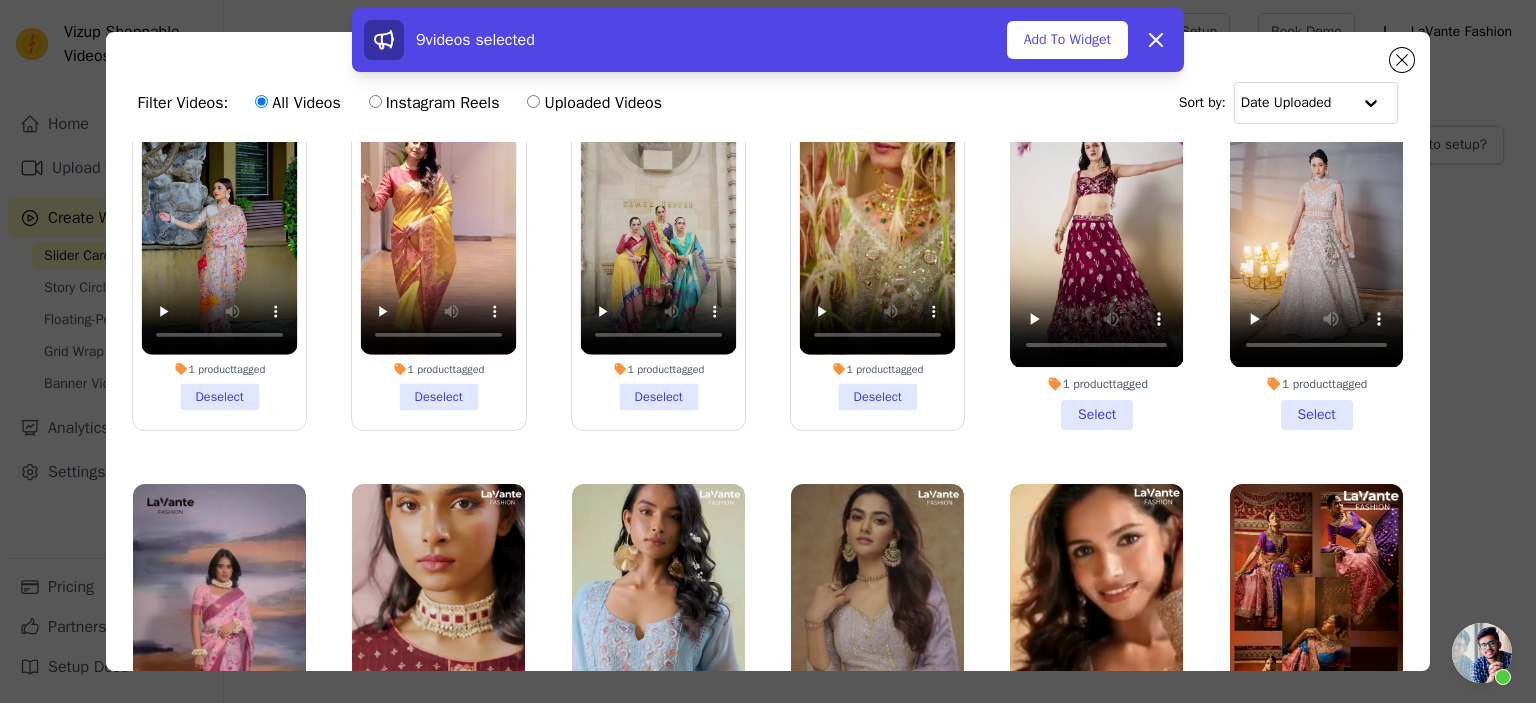click on "1   product  tagged     Select" at bounding box center [1096, 244] 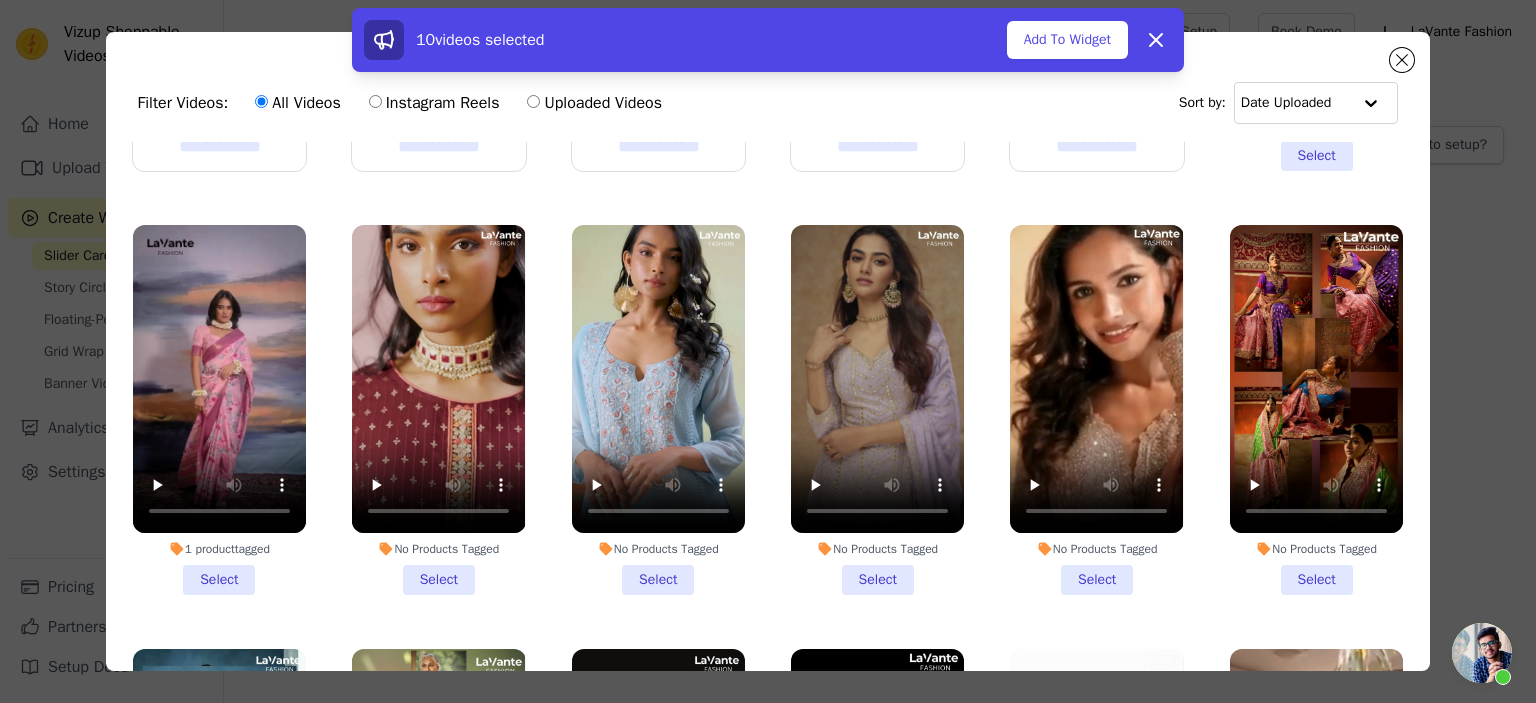 scroll, scrollTop: 388, scrollLeft: 0, axis: vertical 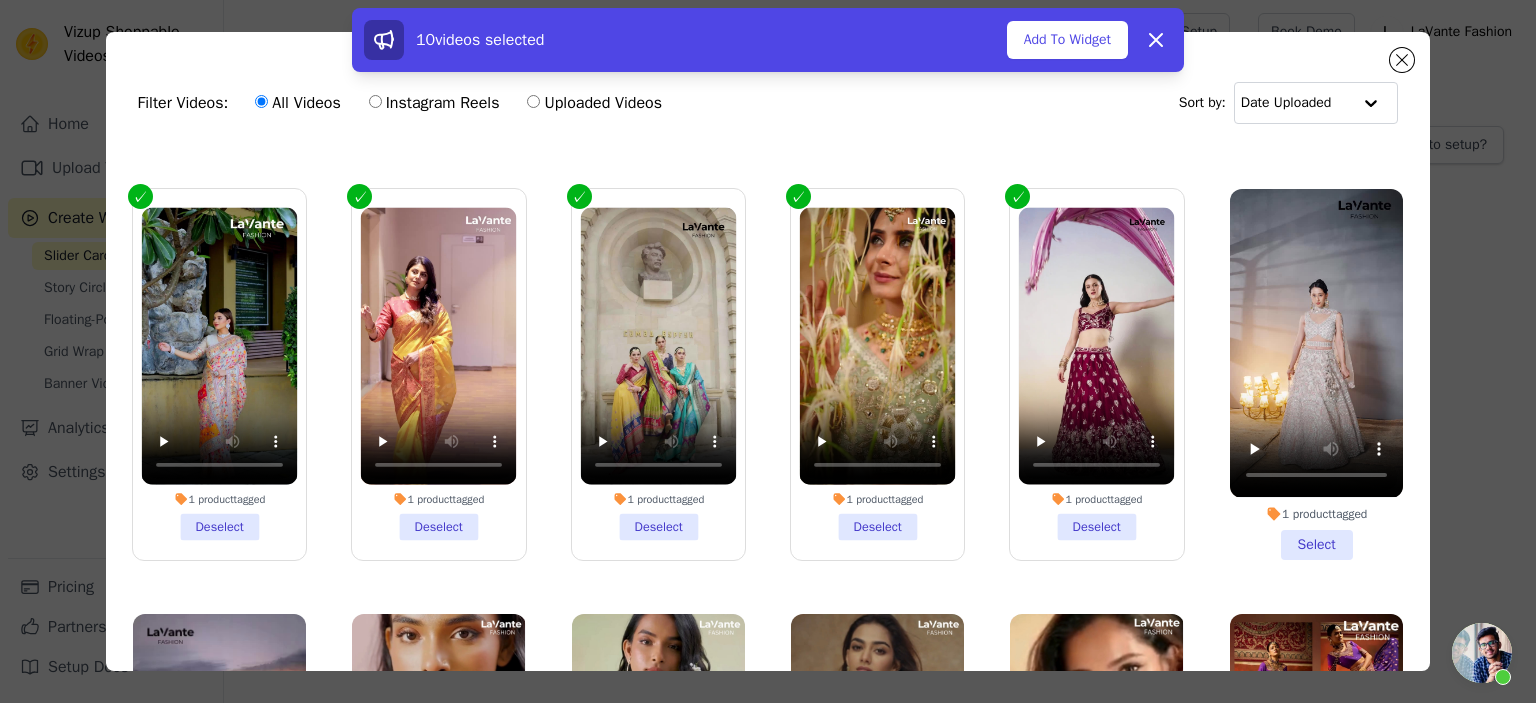 click on "1   product  tagged     Select" at bounding box center [1316, 374] 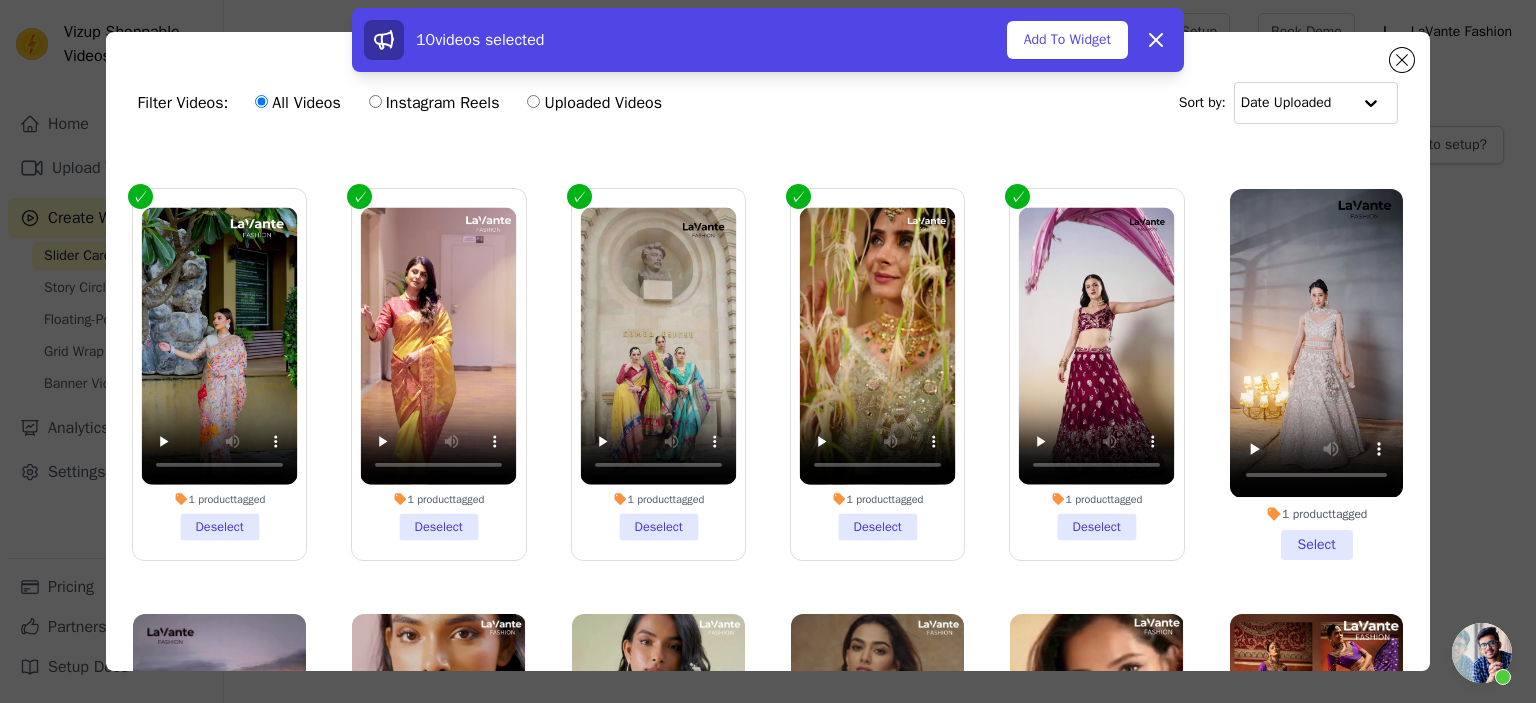 click on "1   product  tagged     Select" at bounding box center (0, 0) 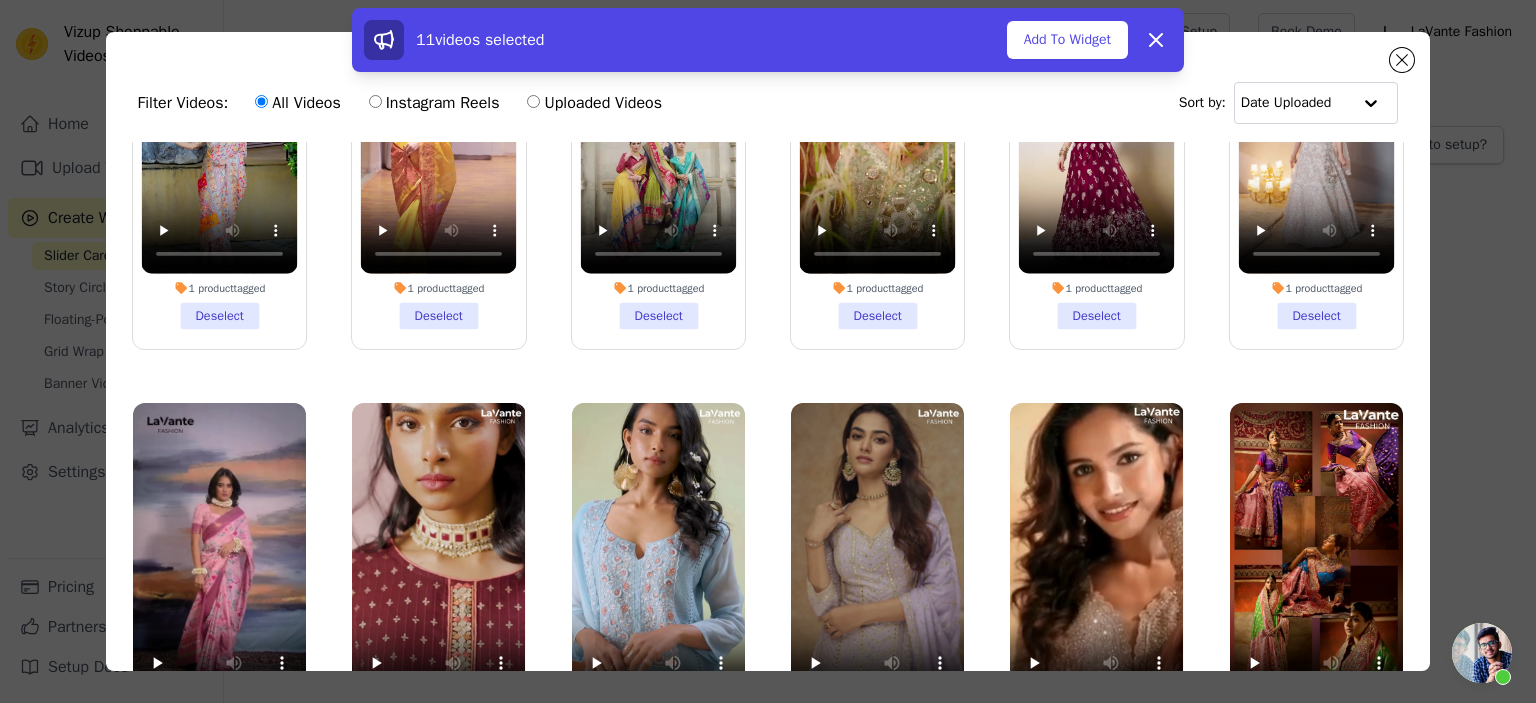 scroll, scrollTop: 777, scrollLeft: 0, axis: vertical 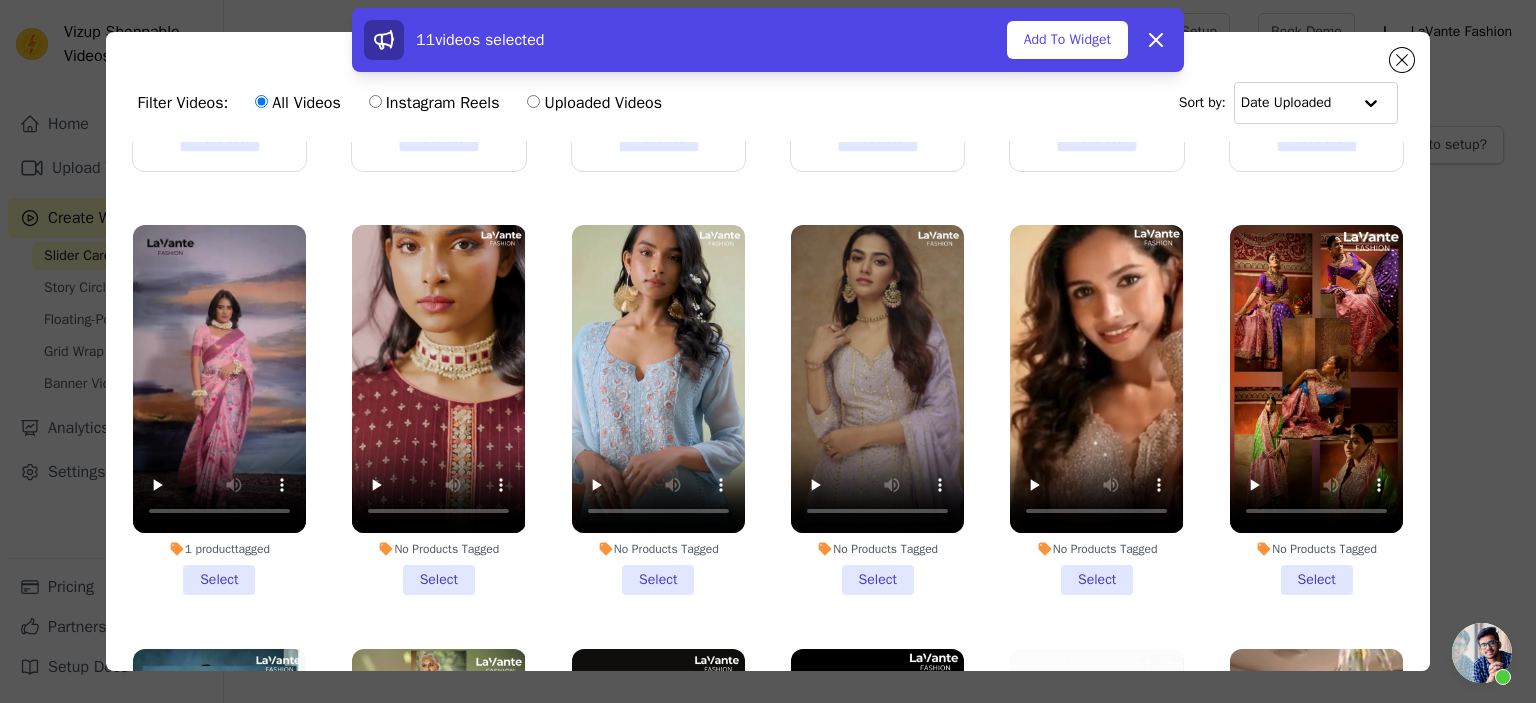 click on "1   product  tagged     Select" at bounding box center [219, 410] 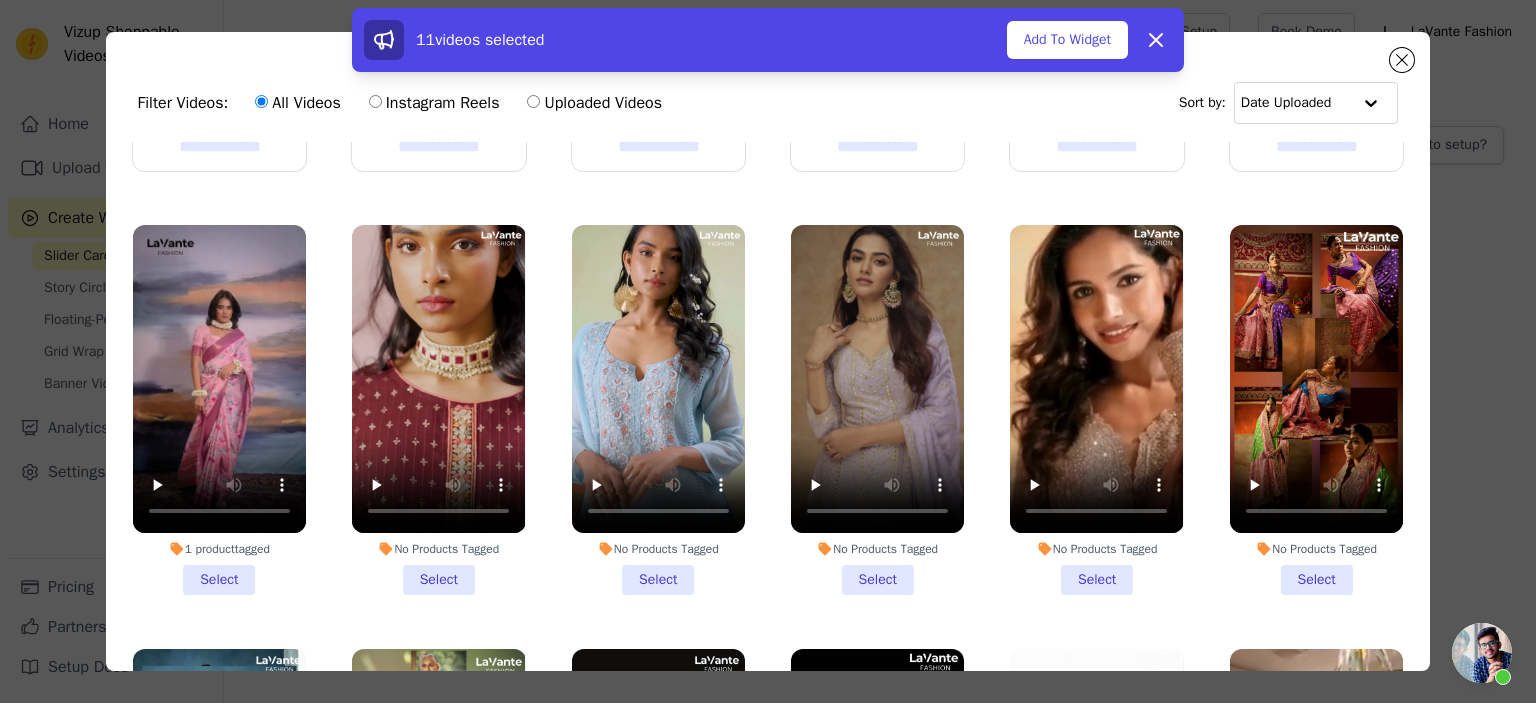 click on "1   product  tagged     Select" at bounding box center (0, 0) 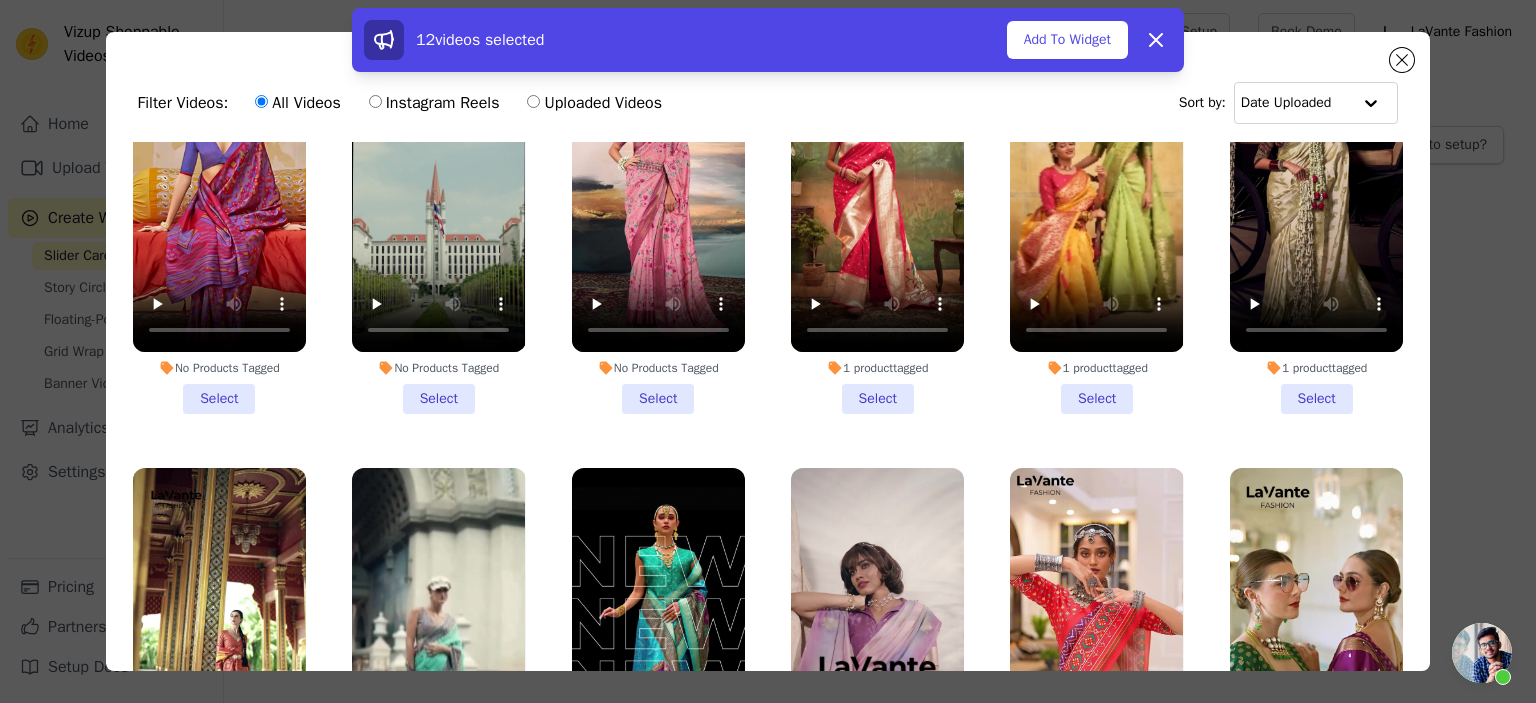 scroll, scrollTop: 1814, scrollLeft: 0, axis: vertical 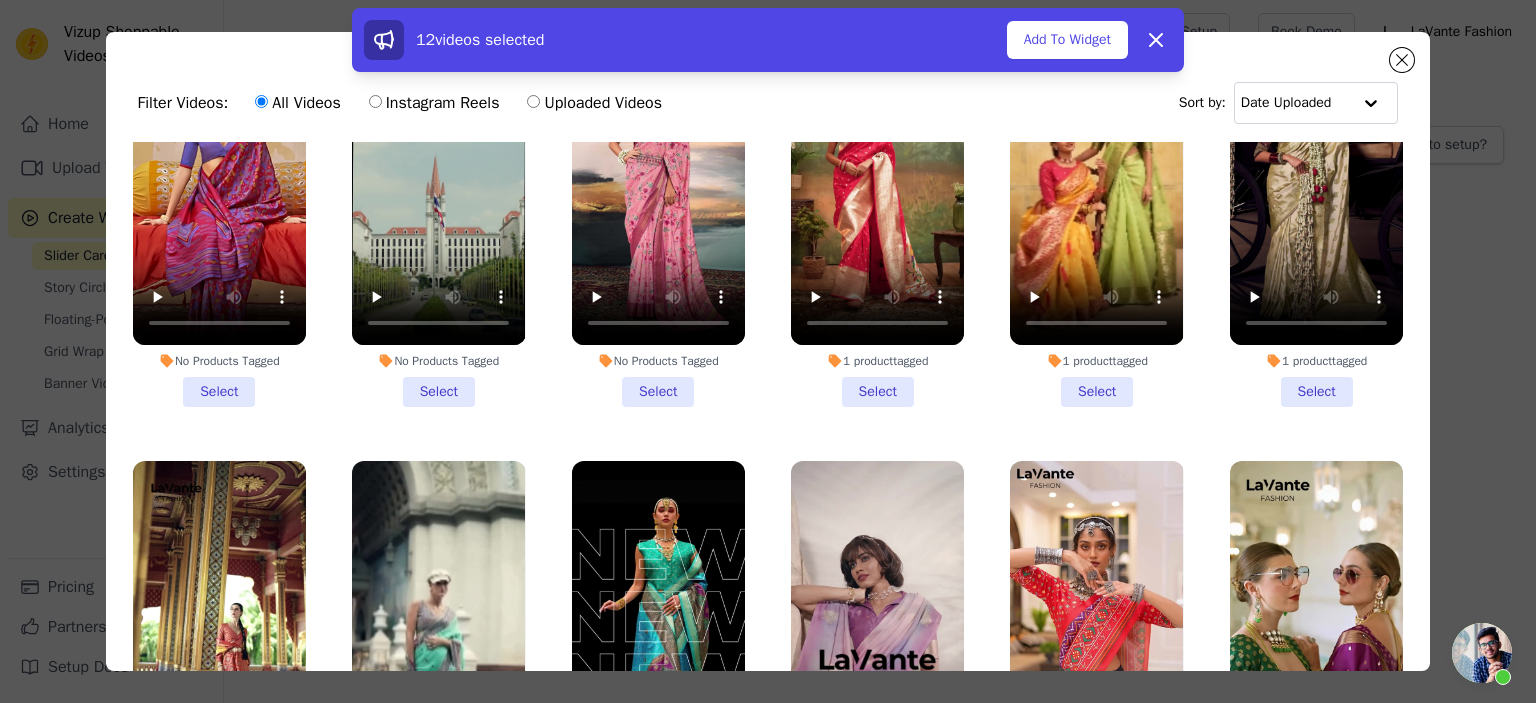 click on "1   product  tagged     Select" at bounding box center (877, 222) 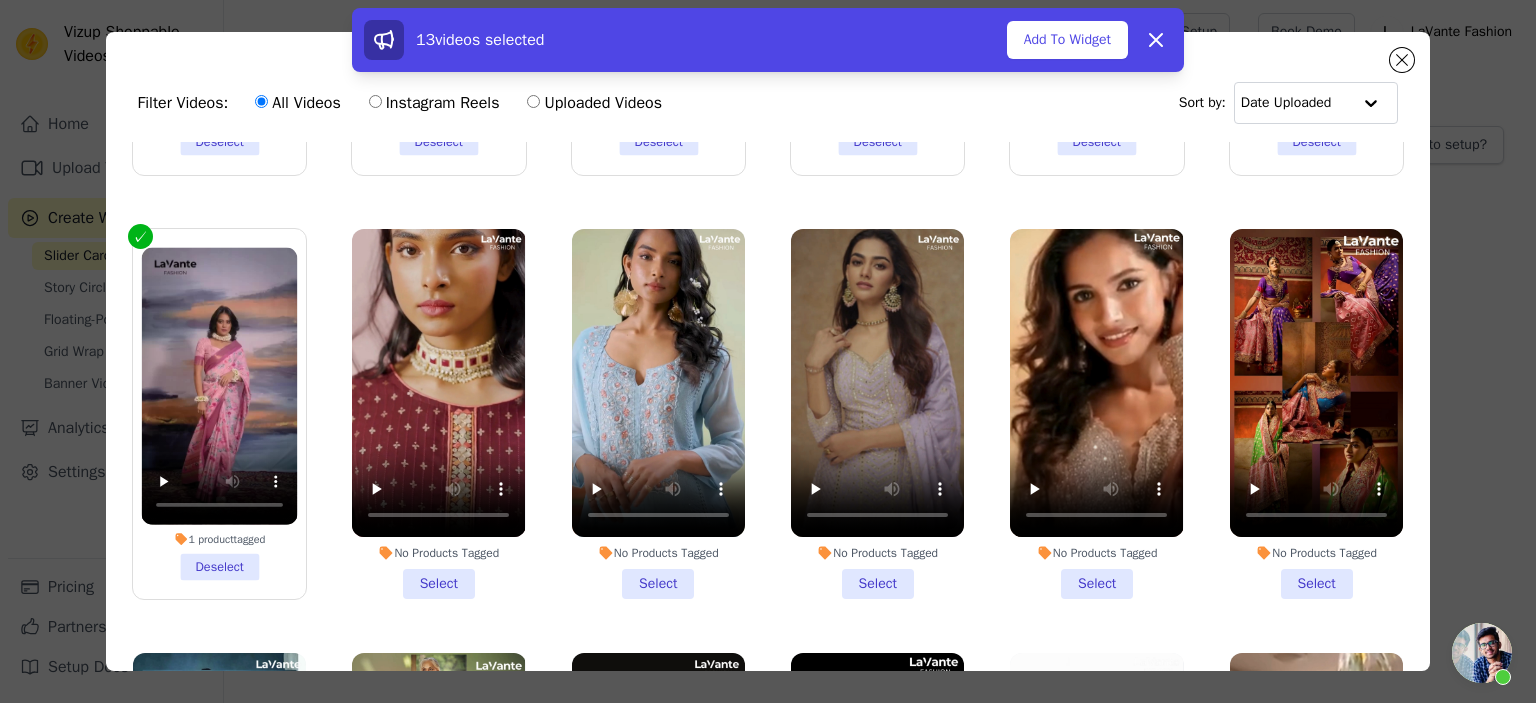 scroll, scrollTop: 777, scrollLeft: 0, axis: vertical 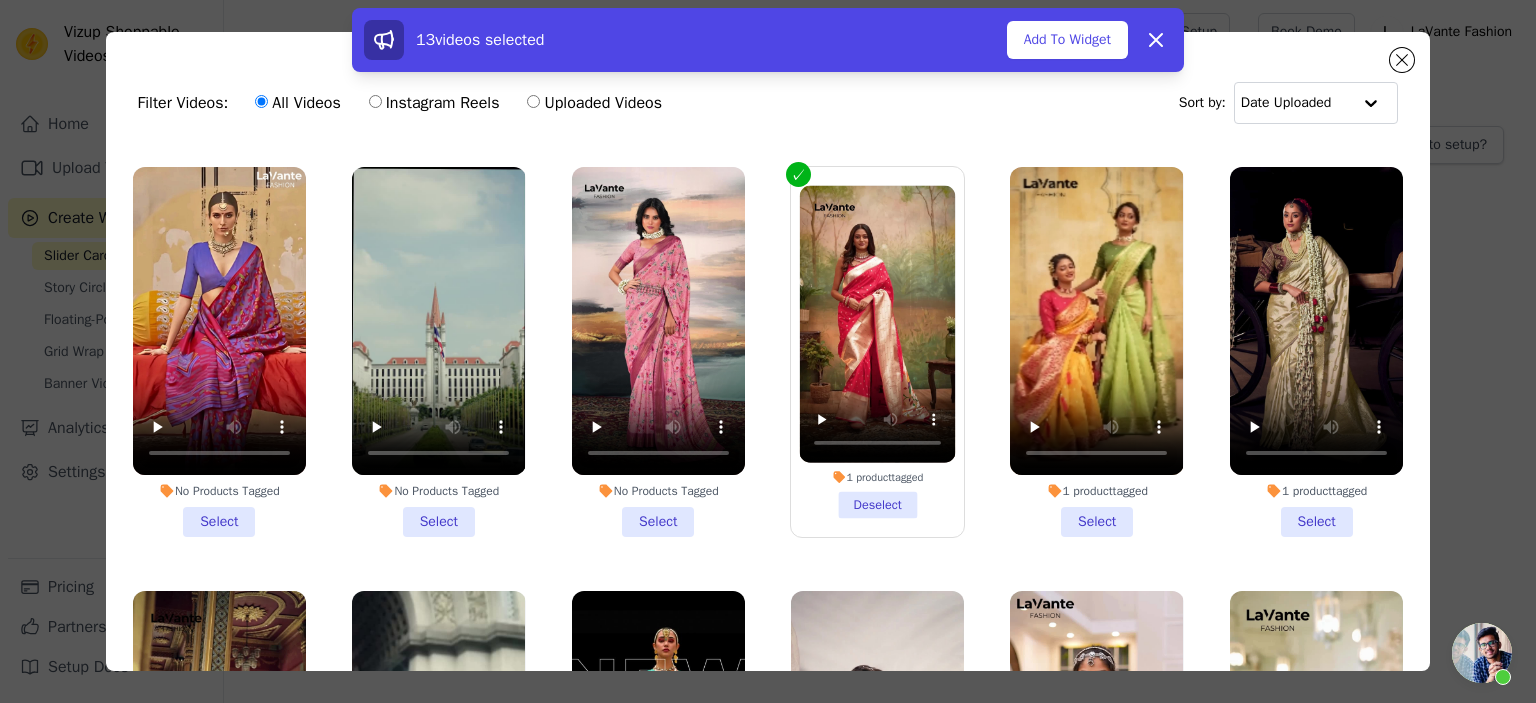 drag, startPoint x: 1314, startPoint y: 520, endPoint x: 1279, endPoint y: 485, distance: 49.497475 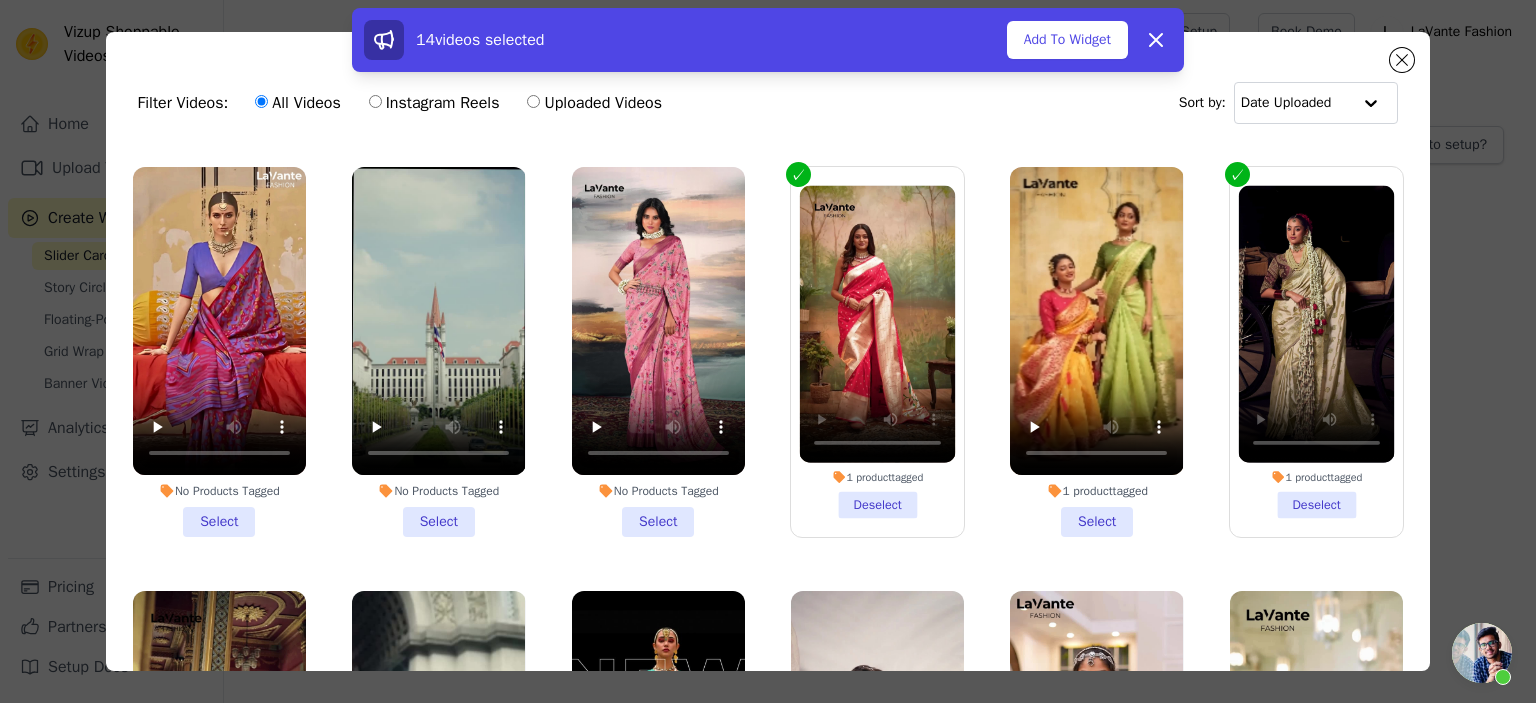 click on "No Products Tagged     Select" at bounding box center (438, 352) 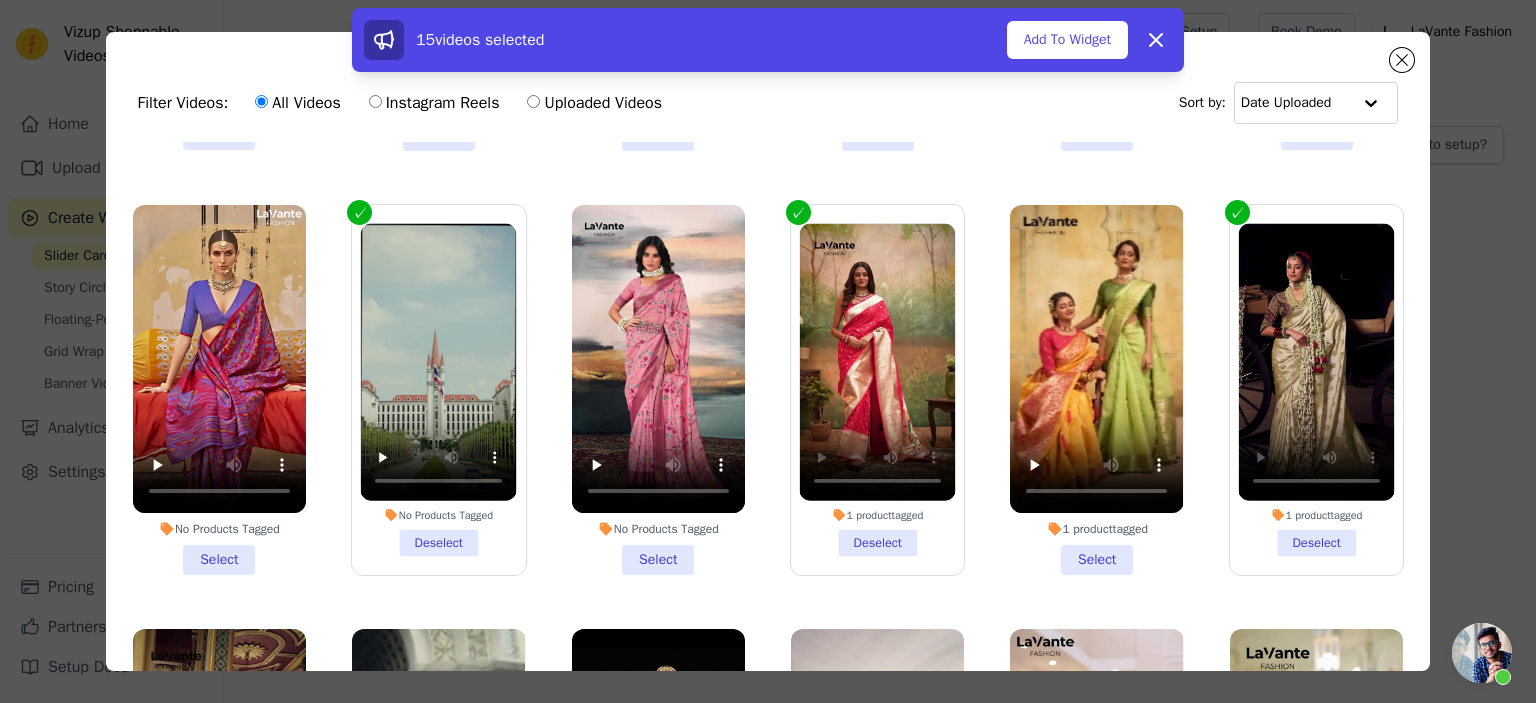 scroll, scrollTop: 1684, scrollLeft: 0, axis: vertical 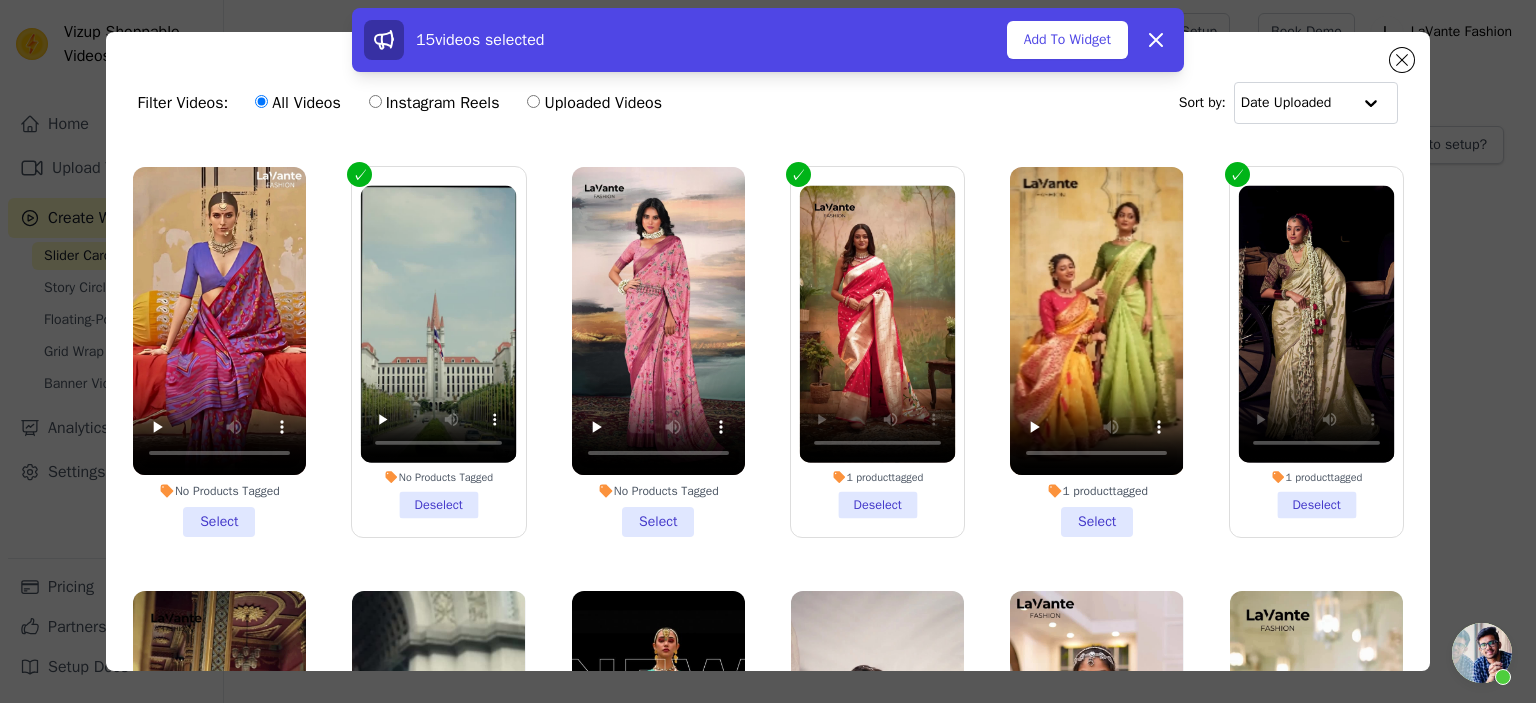 click on "No Products Tagged     Deselect" at bounding box center (439, 351) 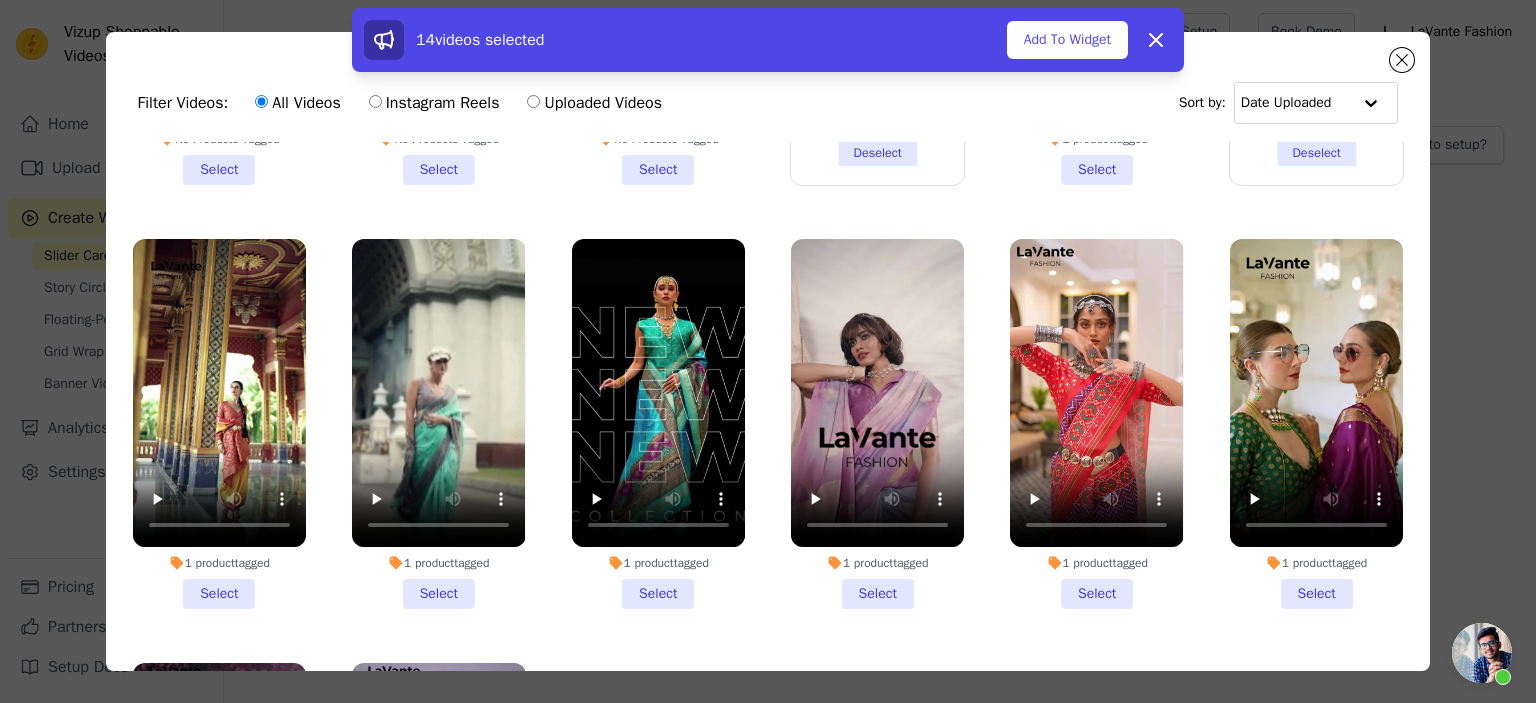 scroll, scrollTop: 2073, scrollLeft: 0, axis: vertical 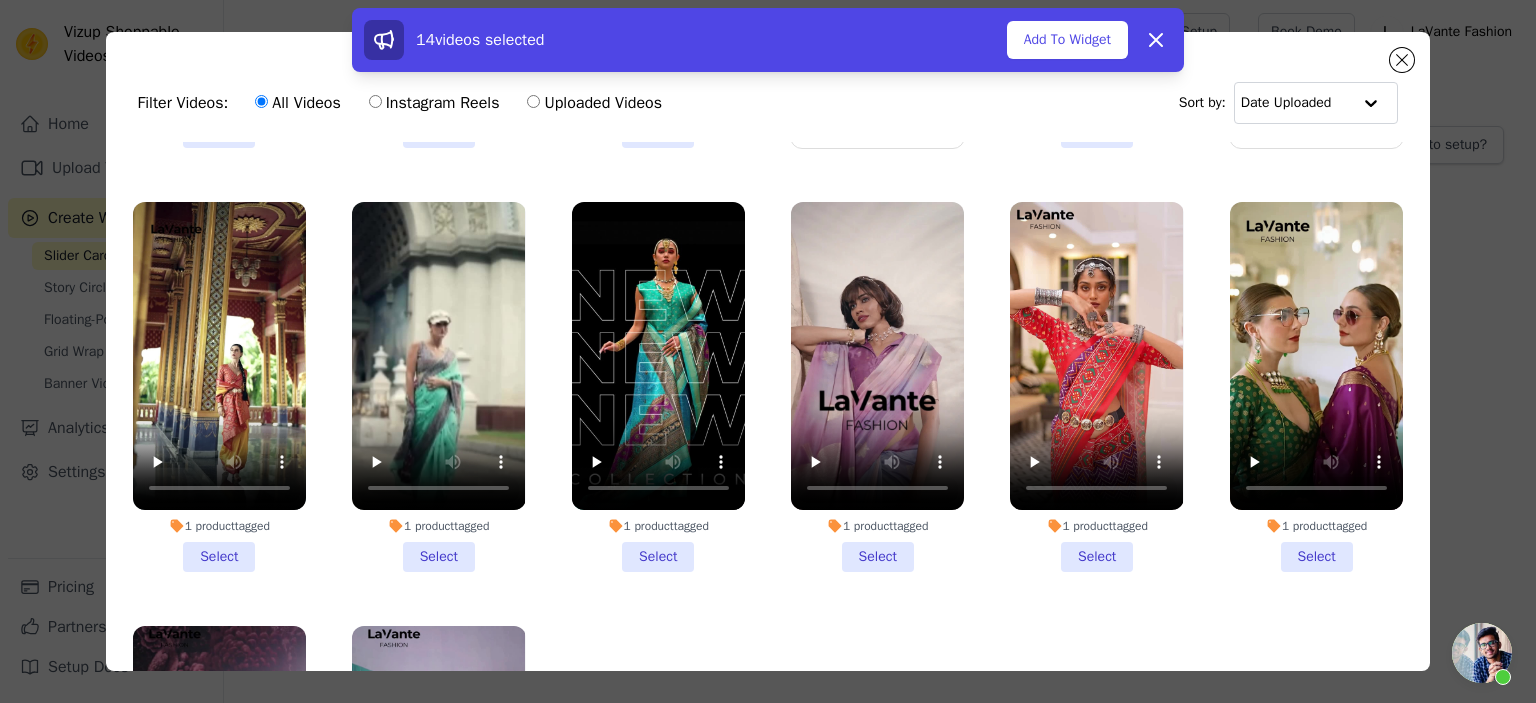 click on "1   product  tagged     Select" at bounding box center [219, 387] 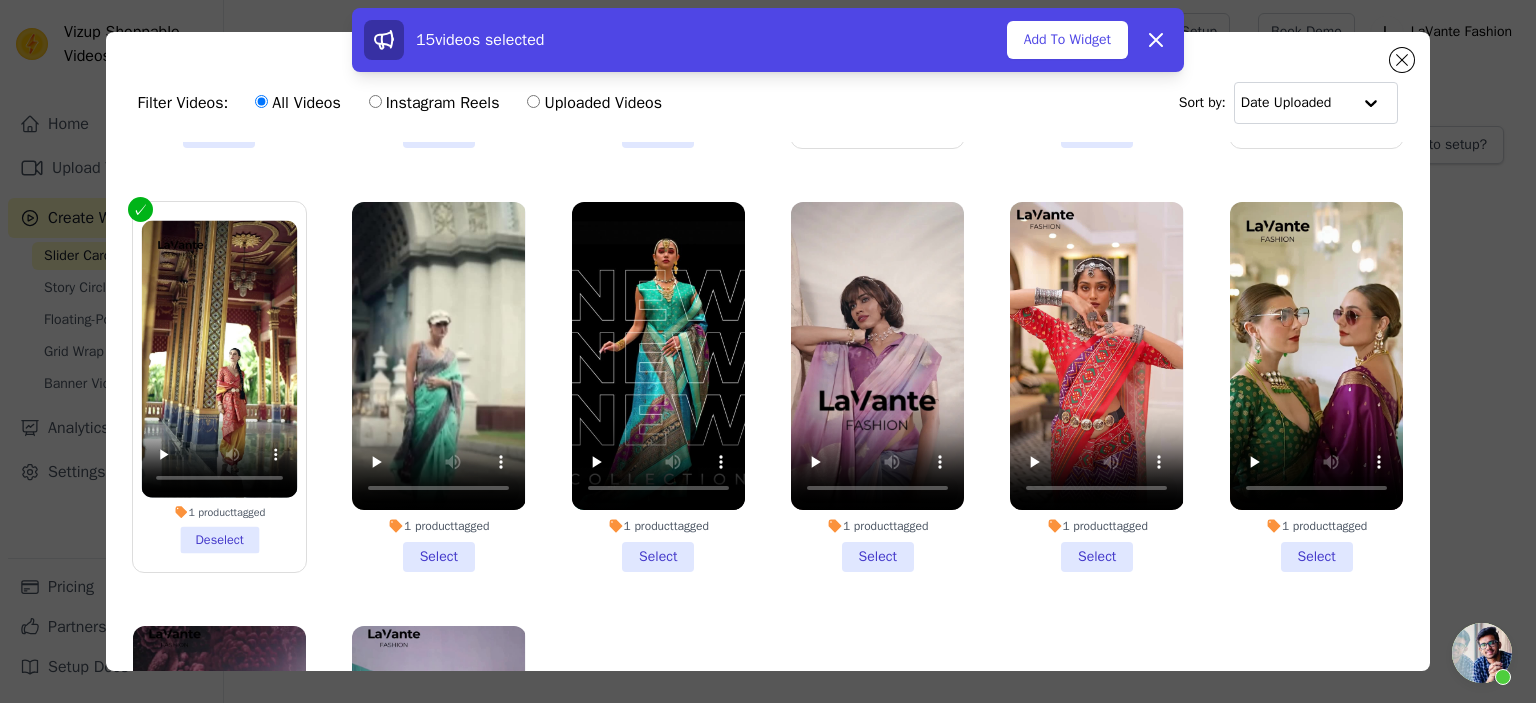 click on "1   product  tagged     Select" at bounding box center (438, 387) 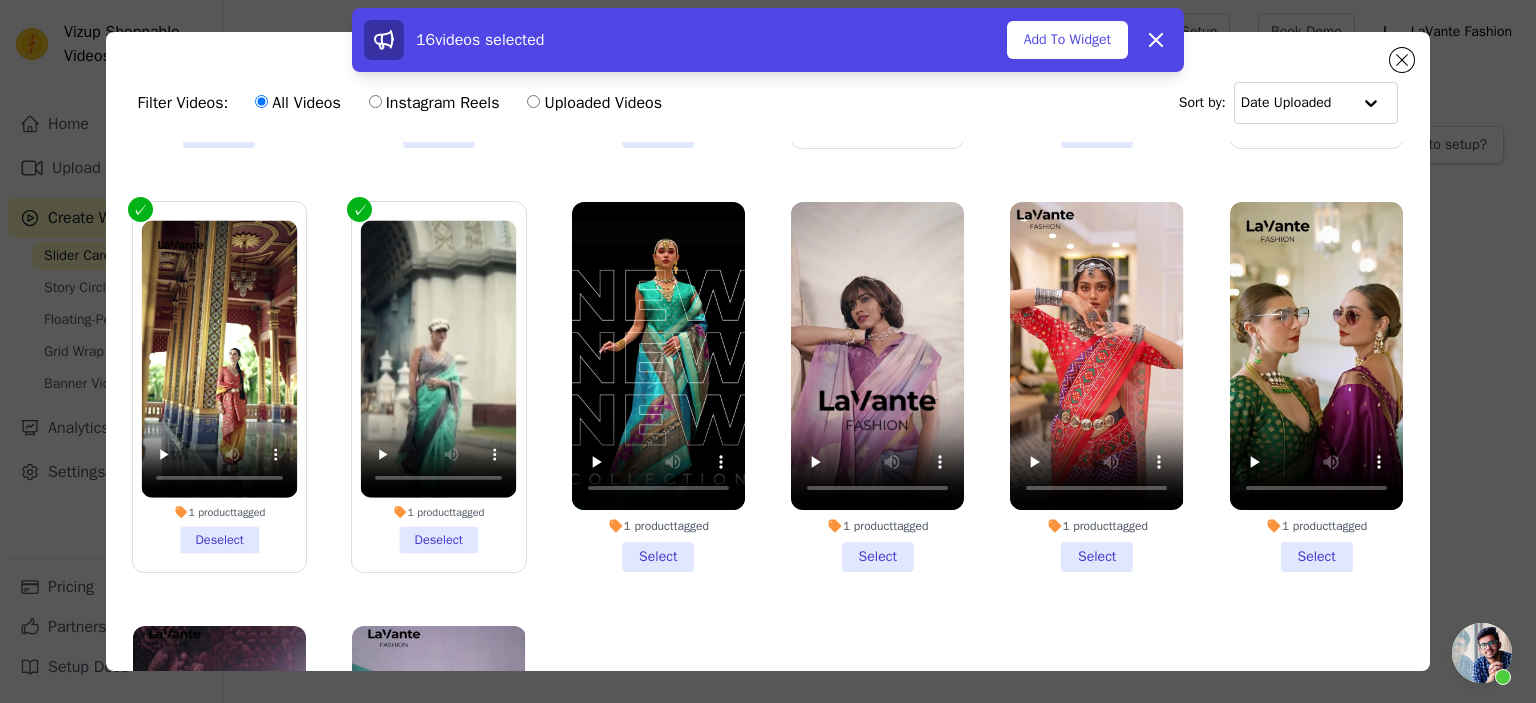 click on "1   product  tagged     Select" at bounding box center [877, 387] 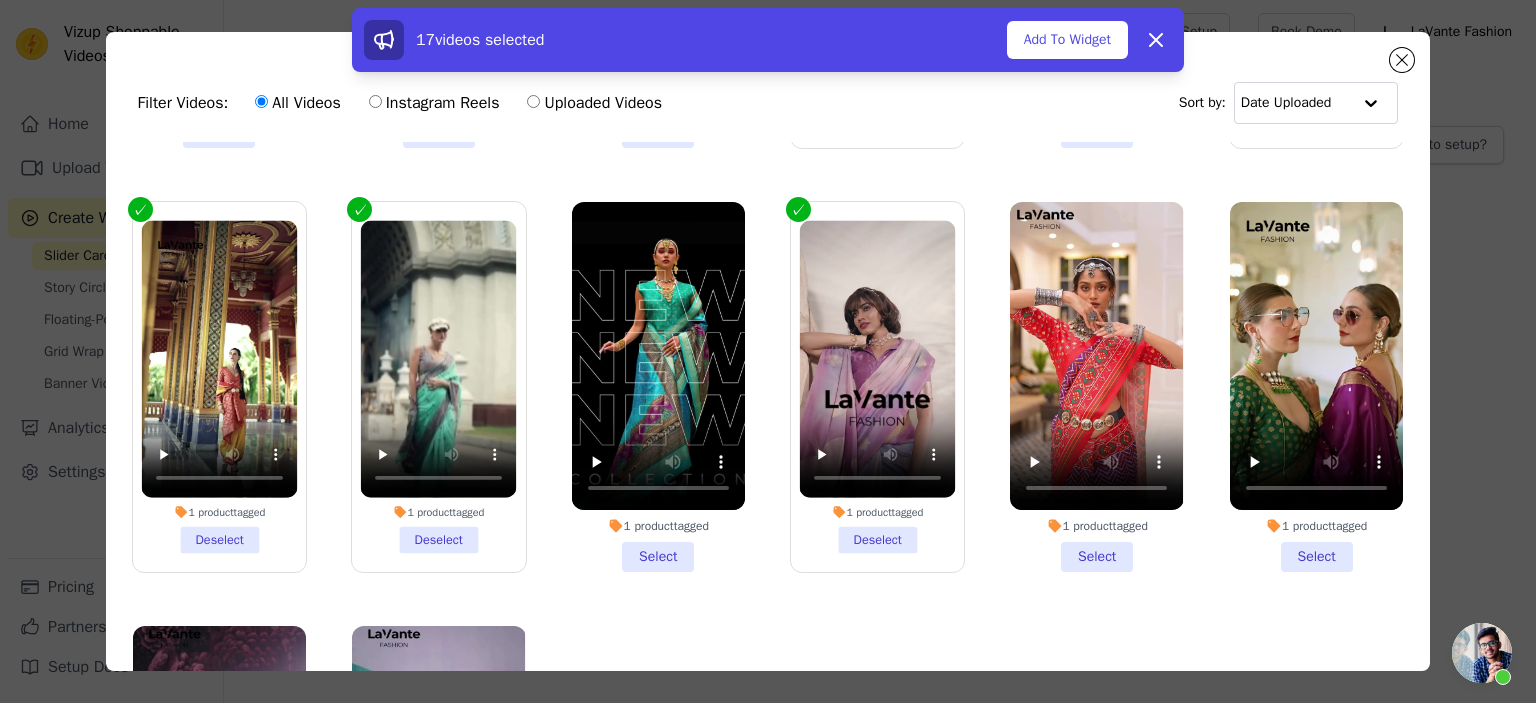 click on "1   product  tagged     Select" at bounding box center (1316, 387) 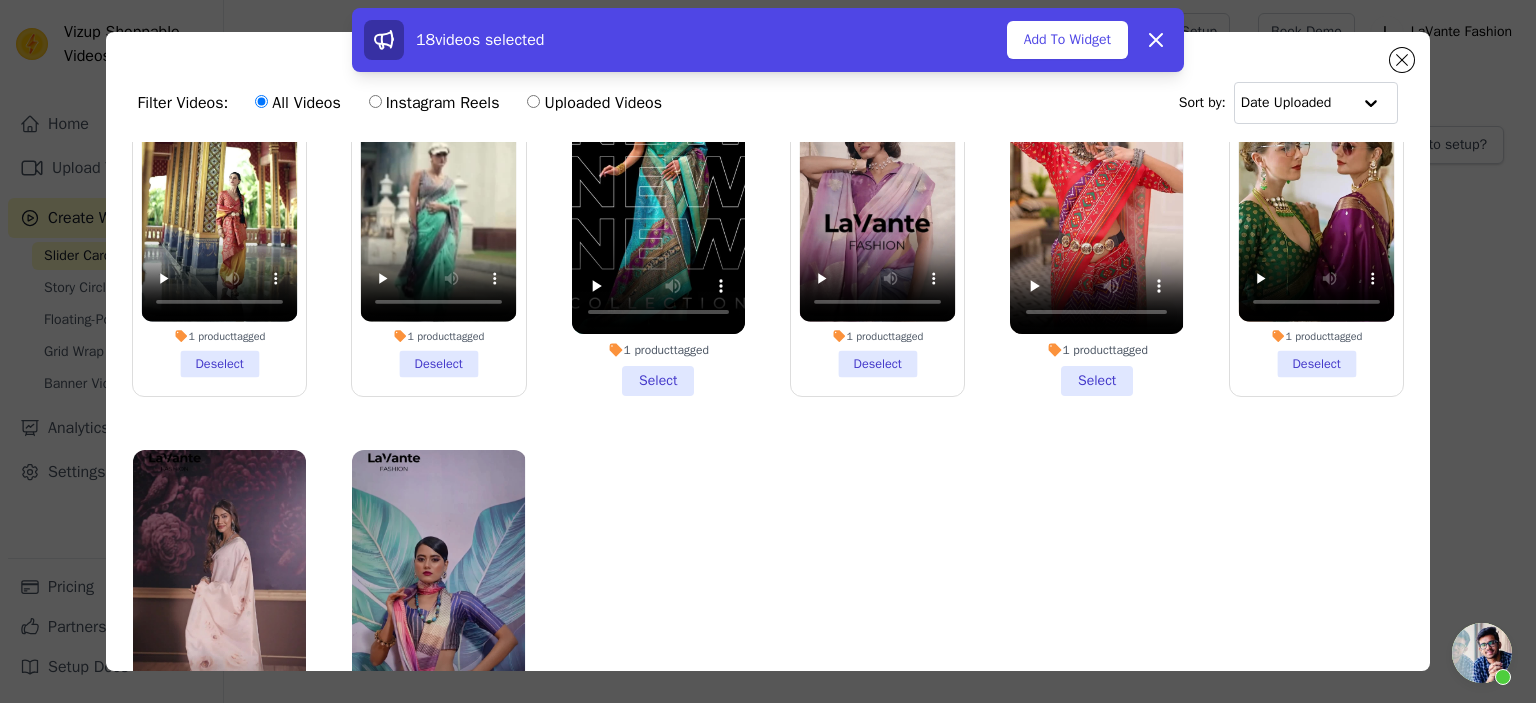 scroll, scrollTop: 2330, scrollLeft: 0, axis: vertical 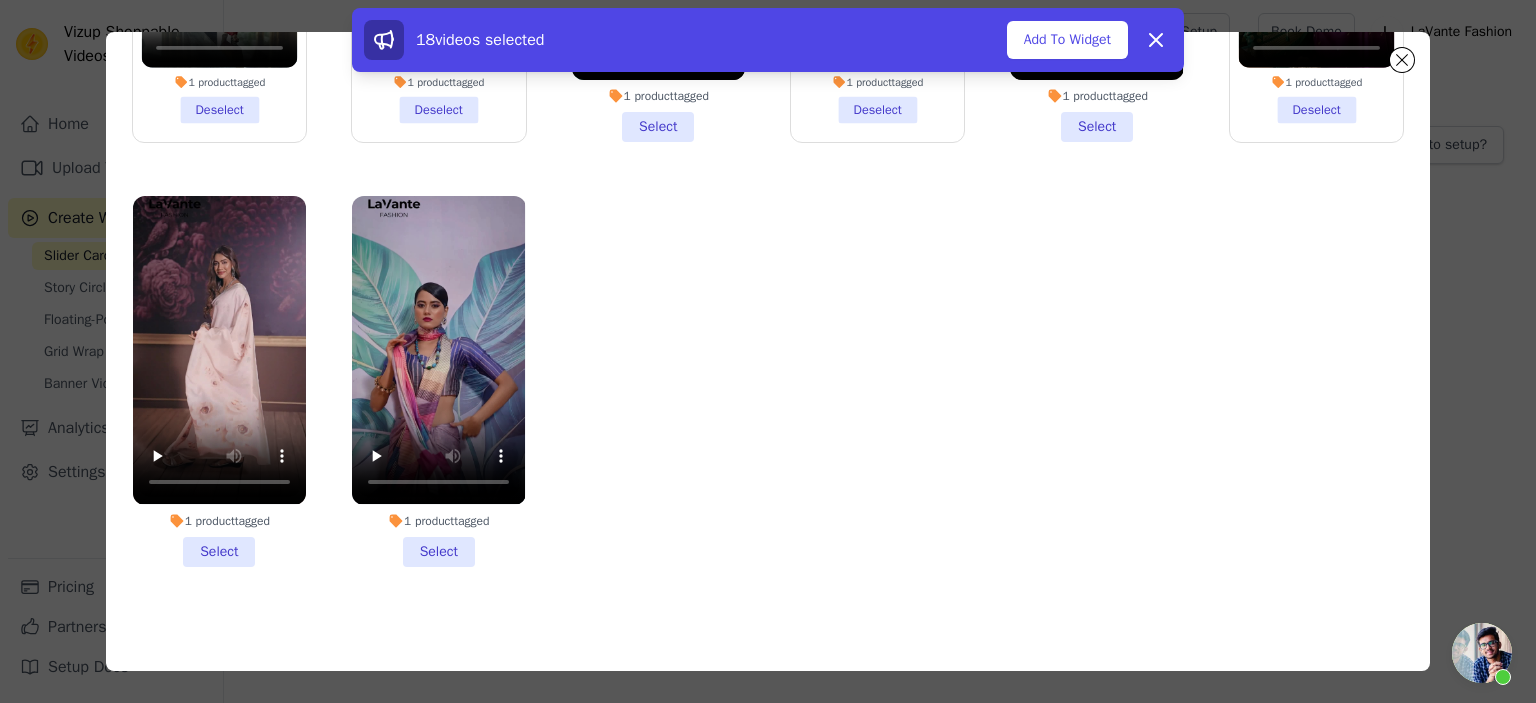 click on "1   product  tagged     Select" at bounding box center [219, 381] 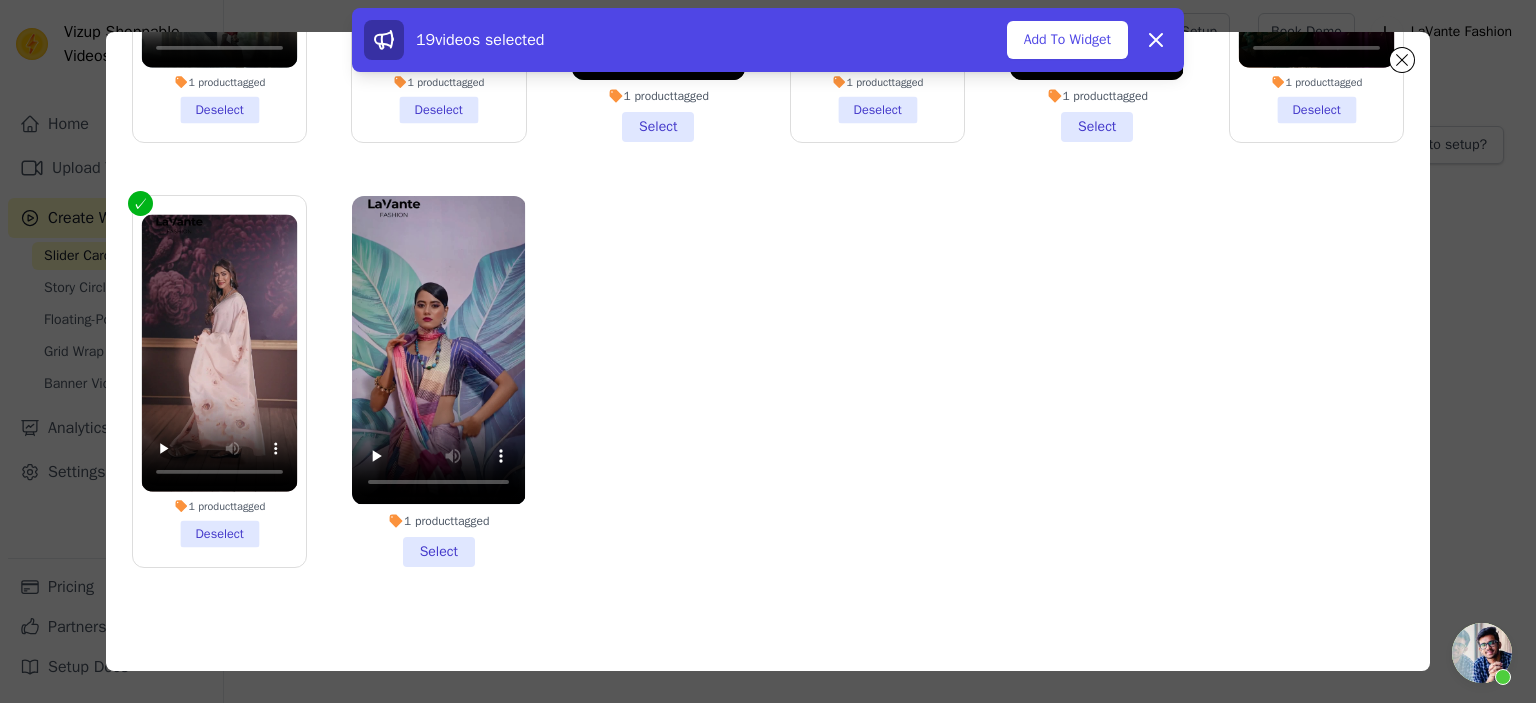 click on "1   product  tagged     Select" at bounding box center [438, 381] 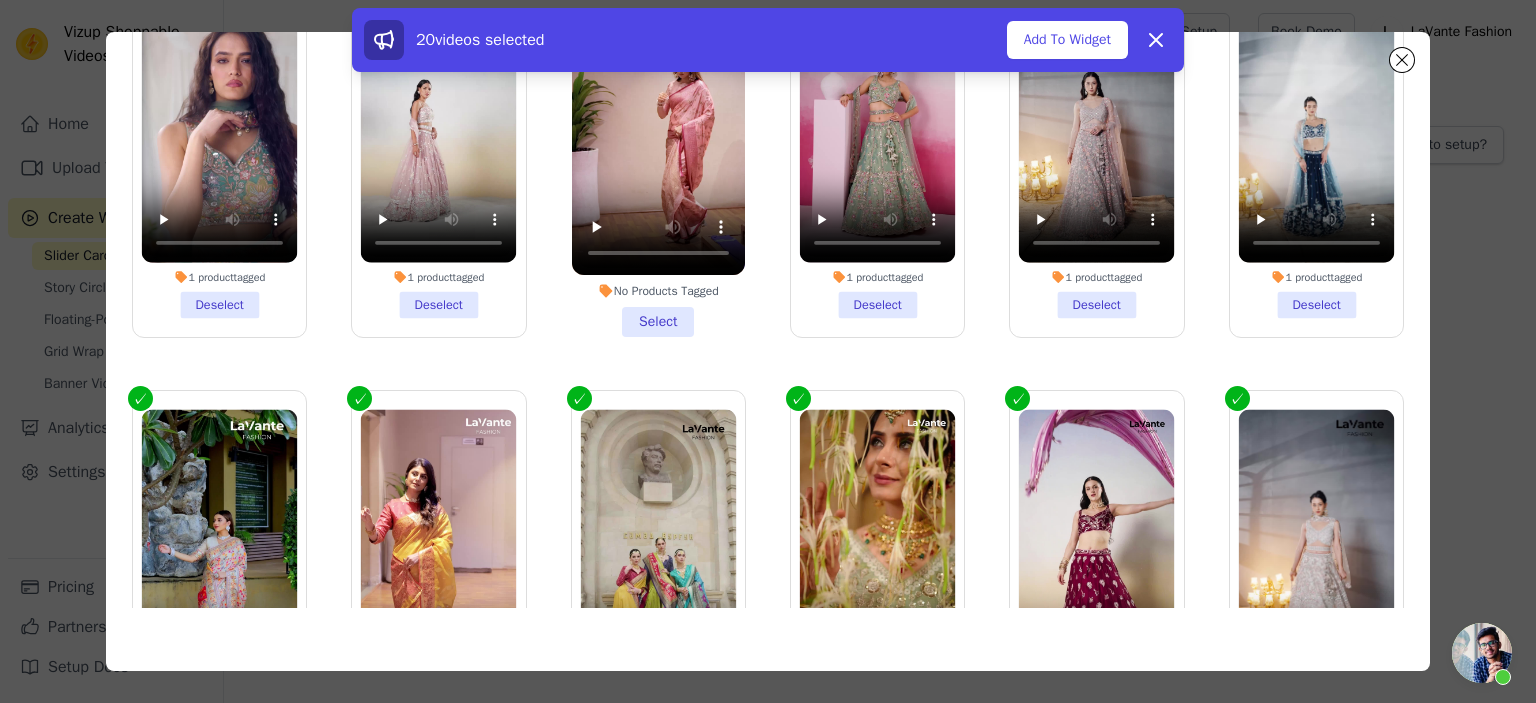 scroll, scrollTop: 0, scrollLeft: 0, axis: both 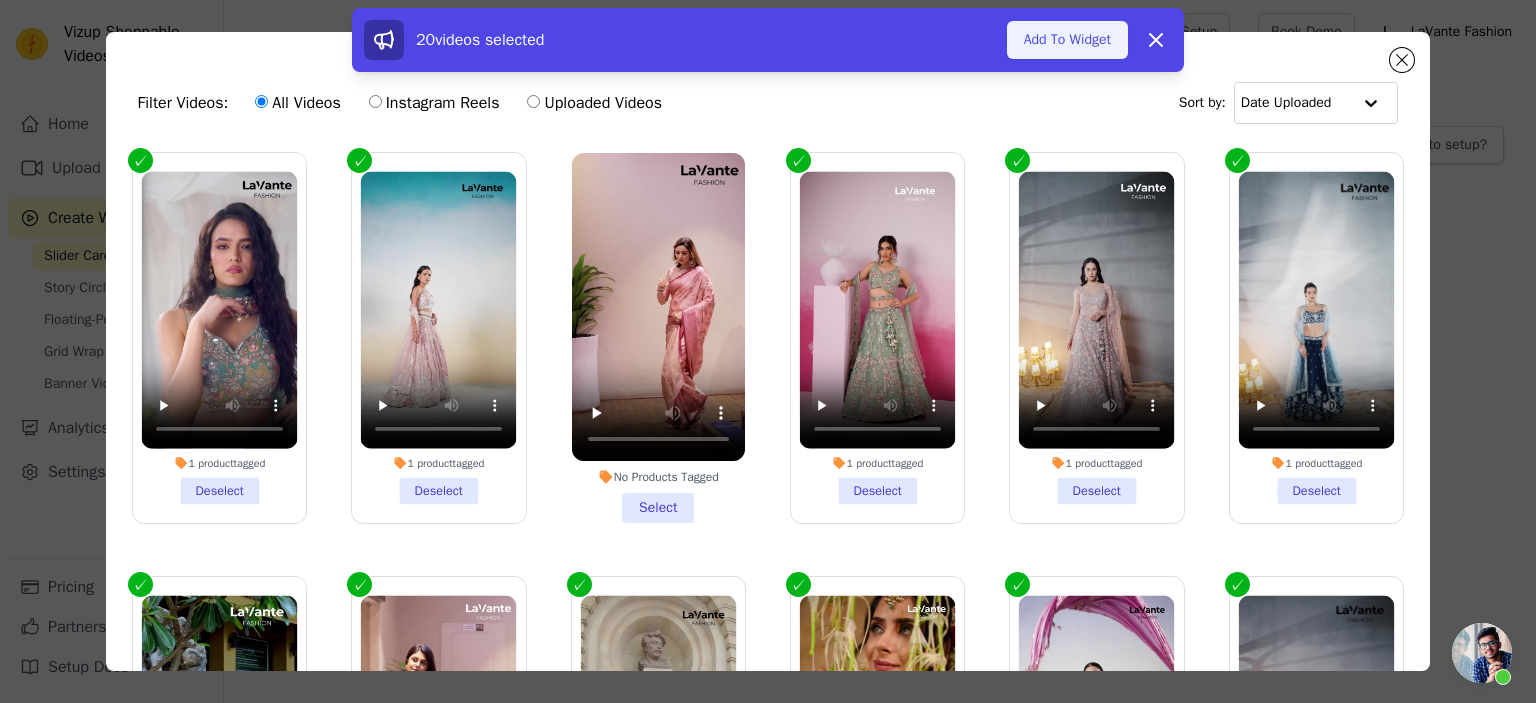 click on "Add To Widget" at bounding box center (1067, 40) 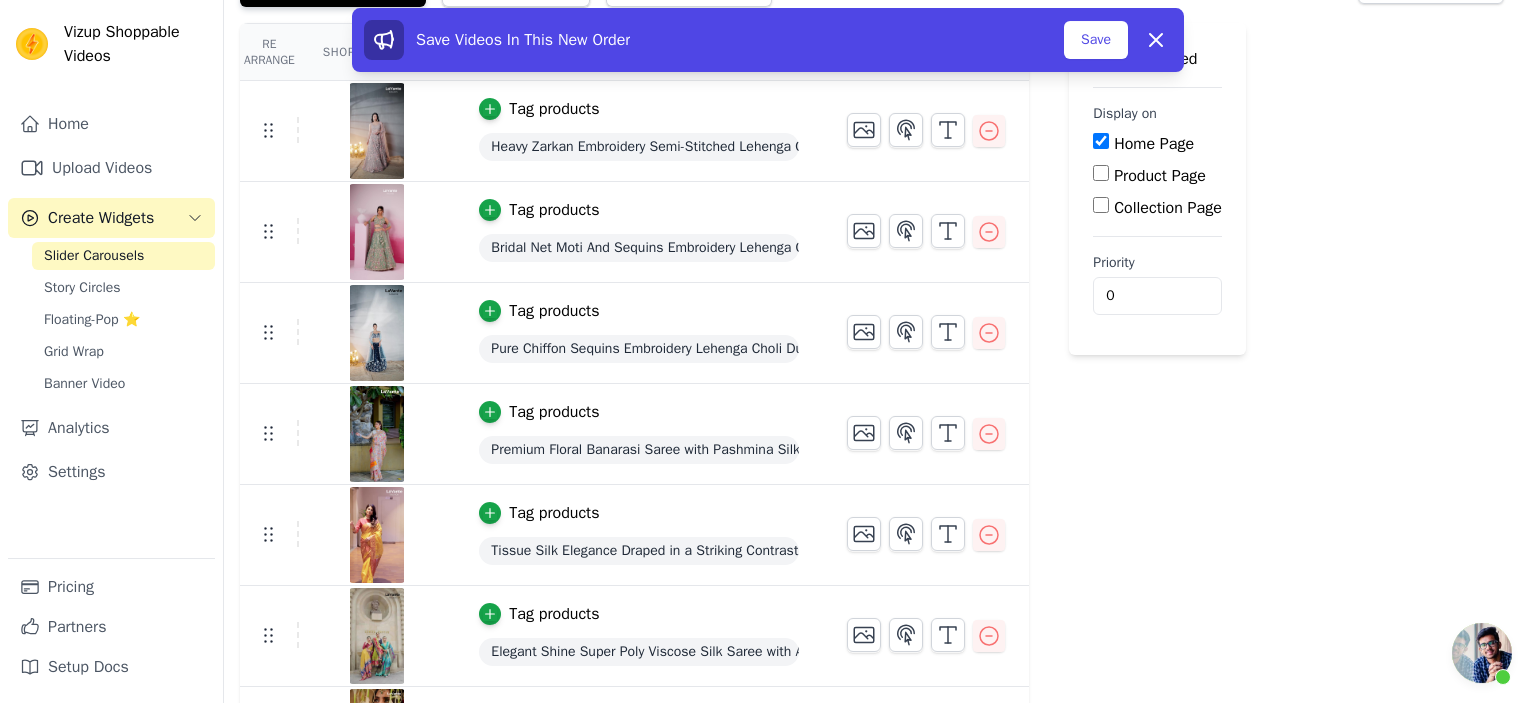 scroll, scrollTop: 105, scrollLeft: 0, axis: vertical 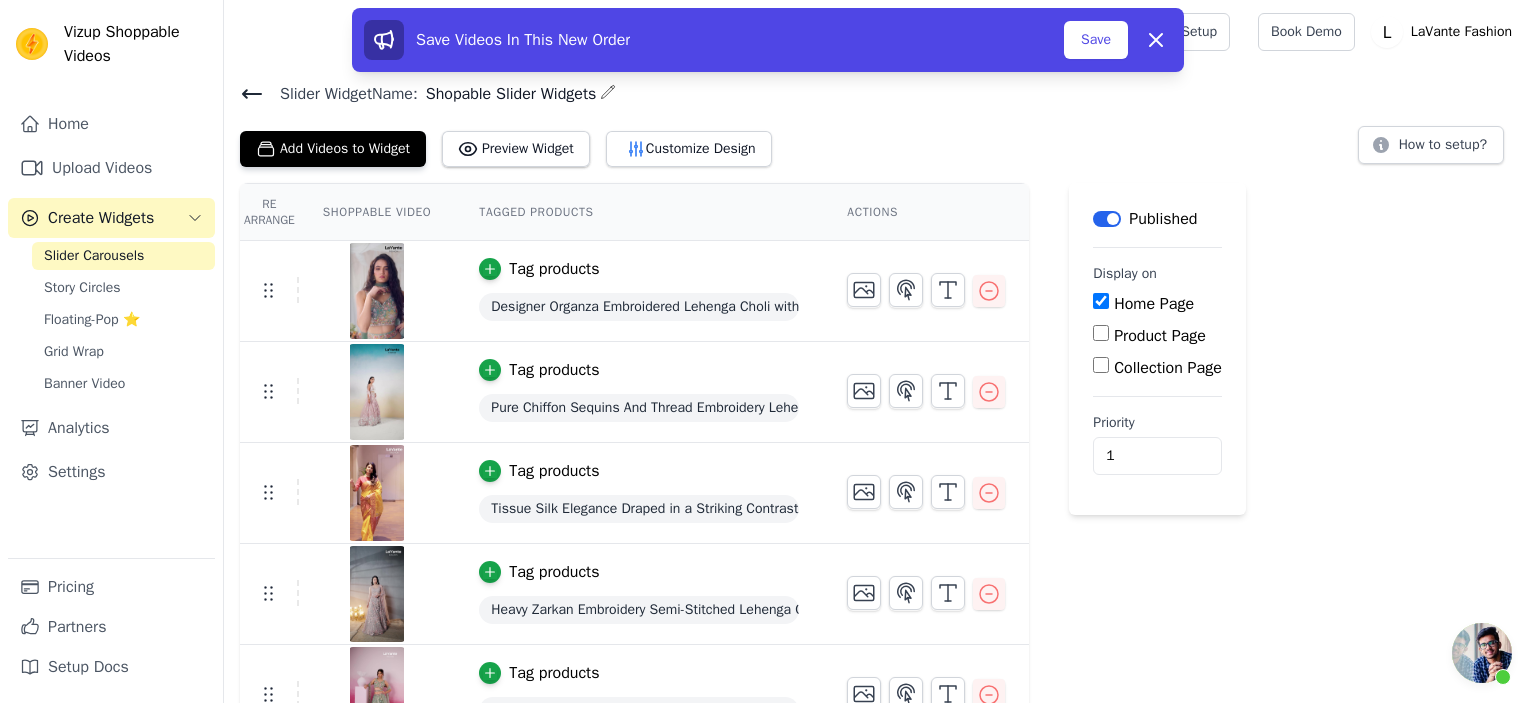 type on "1" 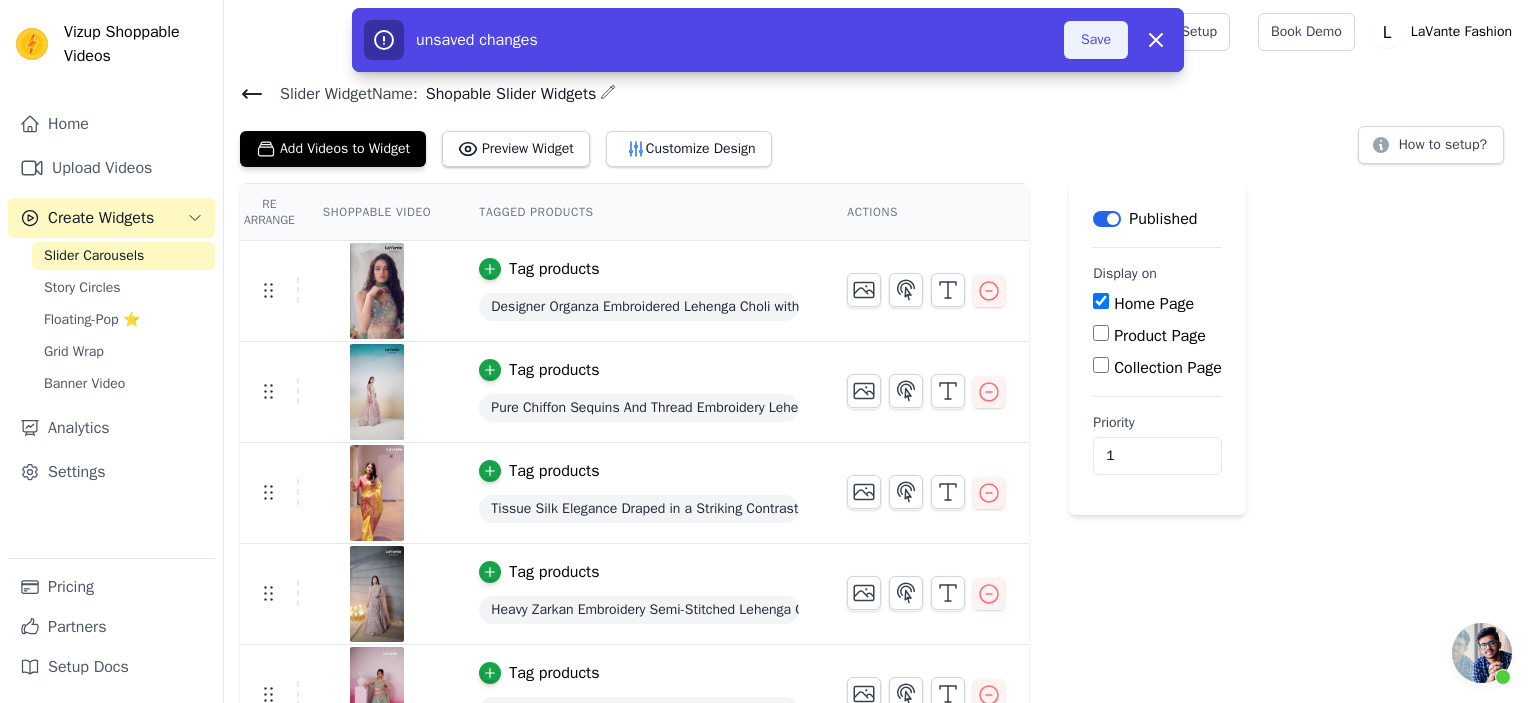 click on "Save" at bounding box center (1096, 40) 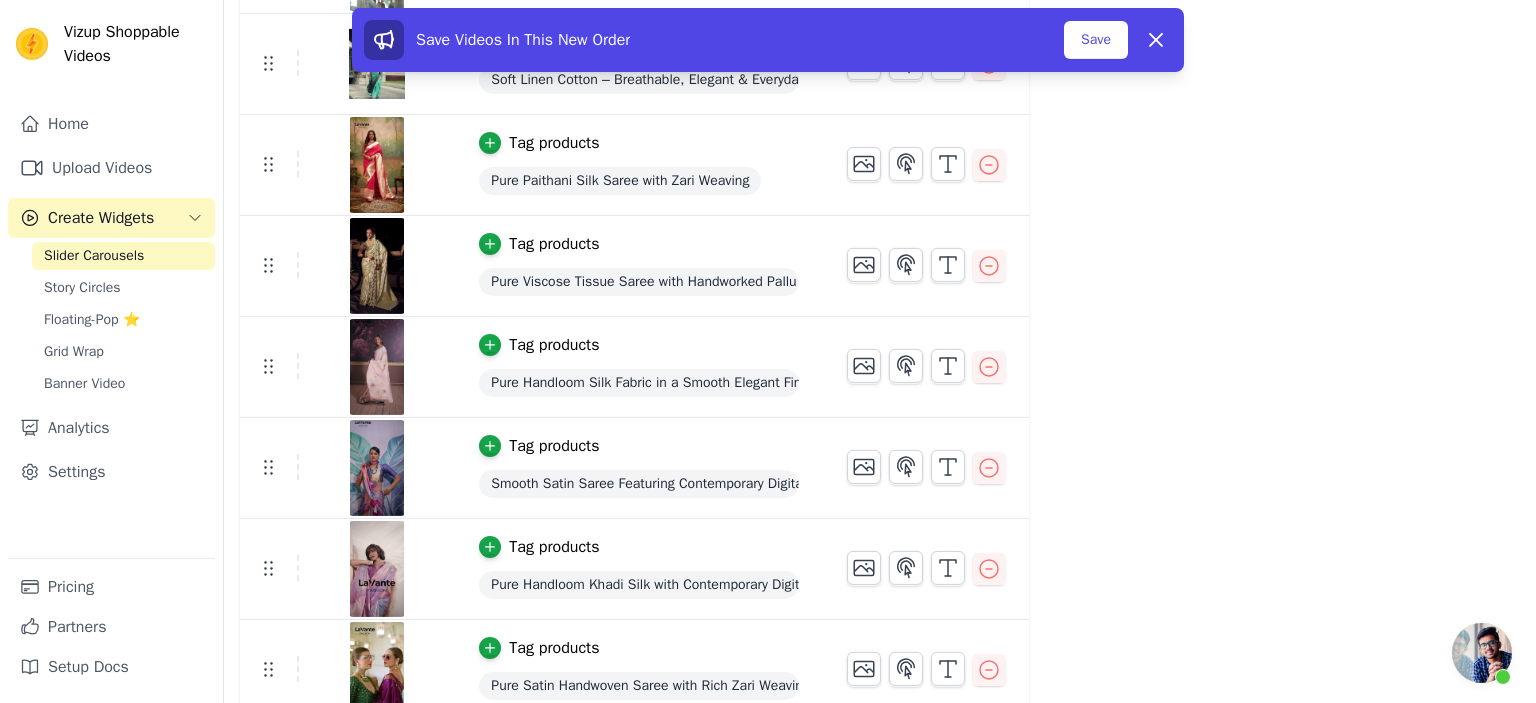 scroll, scrollTop: 1552, scrollLeft: 0, axis: vertical 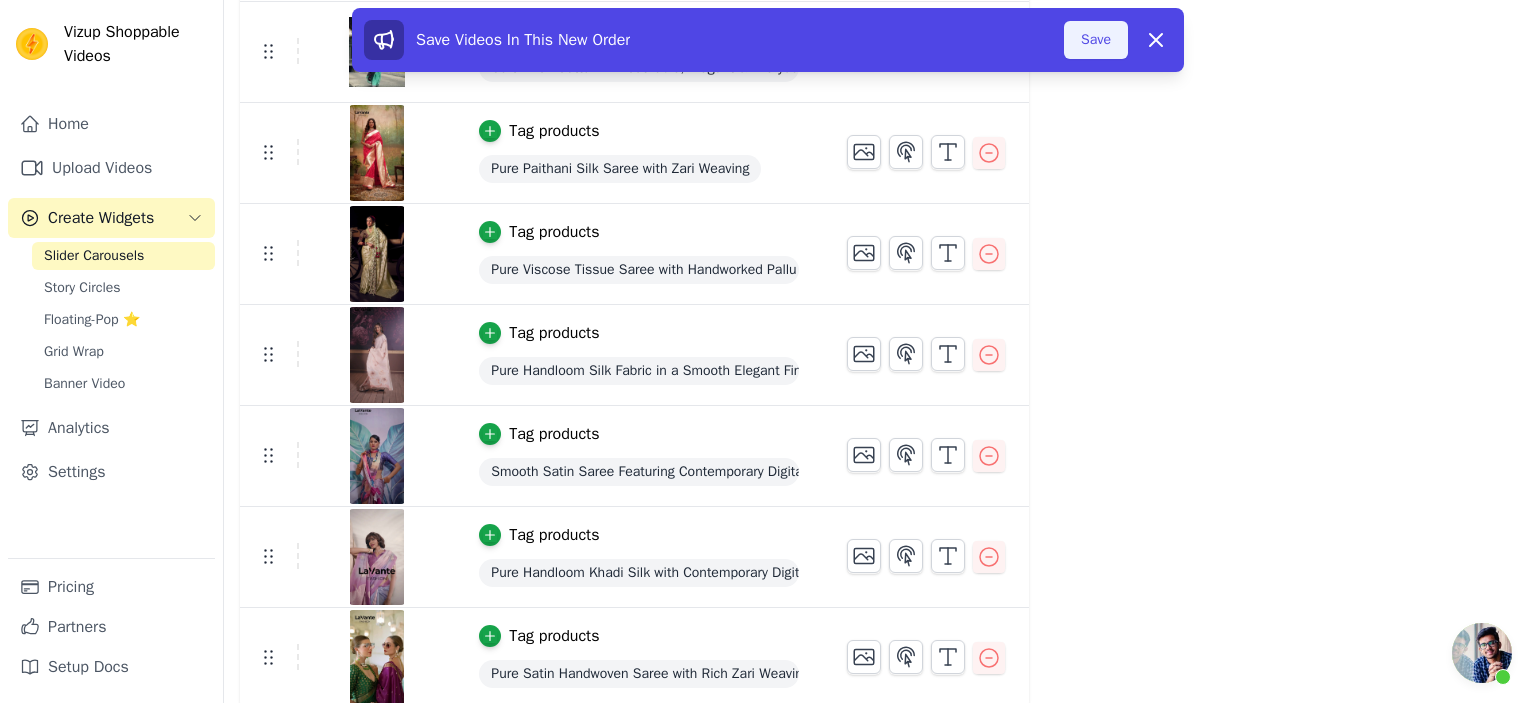 click on "Save" at bounding box center (1096, 40) 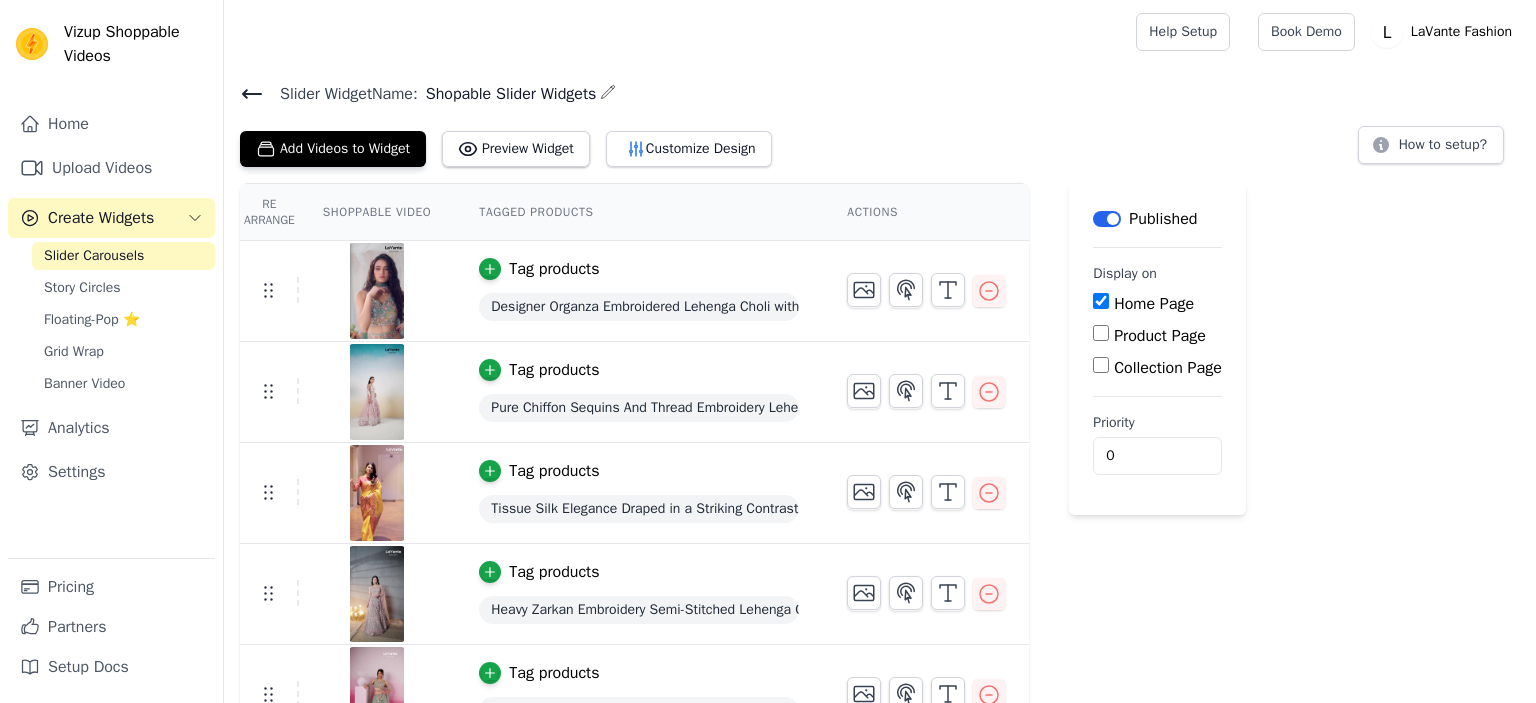 scroll, scrollTop: 0, scrollLeft: 0, axis: both 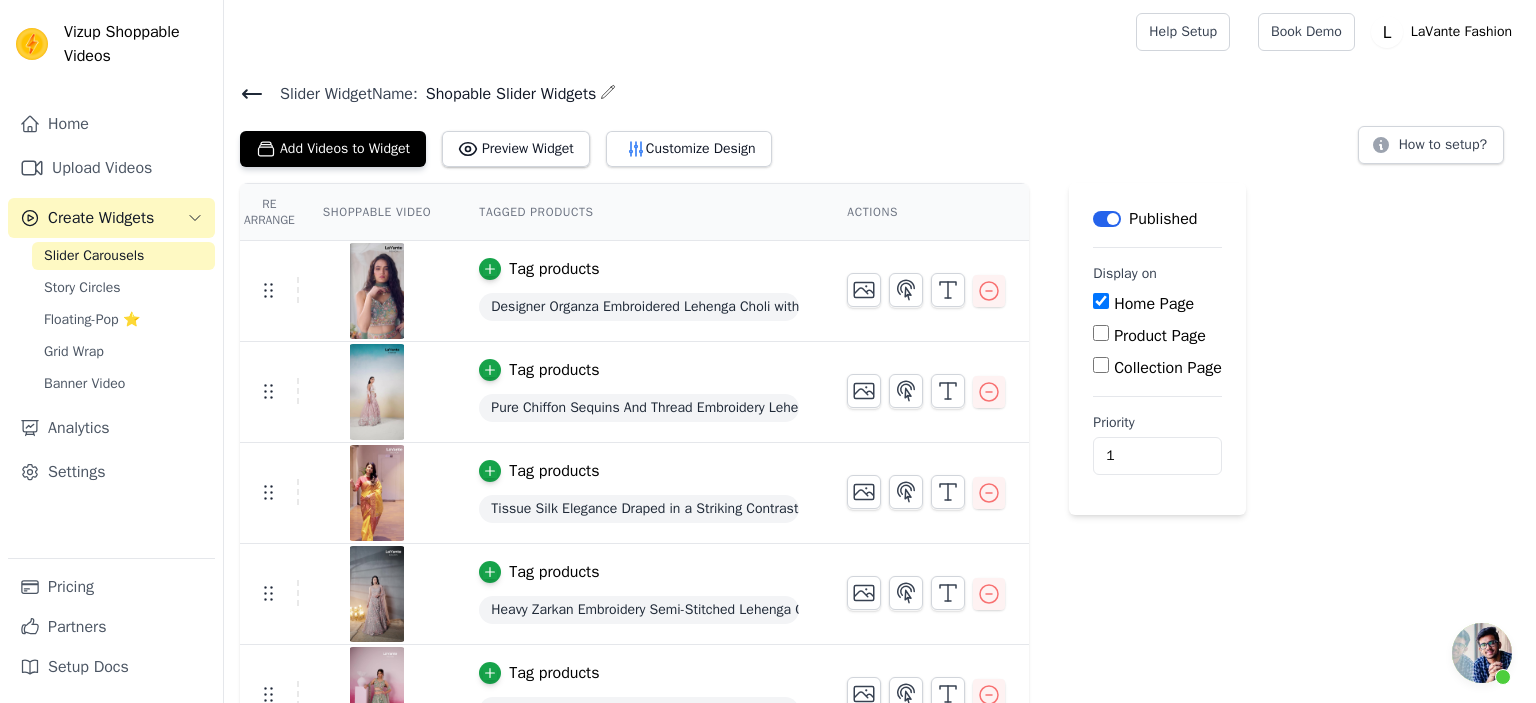 type on "1" 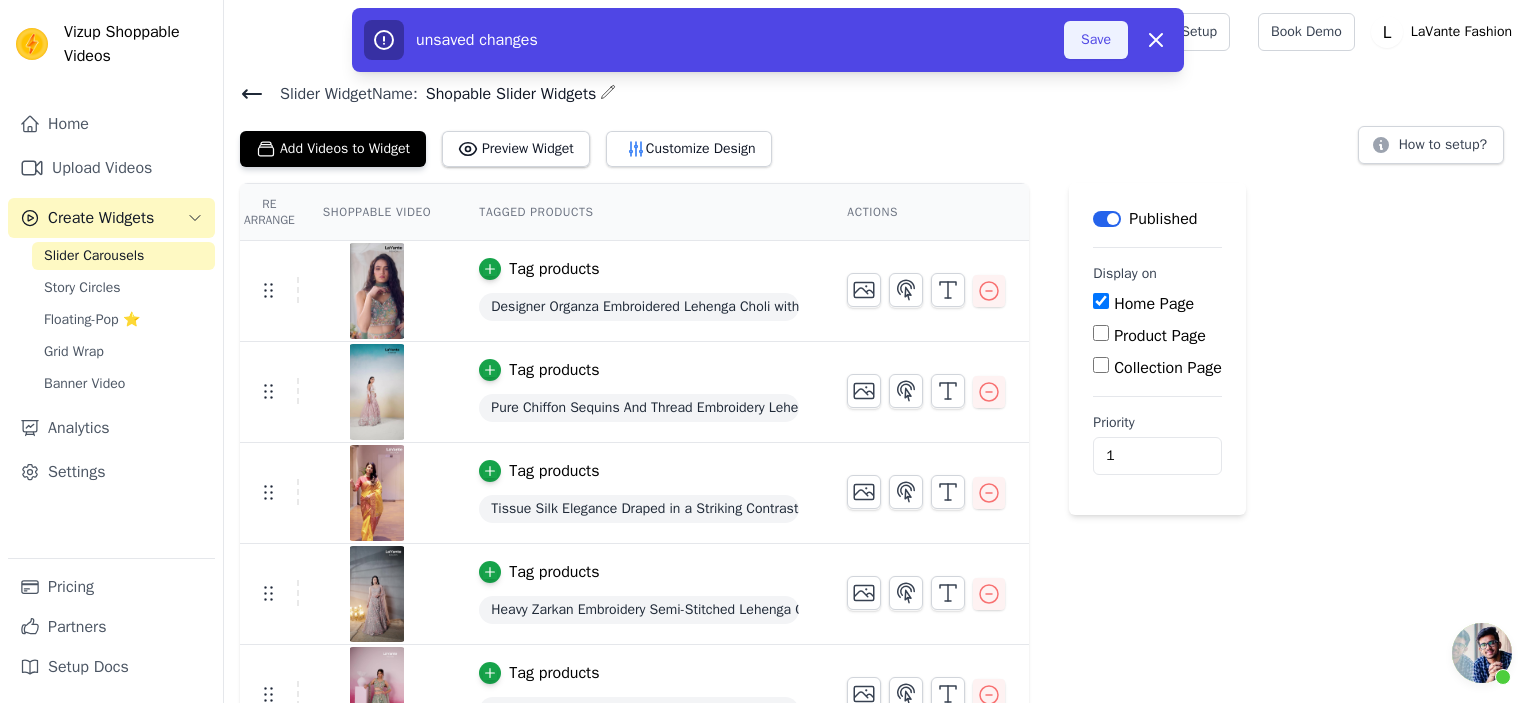 click on "Save" at bounding box center (1096, 40) 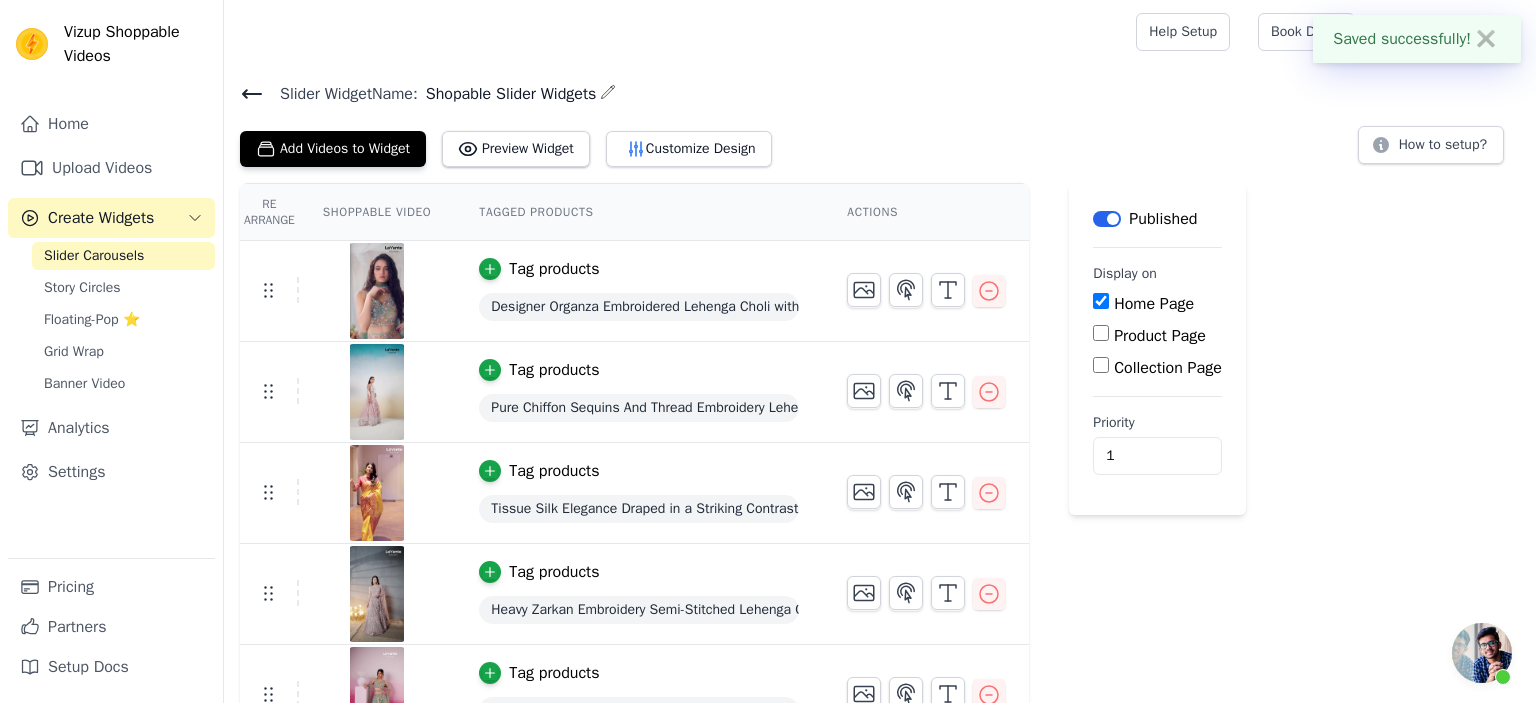 click 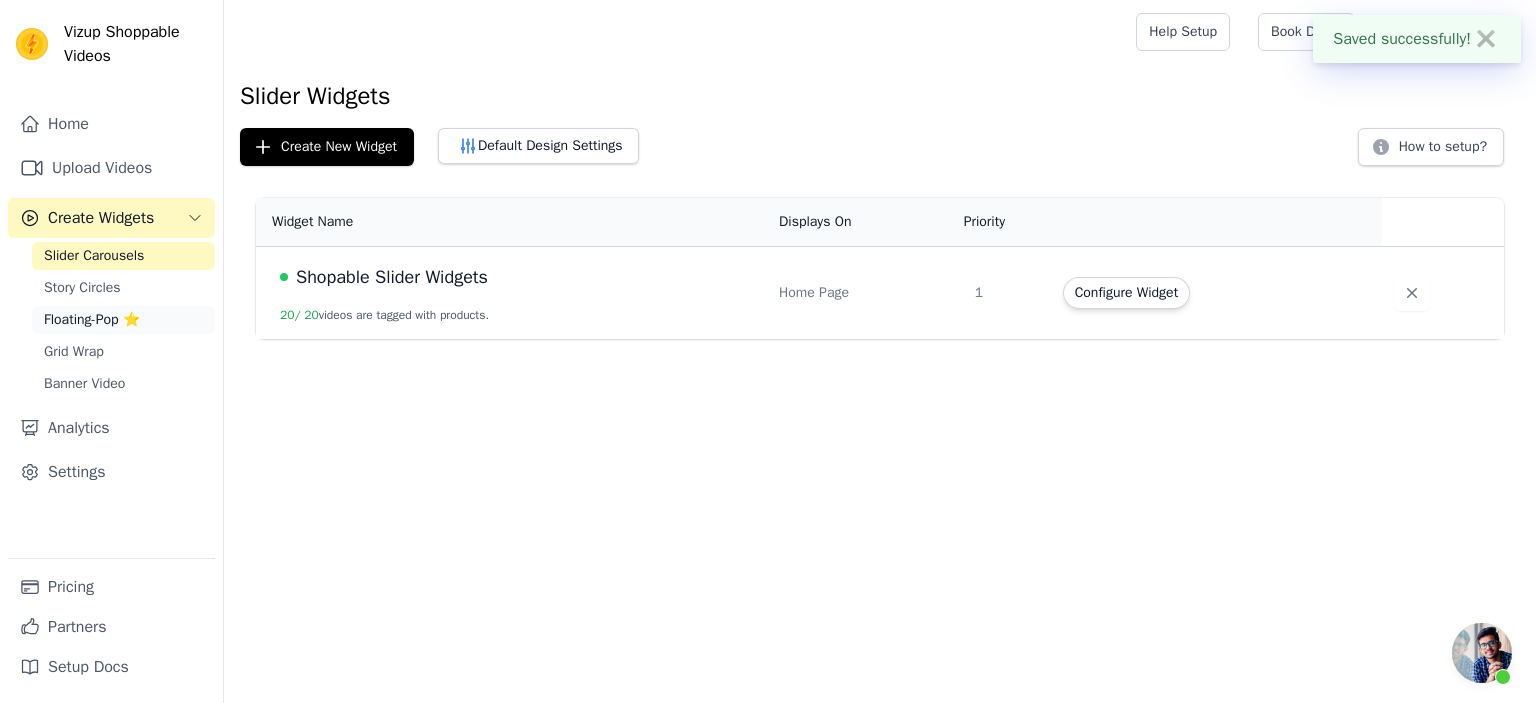 click on "Floating-Pop ⭐" at bounding box center [92, 320] 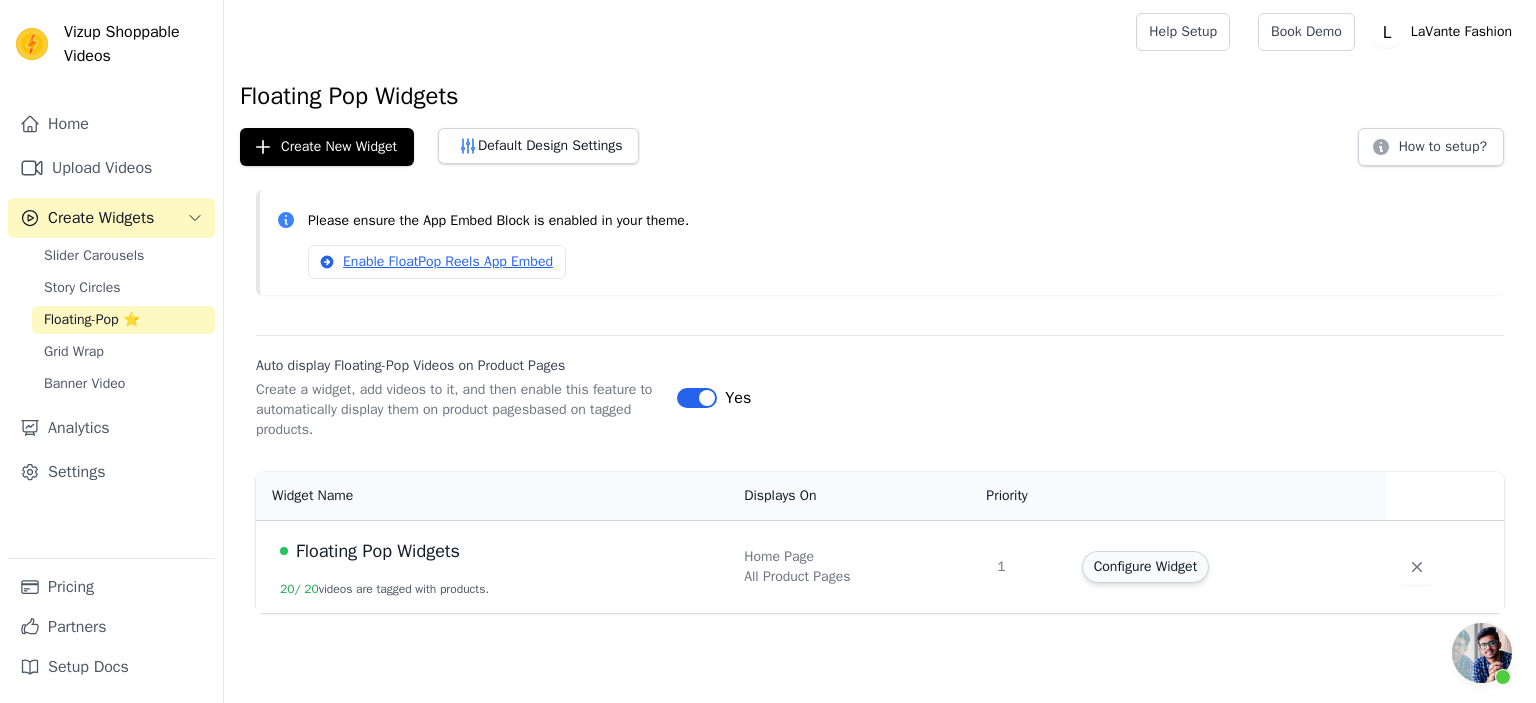 click on "Configure Widget" at bounding box center (1145, 567) 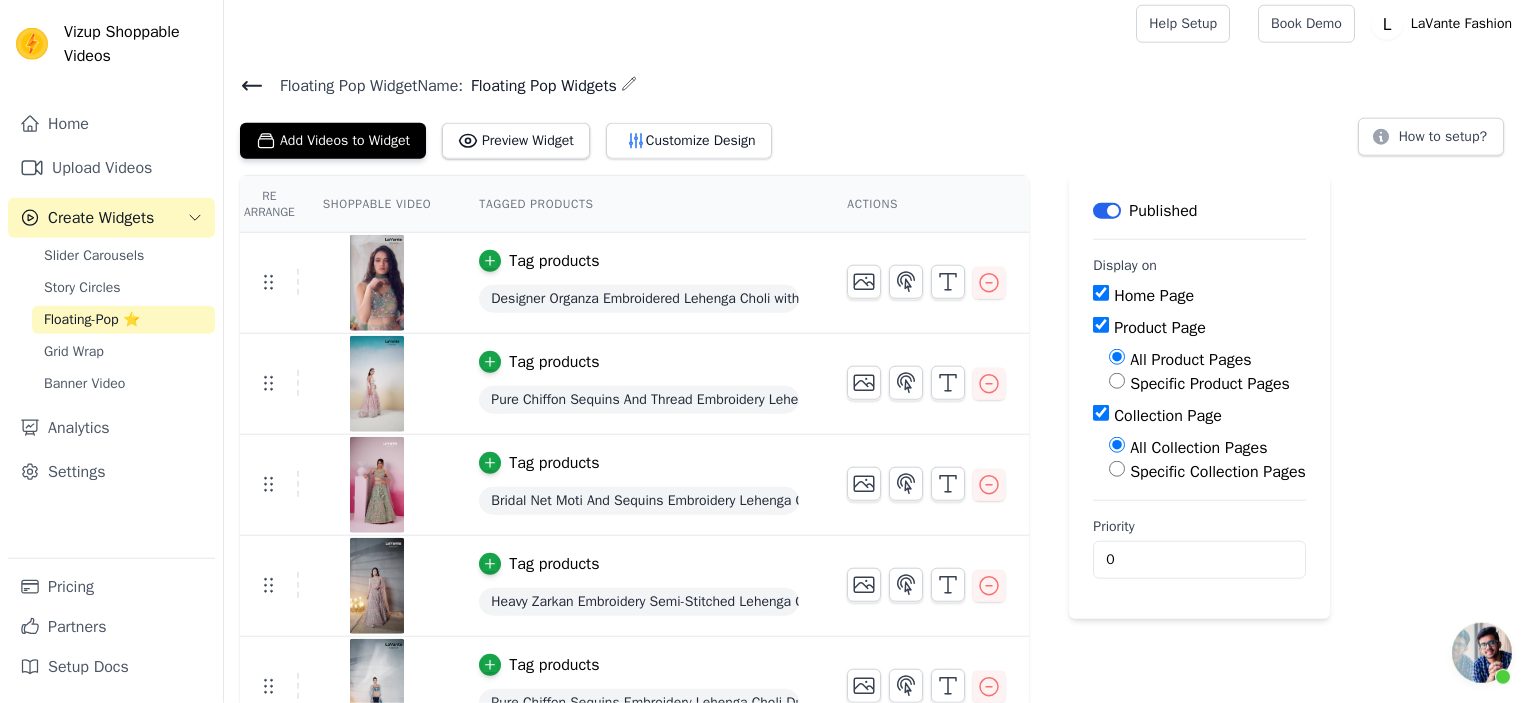 scroll, scrollTop: 0, scrollLeft: 0, axis: both 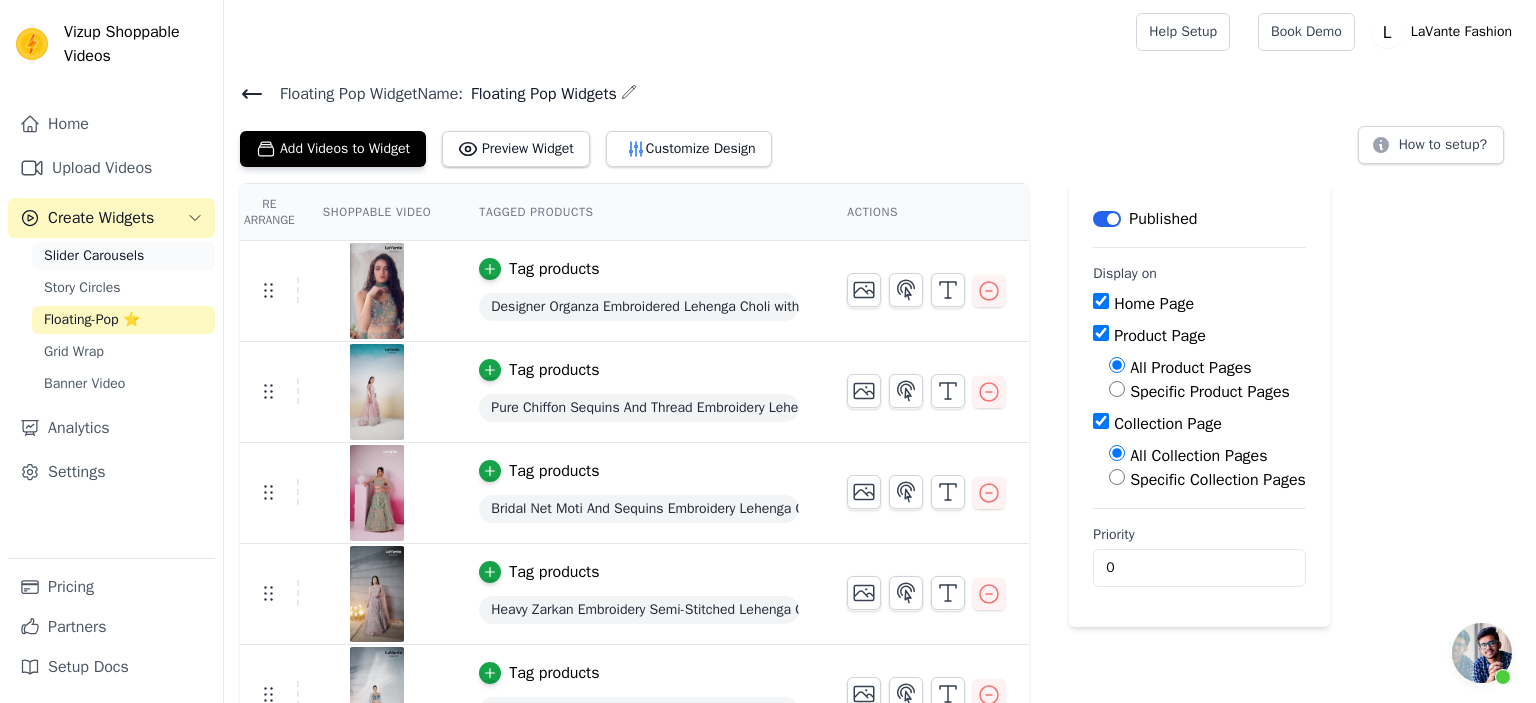click on "Slider Carousels" at bounding box center (94, 256) 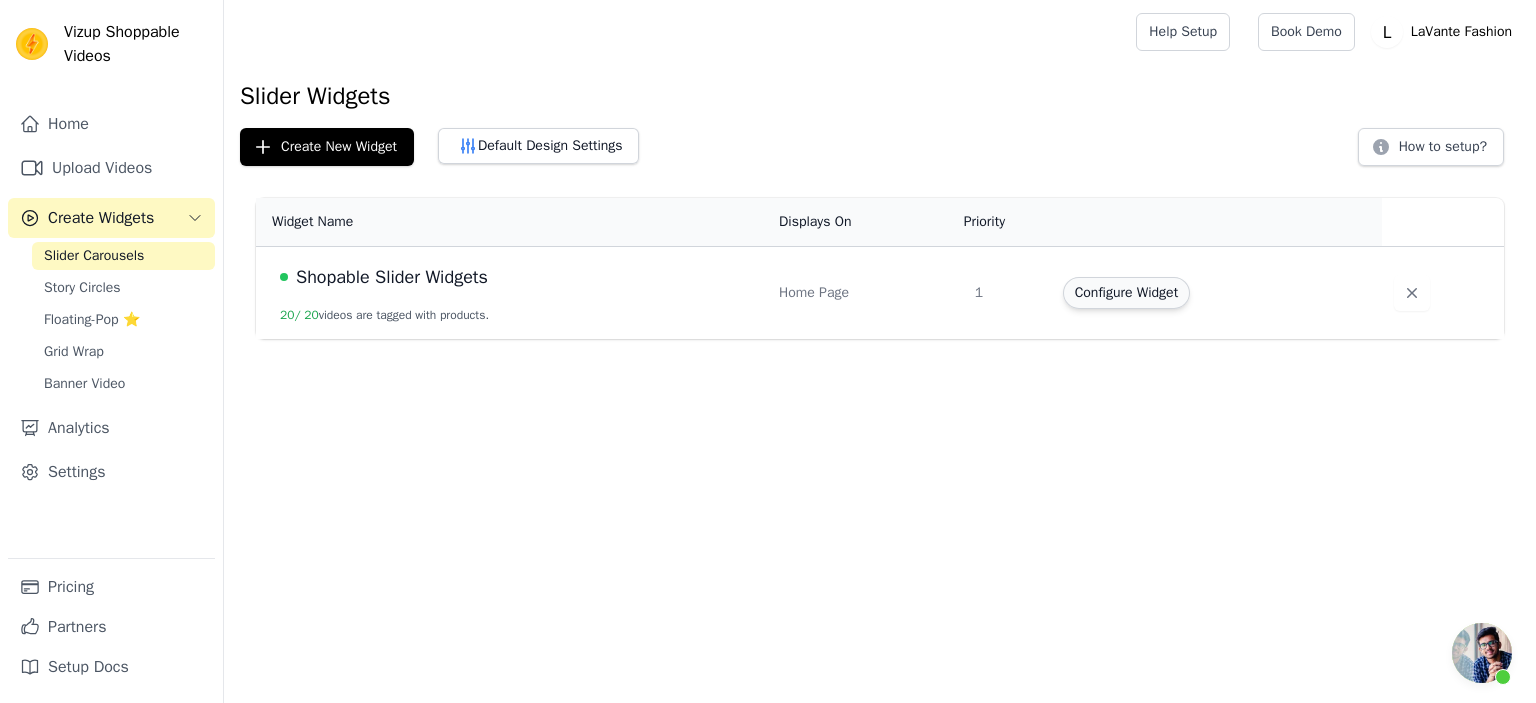 click on "Configure Widget" at bounding box center (1126, 293) 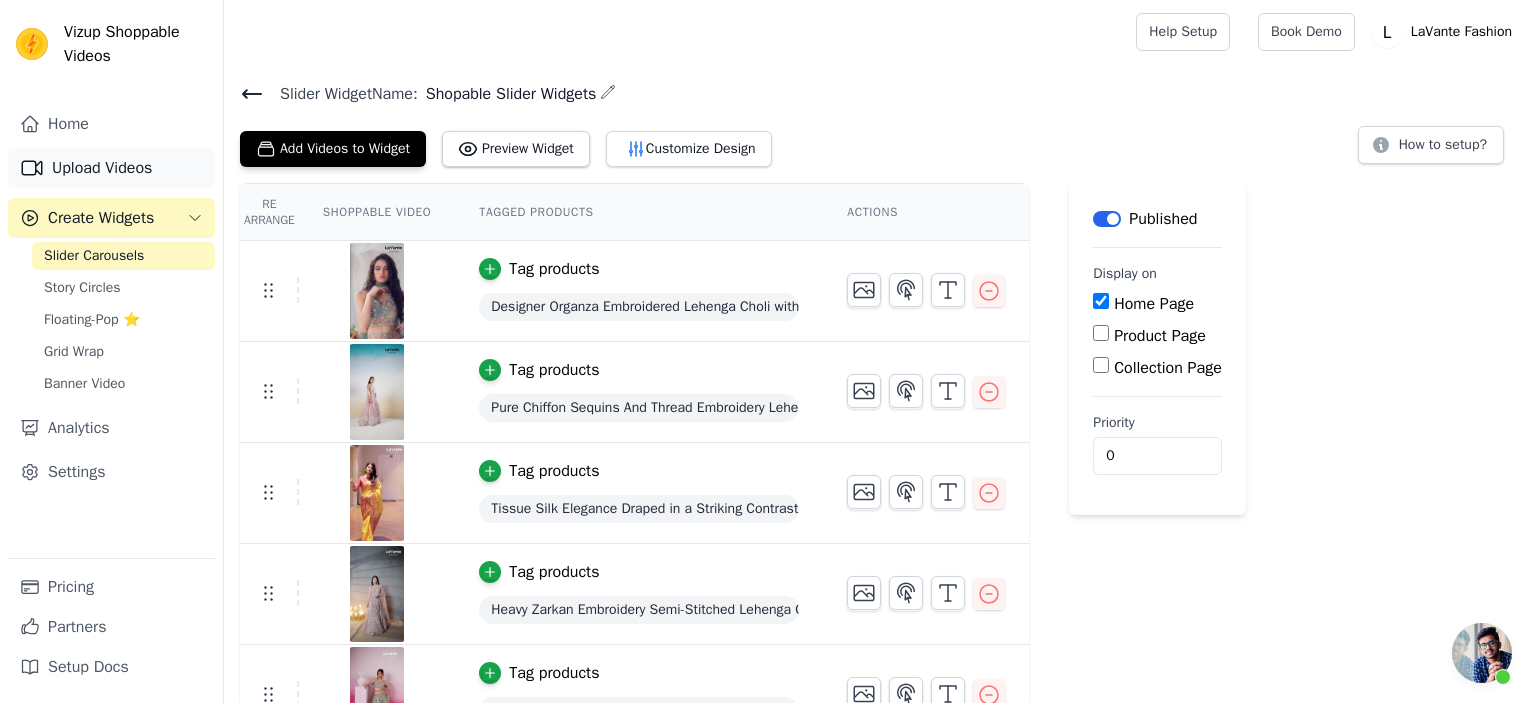 click on "Upload Videos" at bounding box center (111, 168) 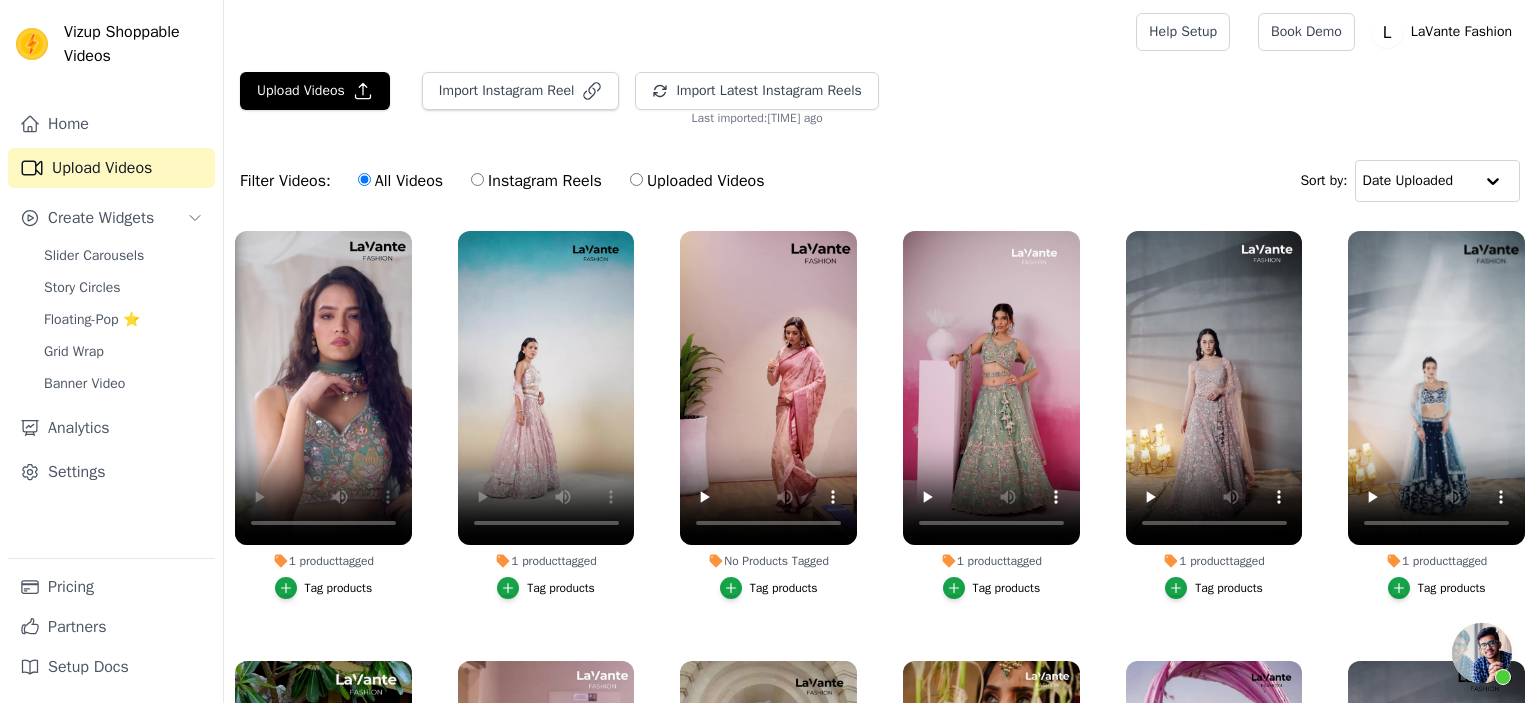 click on "Tag products" at bounding box center (561, 588) 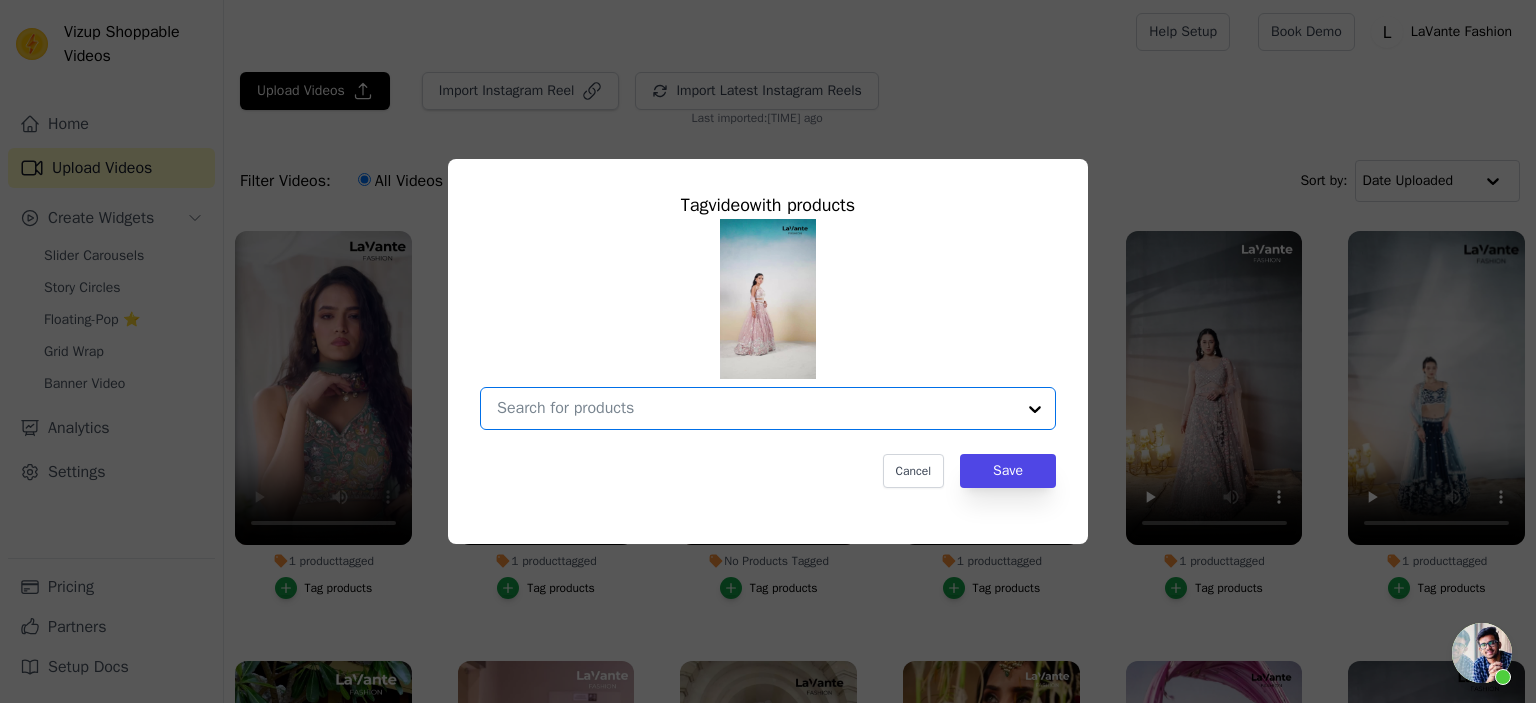 click on "1   product  tagged     Tag  video  with products       Option undefined, selected.   Select is focused, type to refine list, press down to open the menu.                   Cancel   Save     Tag products" at bounding box center (756, 408) 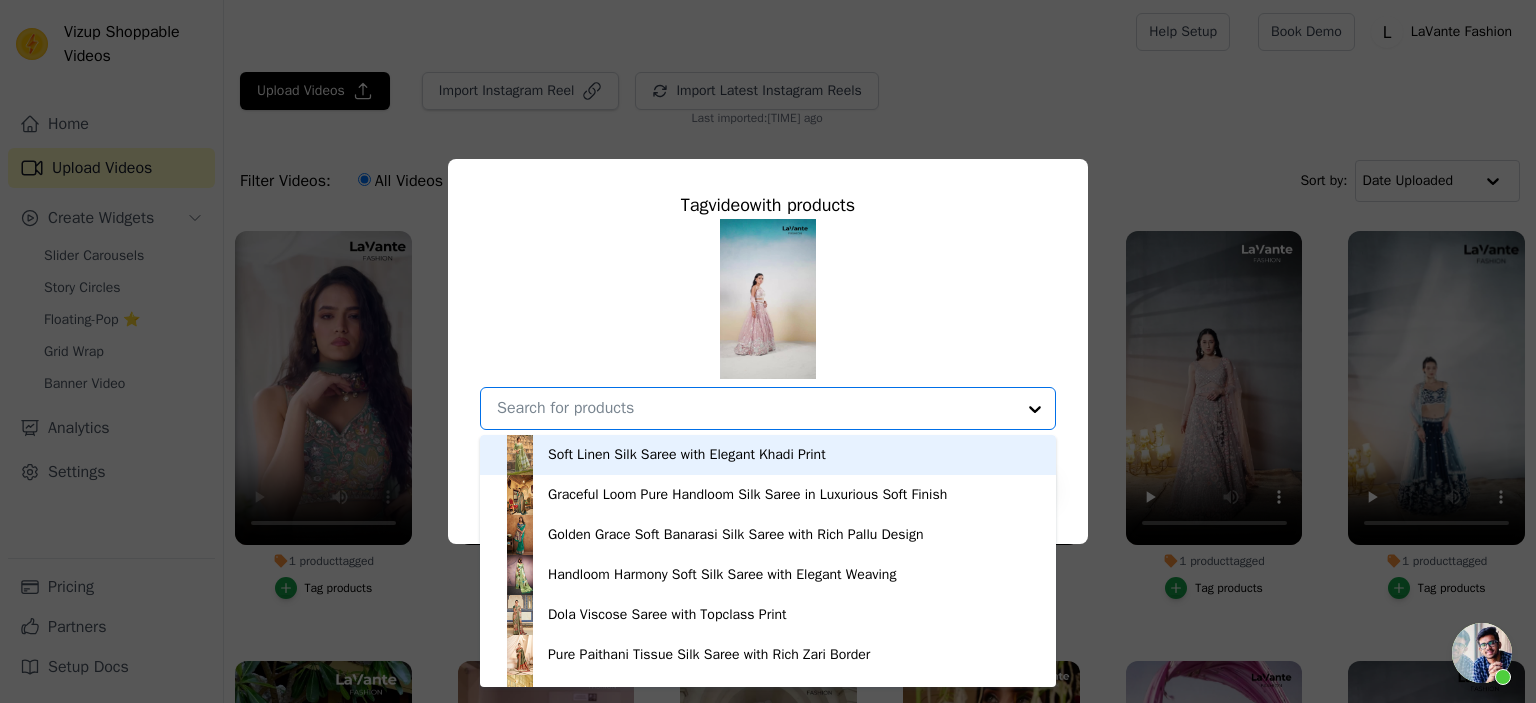 paste on "https://www.lavantefashion.com/products/pure-chiffon-sequins-and-thread-embroidery-lehenga-choli-dupatta-2?href=vizup_commerce" 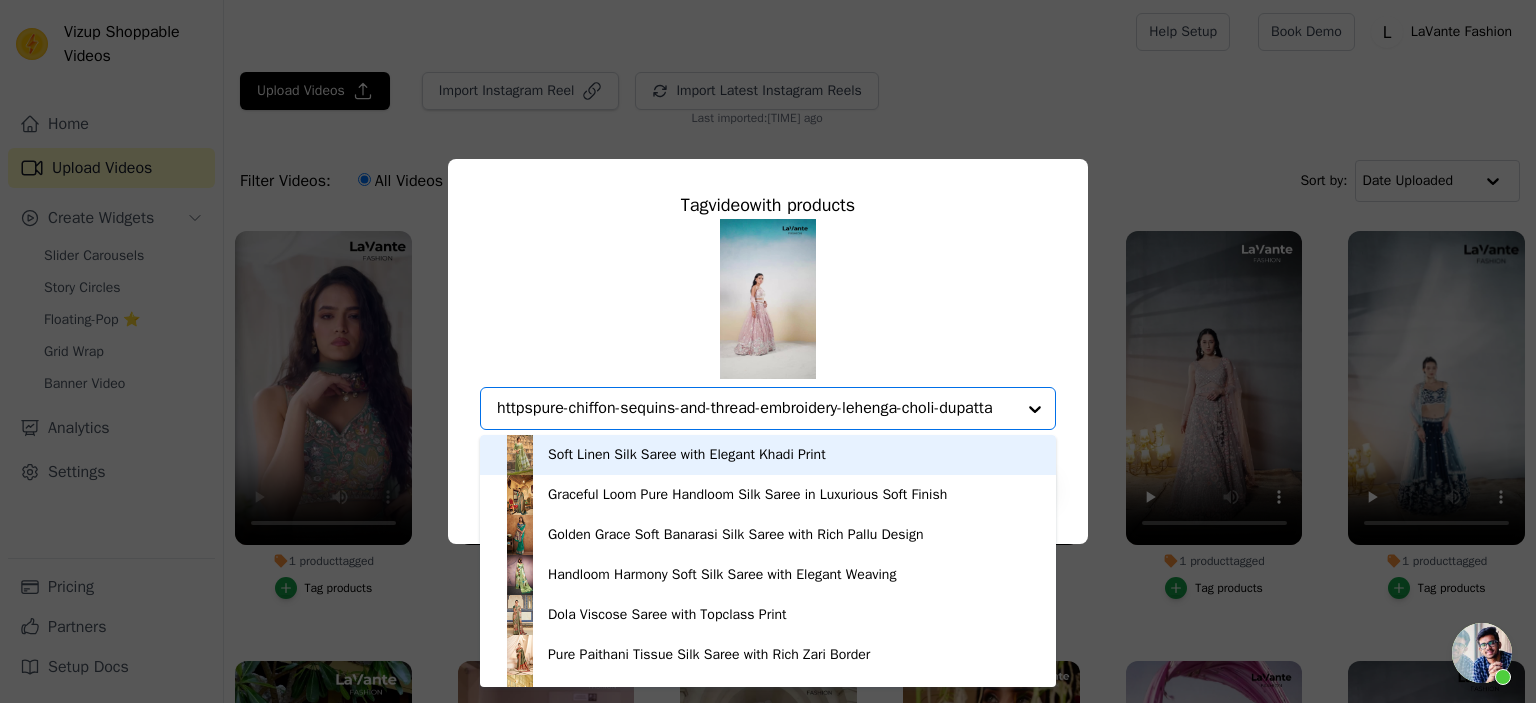 scroll, scrollTop: 0, scrollLeft: 0, axis: both 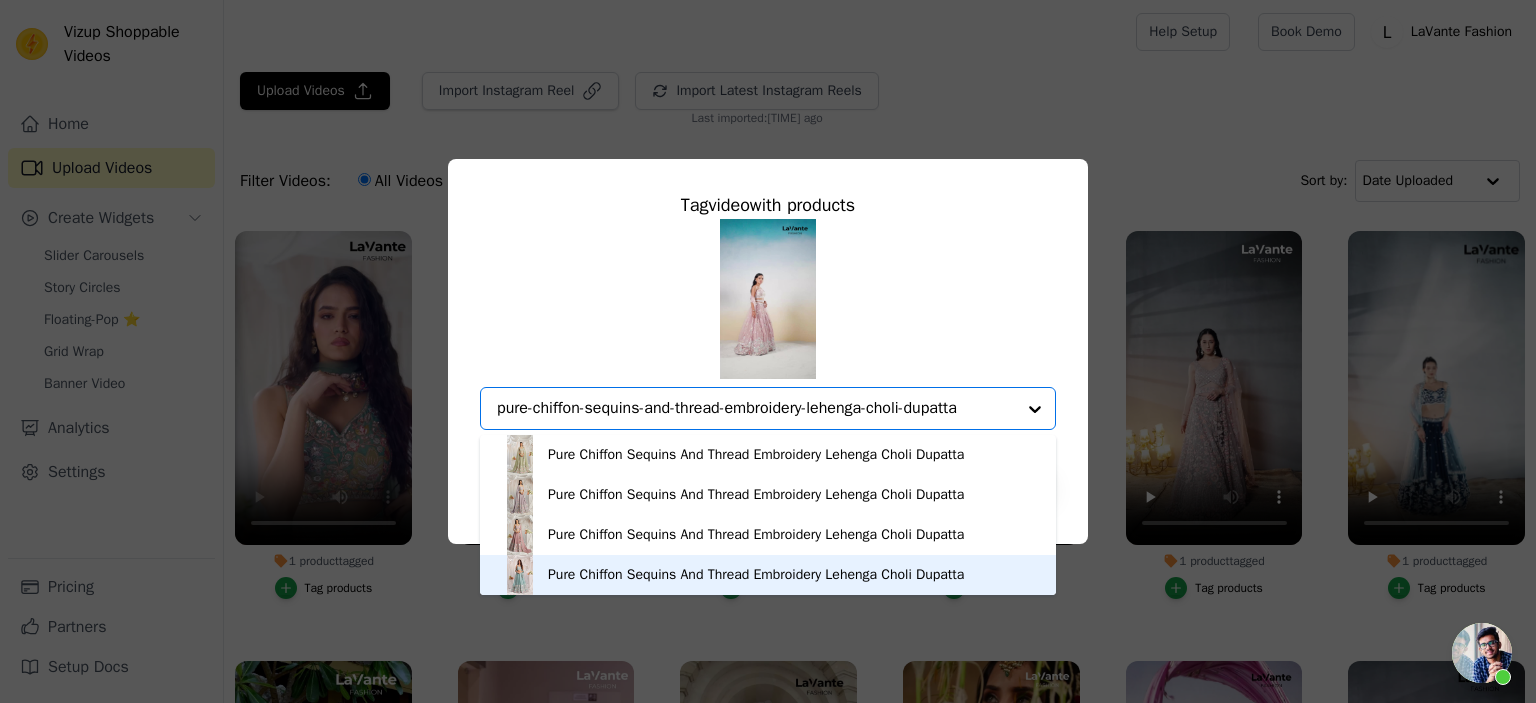 type on "pure-chiffon-sequins-and-thread-embroidery-lehenga-choli-dupatta" 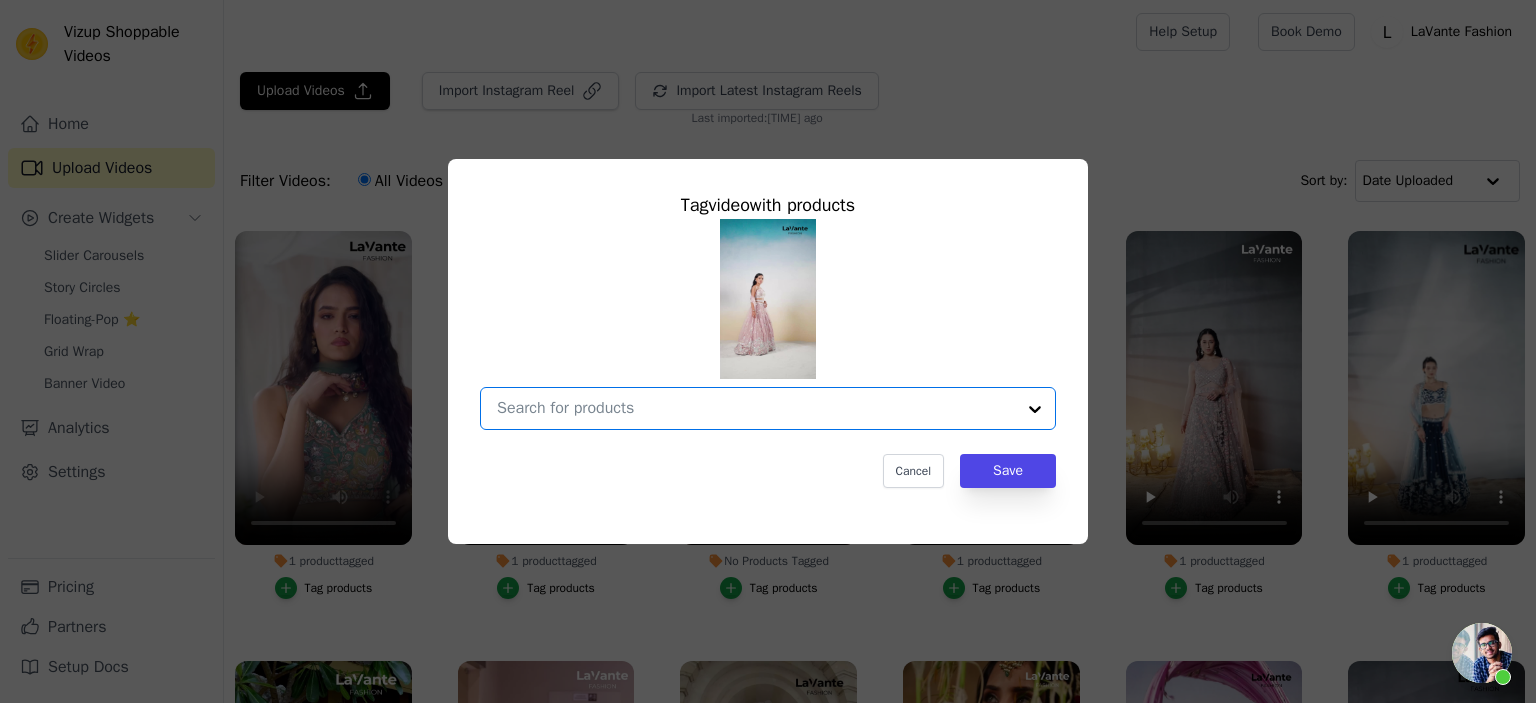 click on "1   product  tagged     Tag  video  with products       Option undefined, selected.   Select is focused, type to refine list, press down to open the menu.                   Cancel   Save     Tag products" at bounding box center [756, 408] 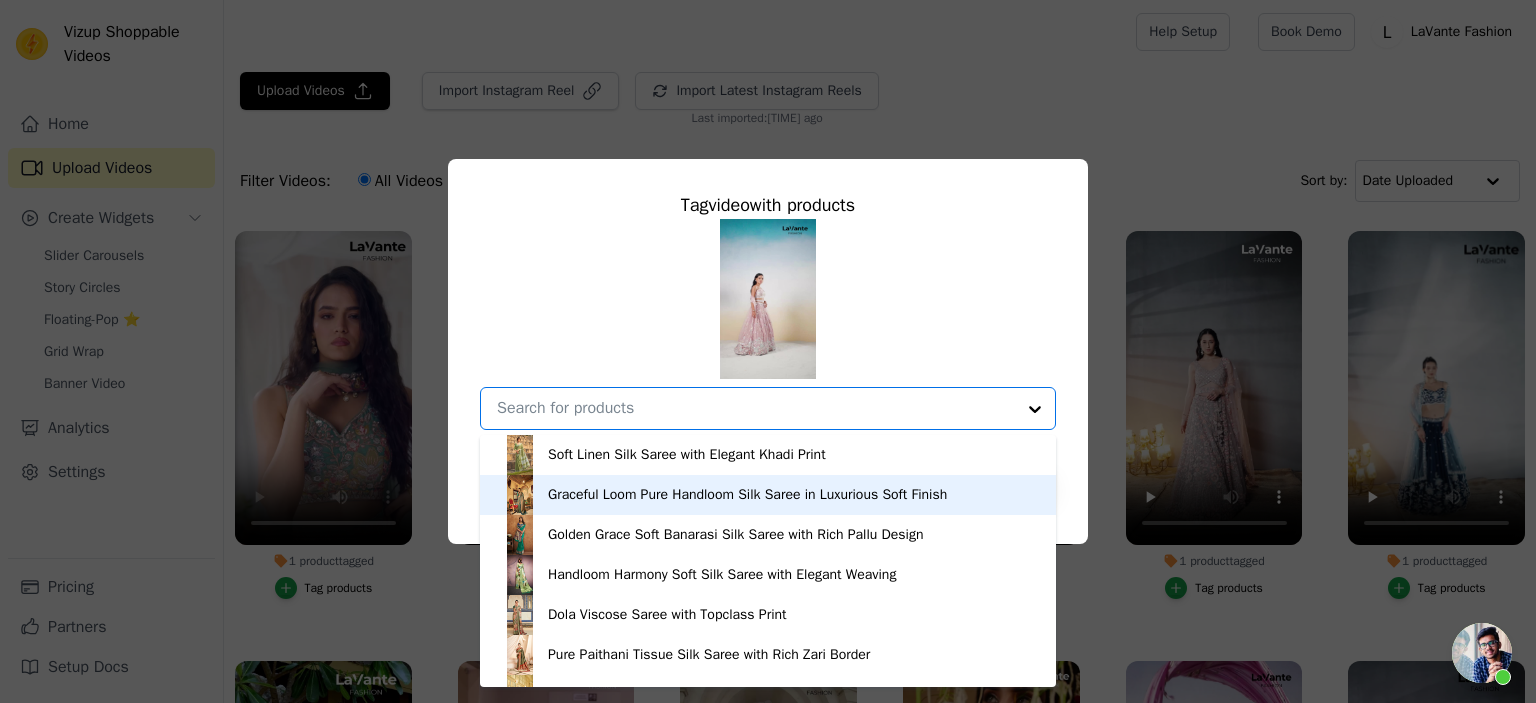 paste on "https://www.example.com/products/chiffon-sequins-and-thread-embroidery-lehenga-choli-dupatta-2?pb=0" 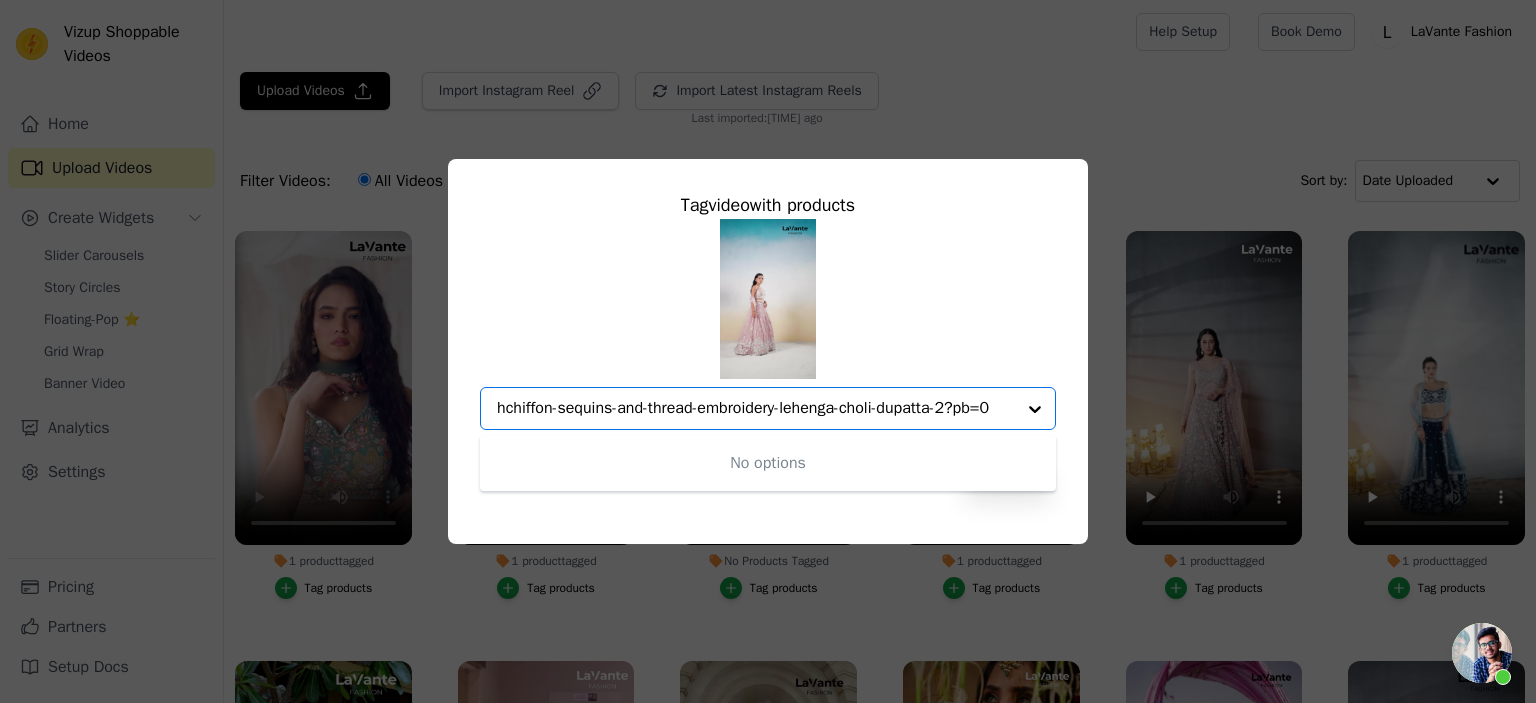 scroll, scrollTop: 0, scrollLeft: 0, axis: both 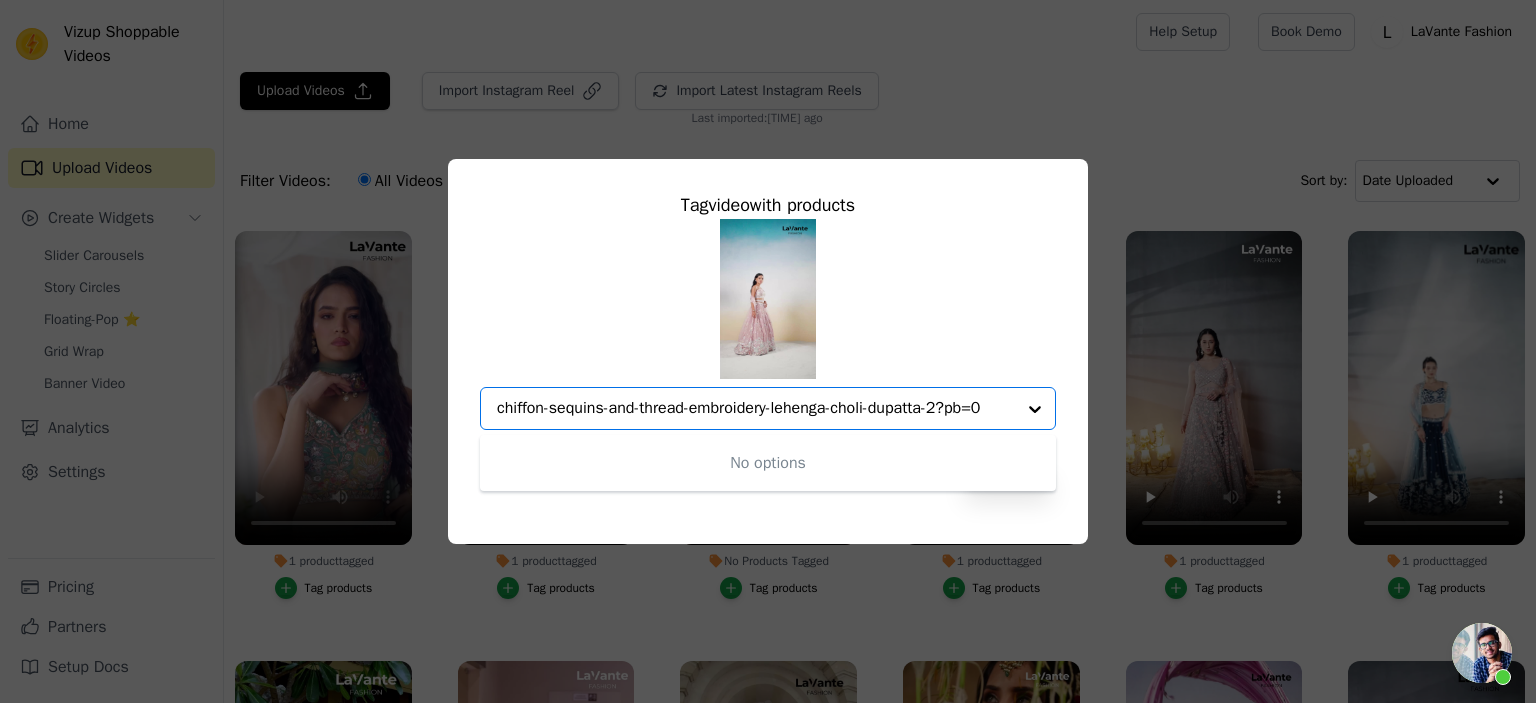 click on "chiffon-sequins-and-thread-embroidery-lehenga-choli-dupatta-2?pb=0" at bounding box center [756, 408] 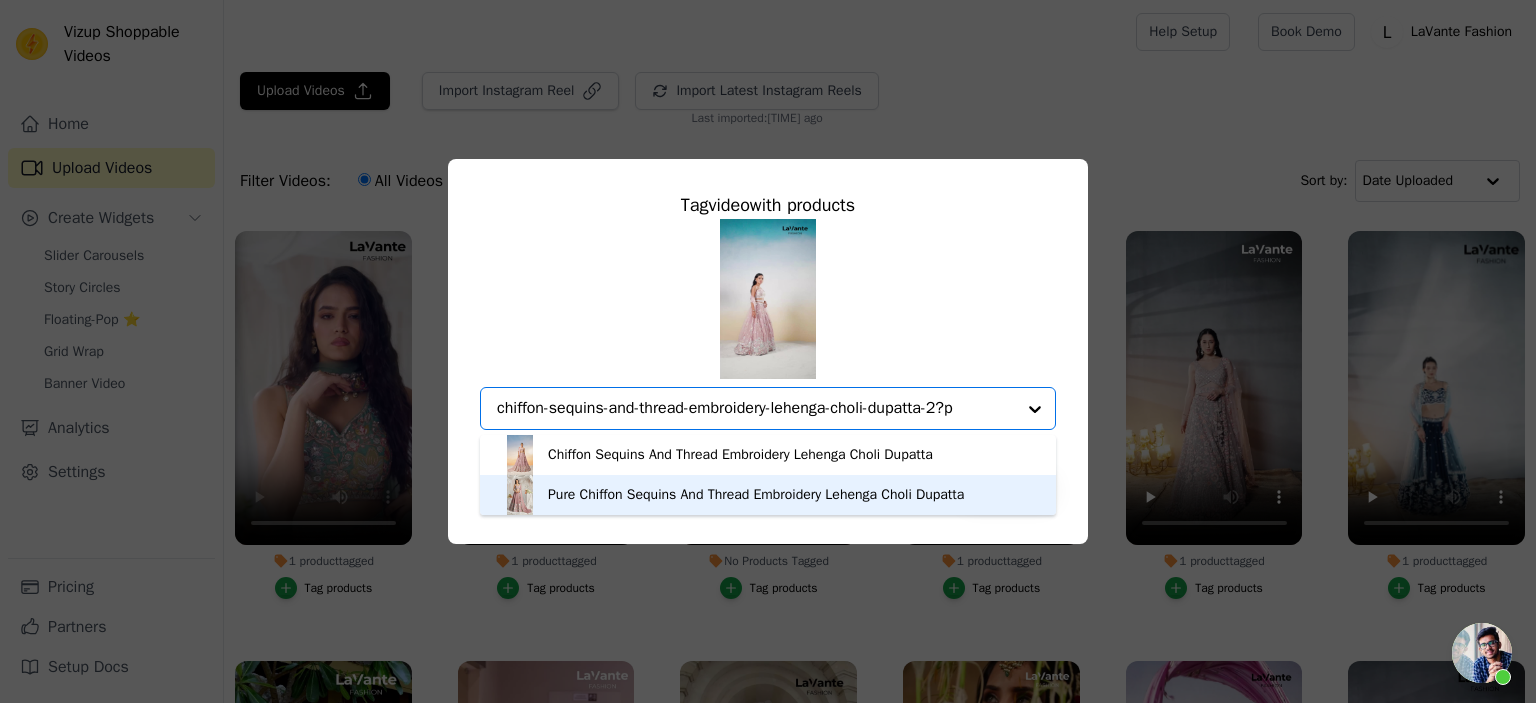 type on "chiffon-sequins-and-thread-embroidery-lehenga-choli-dupatta-2?" 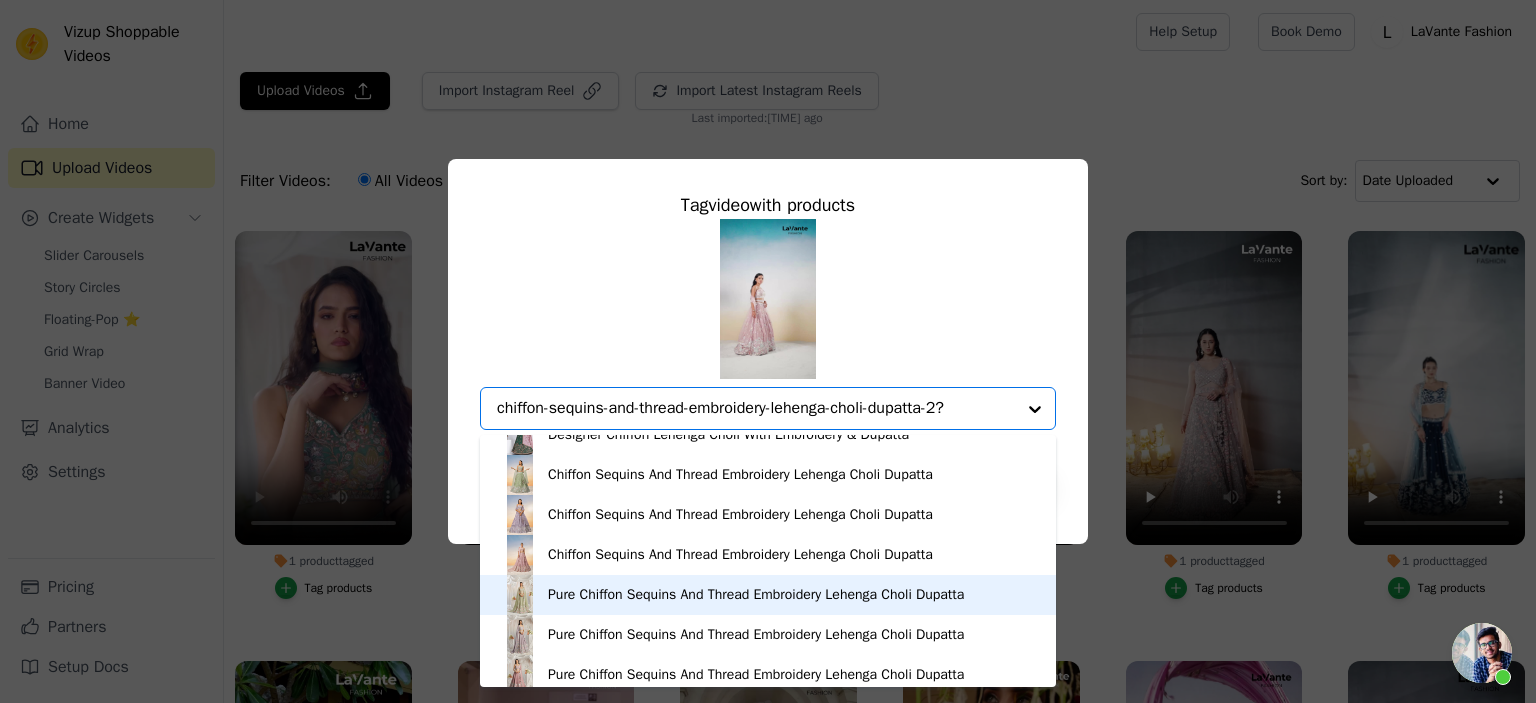 scroll, scrollTop: 0, scrollLeft: 0, axis: both 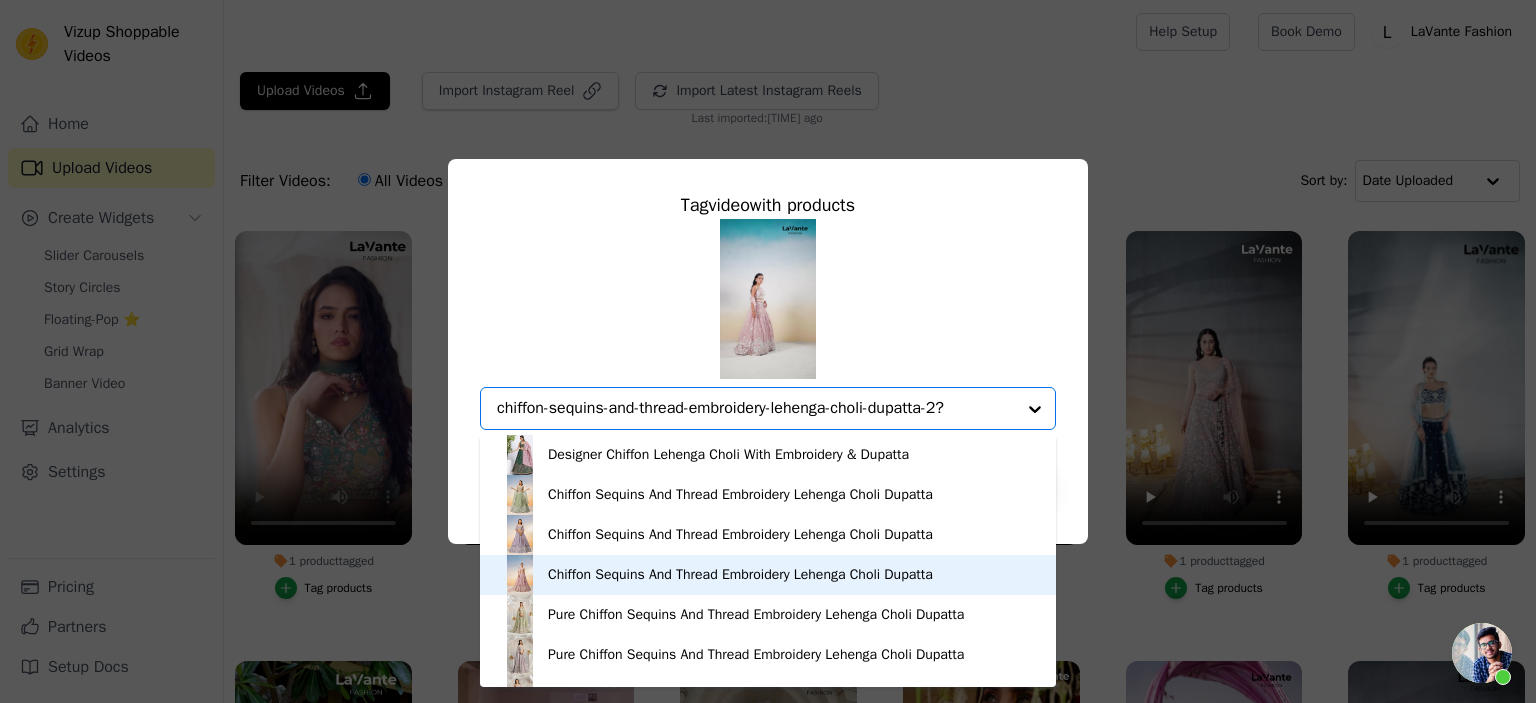 click on "Chiffon Sequins And Thread Embroidery Lehenga Choli Dupatta" at bounding box center (740, 575) 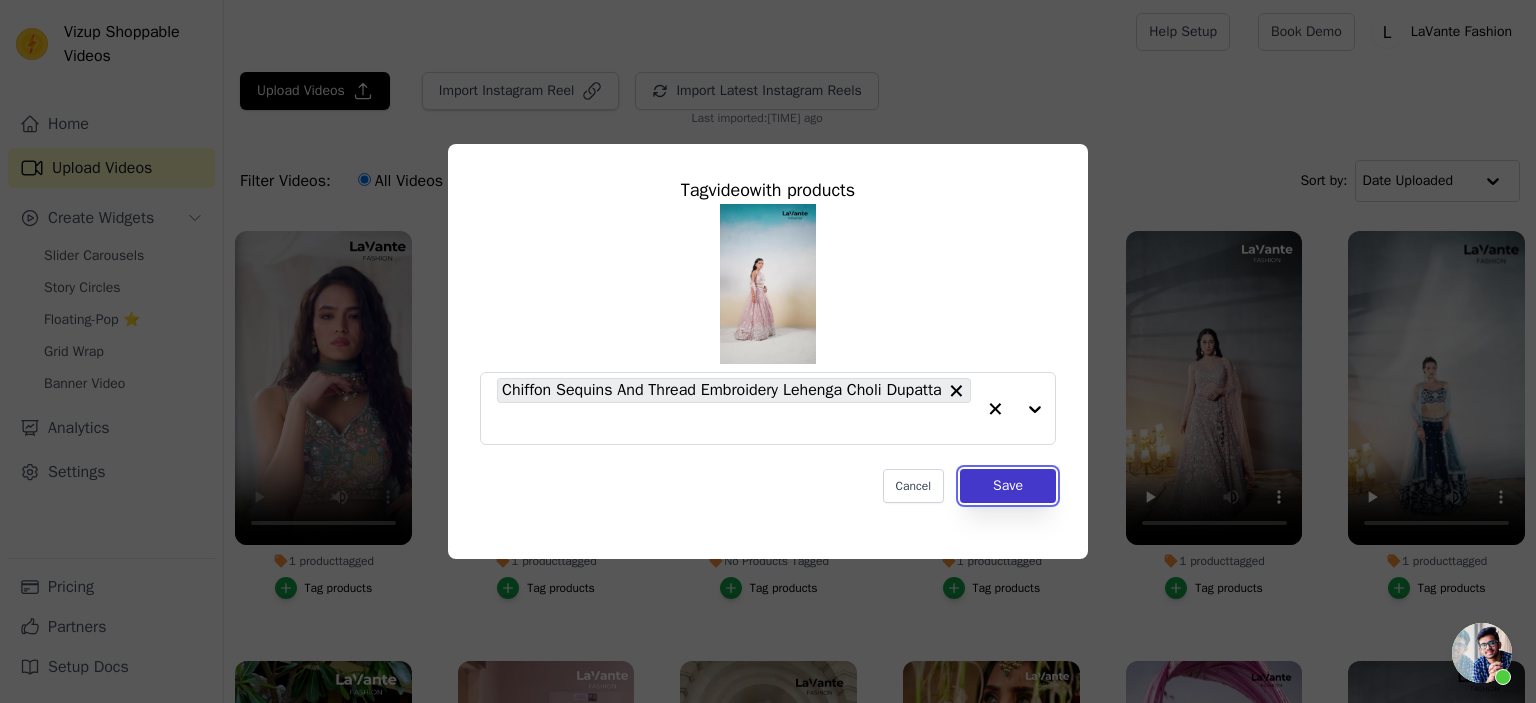 click on "Save" at bounding box center [1008, 486] 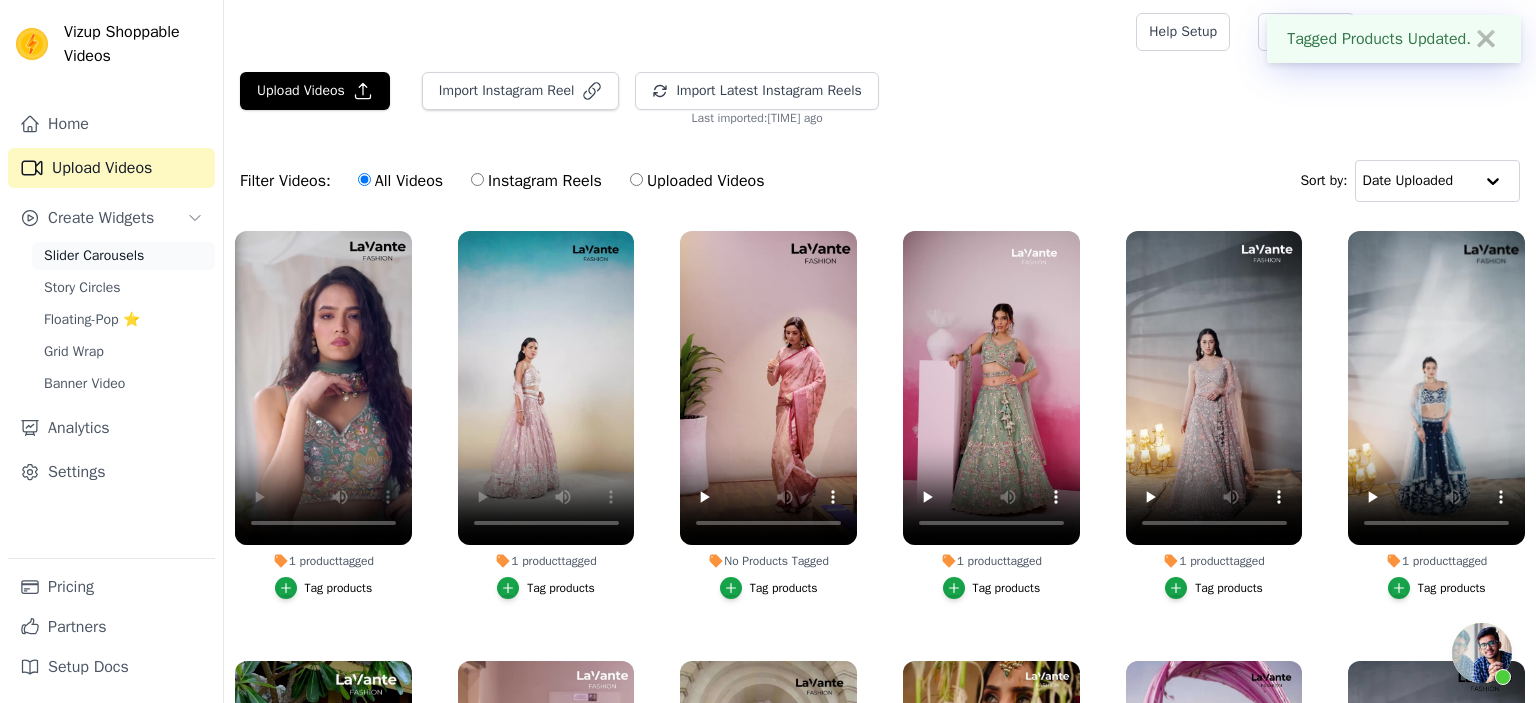 click on "Slider Carousels" at bounding box center [94, 256] 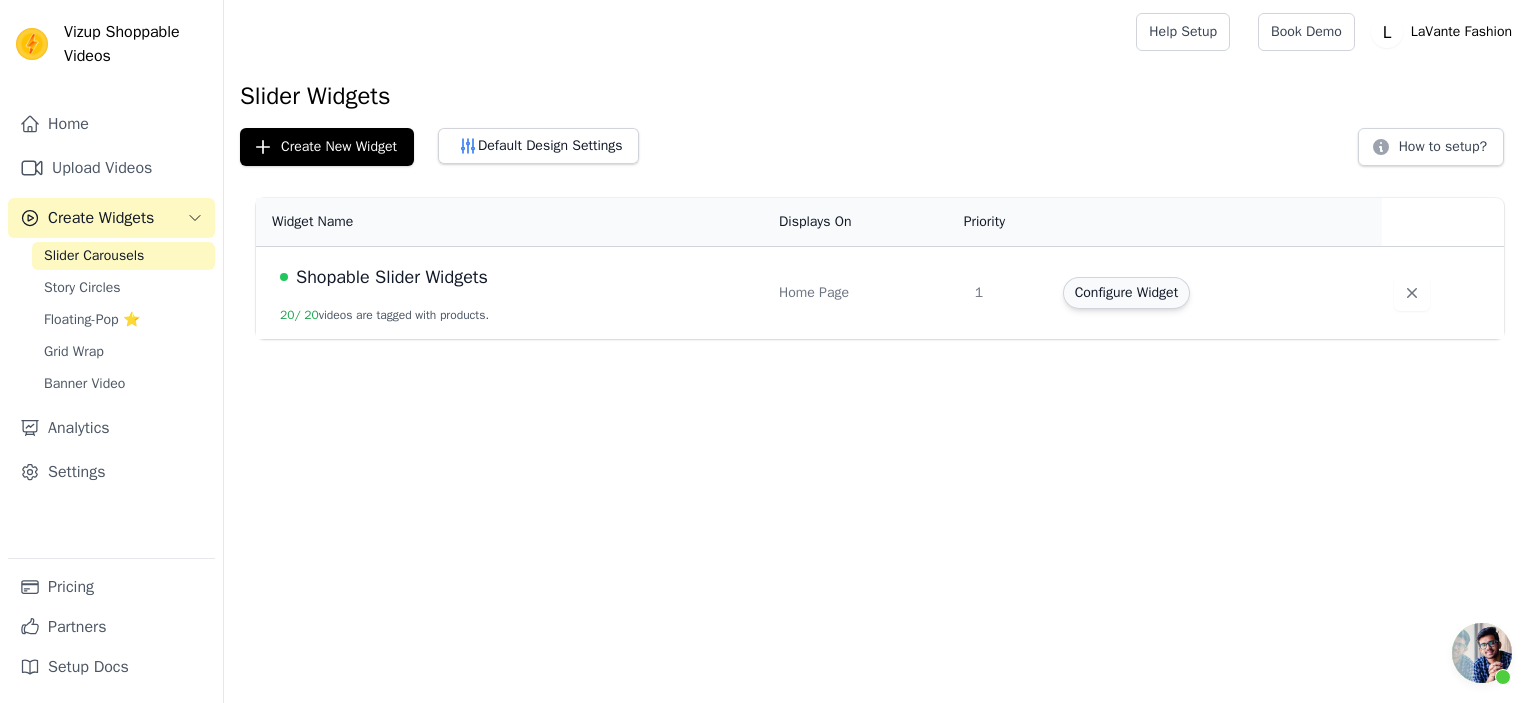 click on "Configure Widget" at bounding box center (1126, 293) 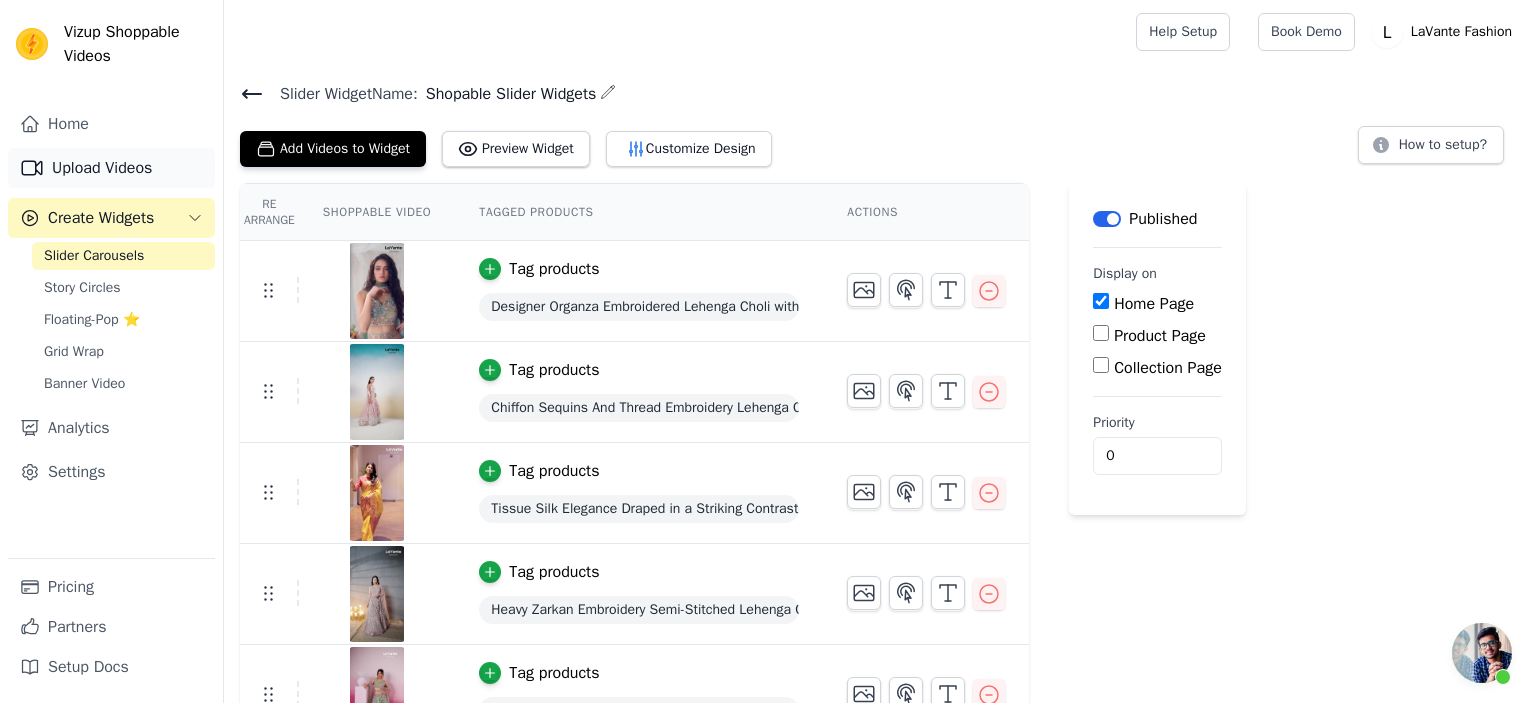 click on "Upload Videos" at bounding box center (111, 168) 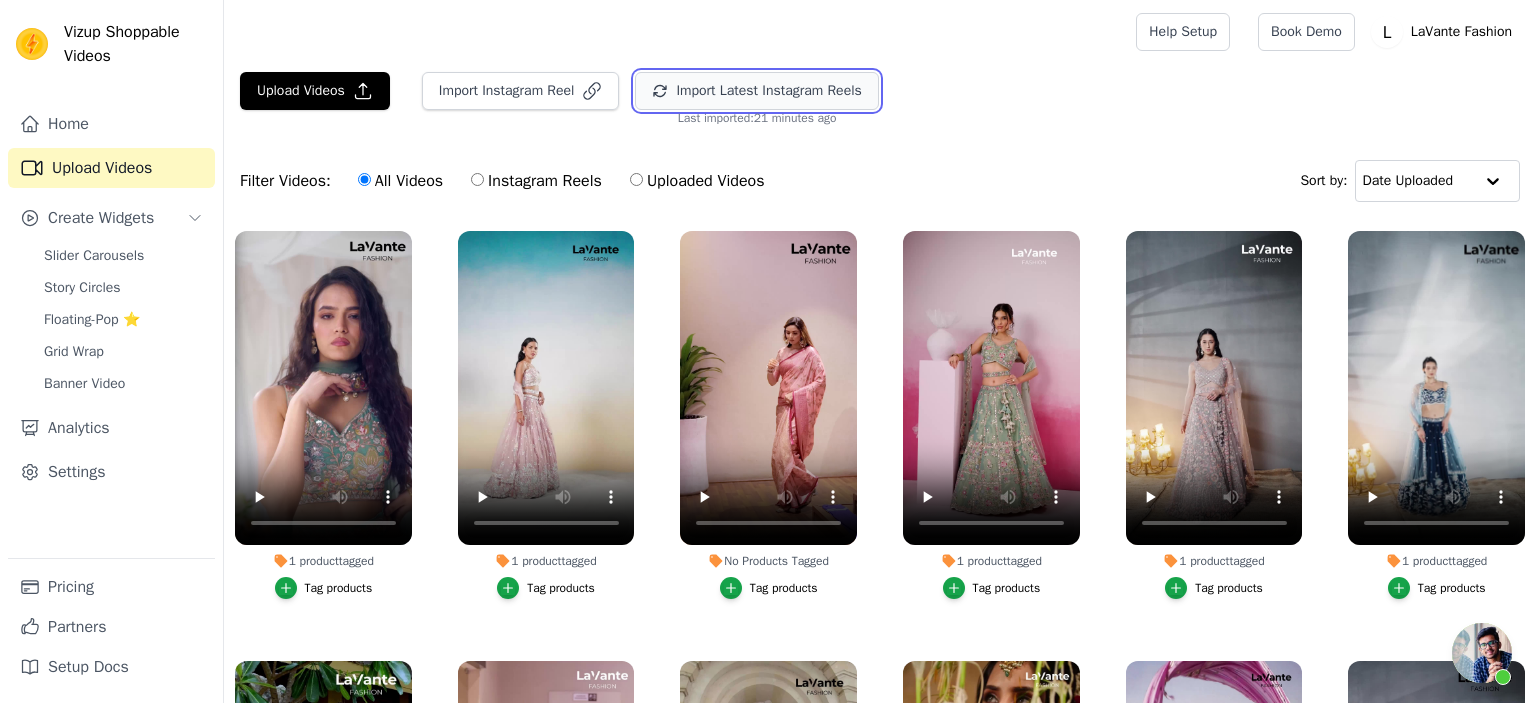 click on "Import Latest Instagram Reels" at bounding box center (756, 91) 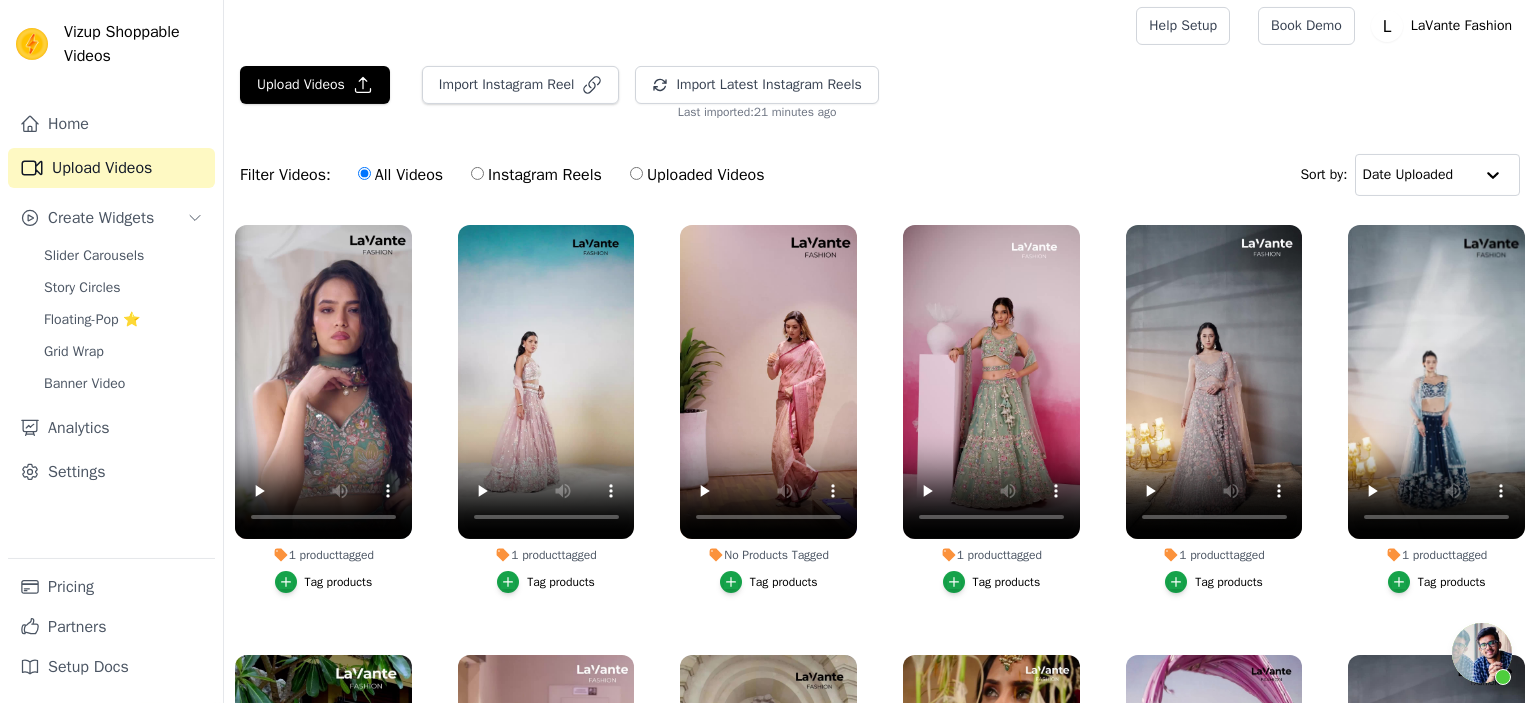 scroll, scrollTop: 0, scrollLeft: 0, axis: both 